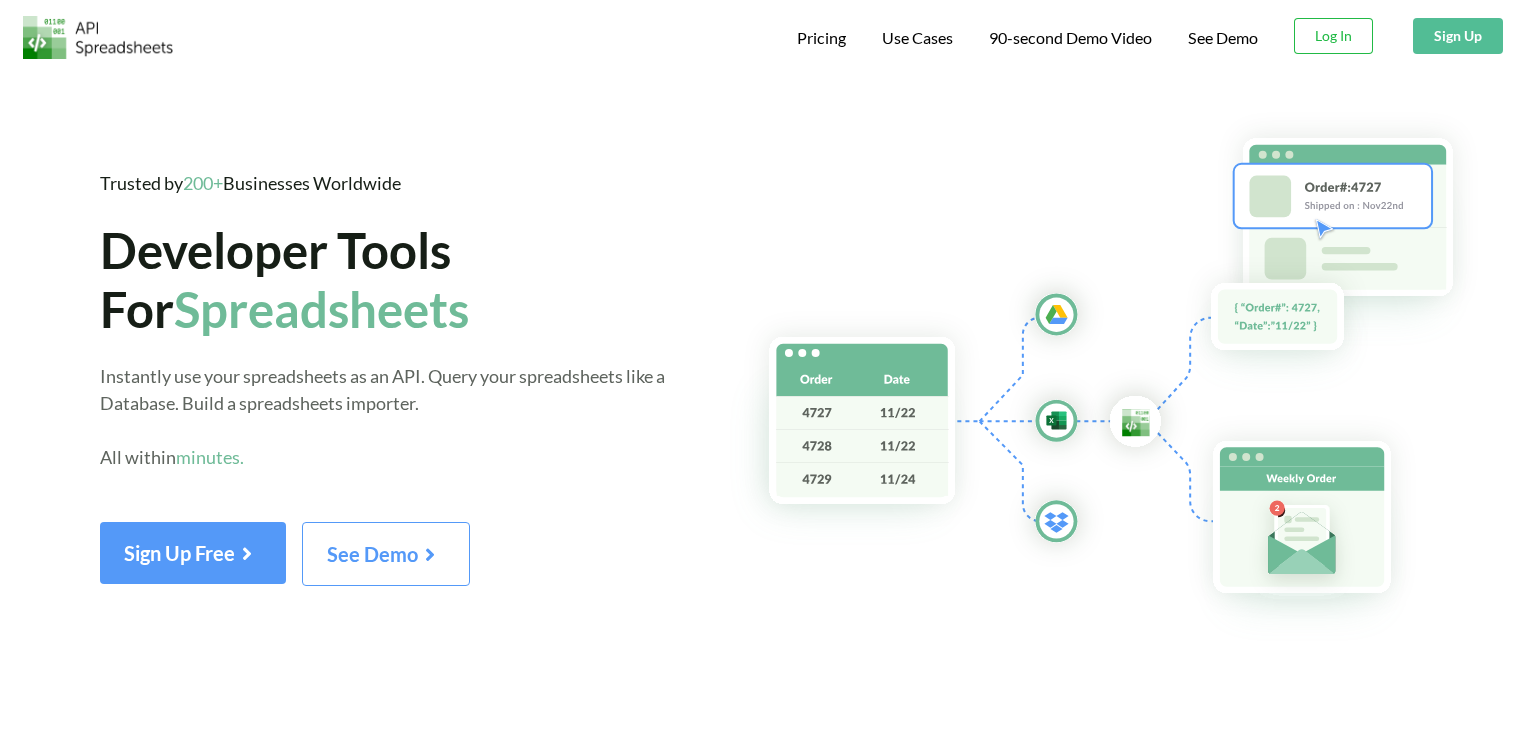 scroll, scrollTop: 0, scrollLeft: 0, axis: both 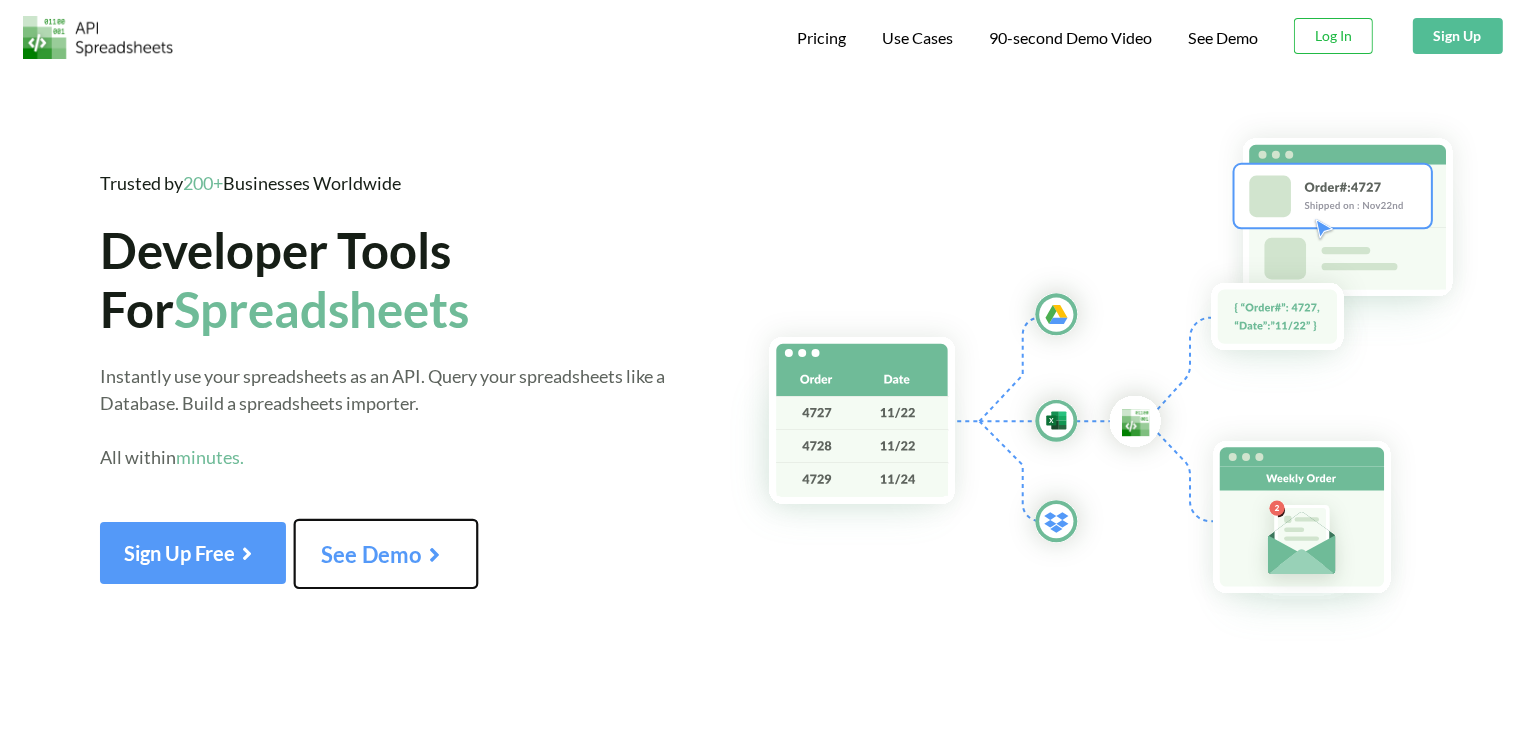 click on "See Demo" at bounding box center (386, 554) 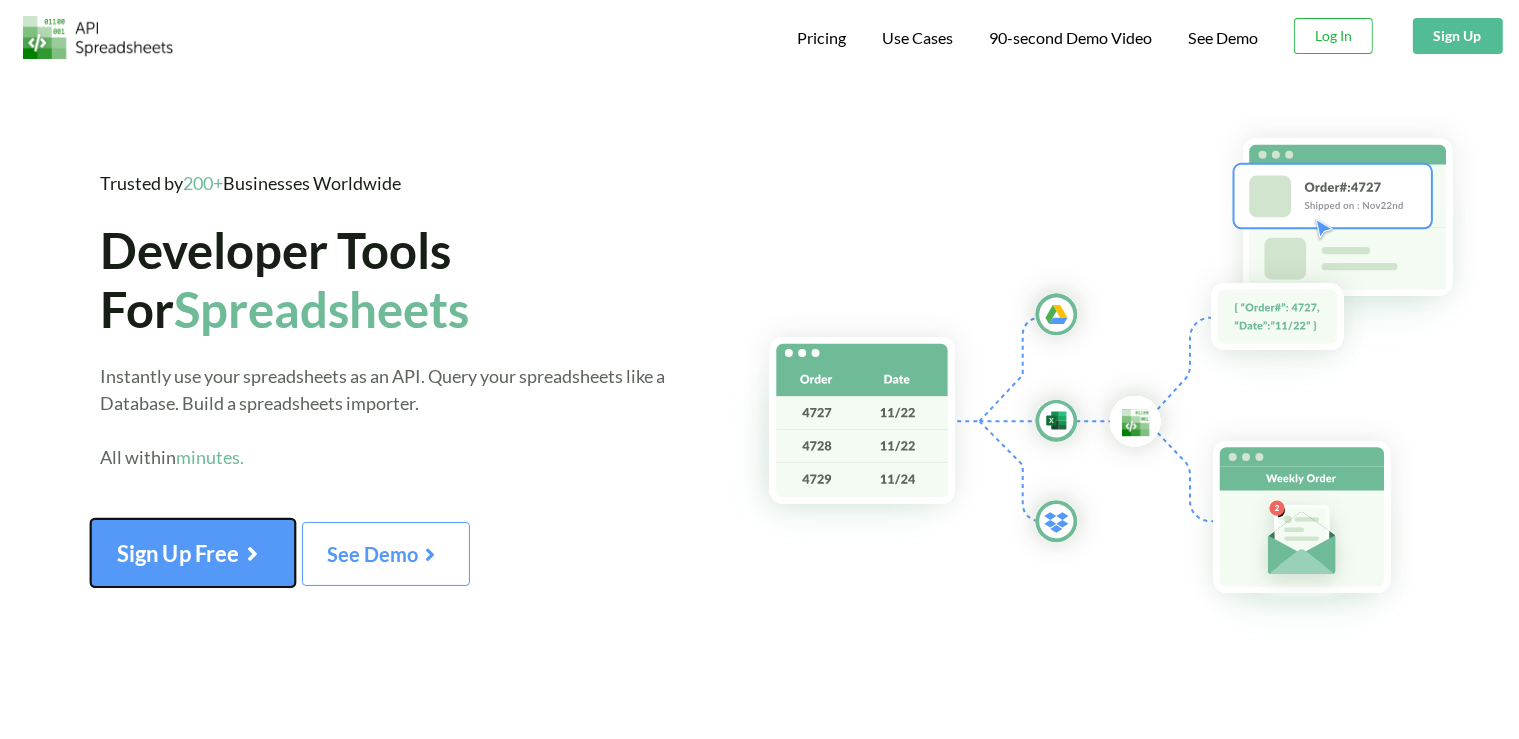 click on "Sign Up Free" at bounding box center (193, 553) 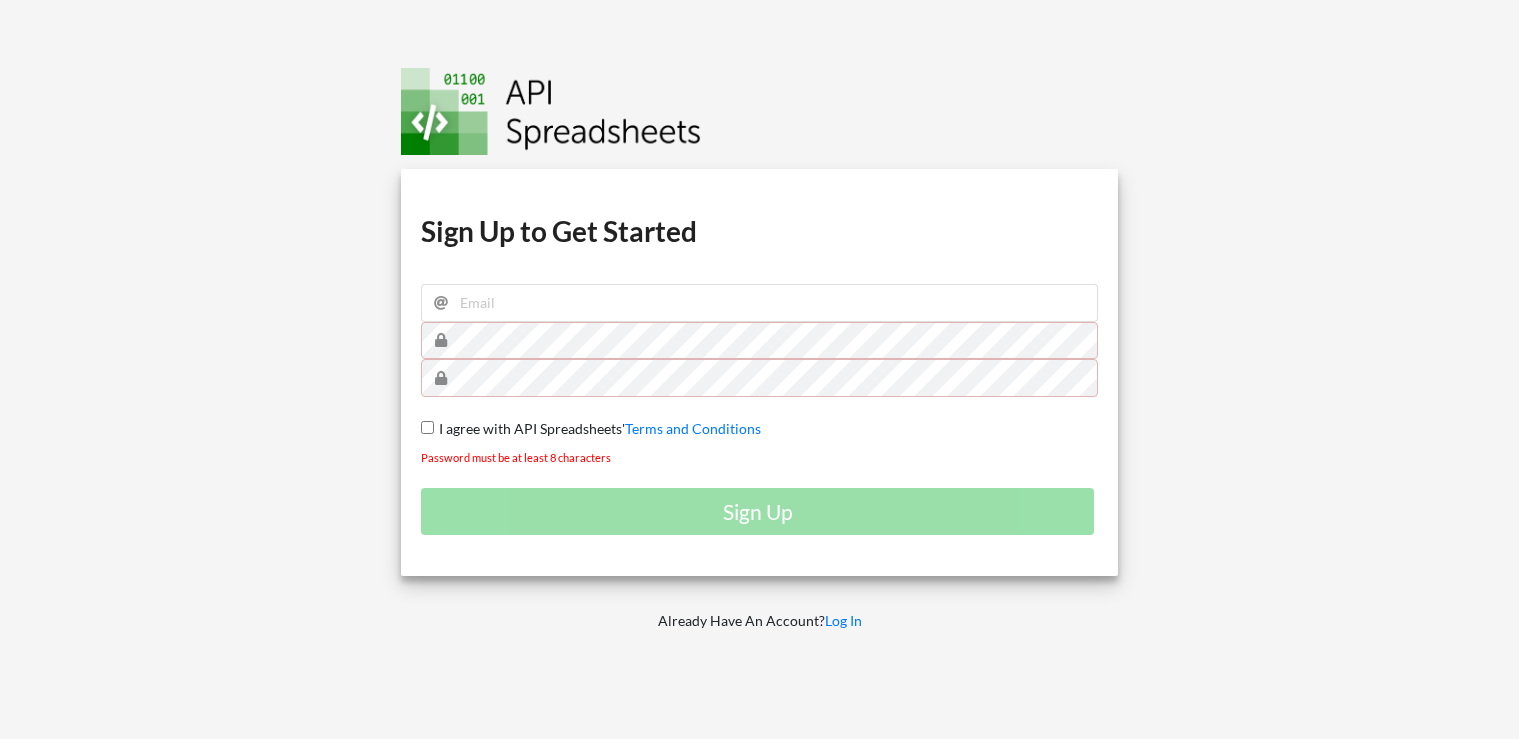 scroll, scrollTop: 0, scrollLeft: 0, axis: both 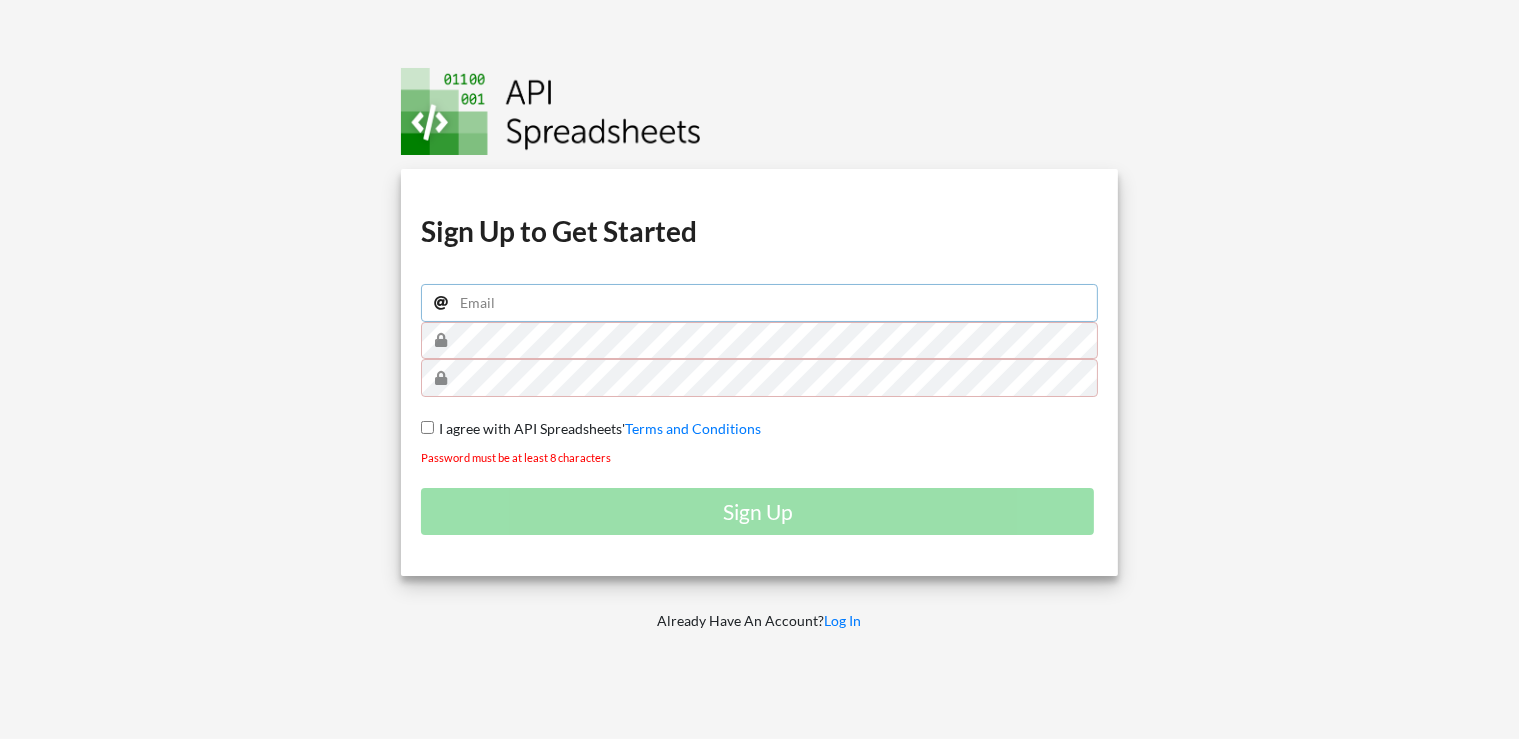 click at bounding box center (759, 303) 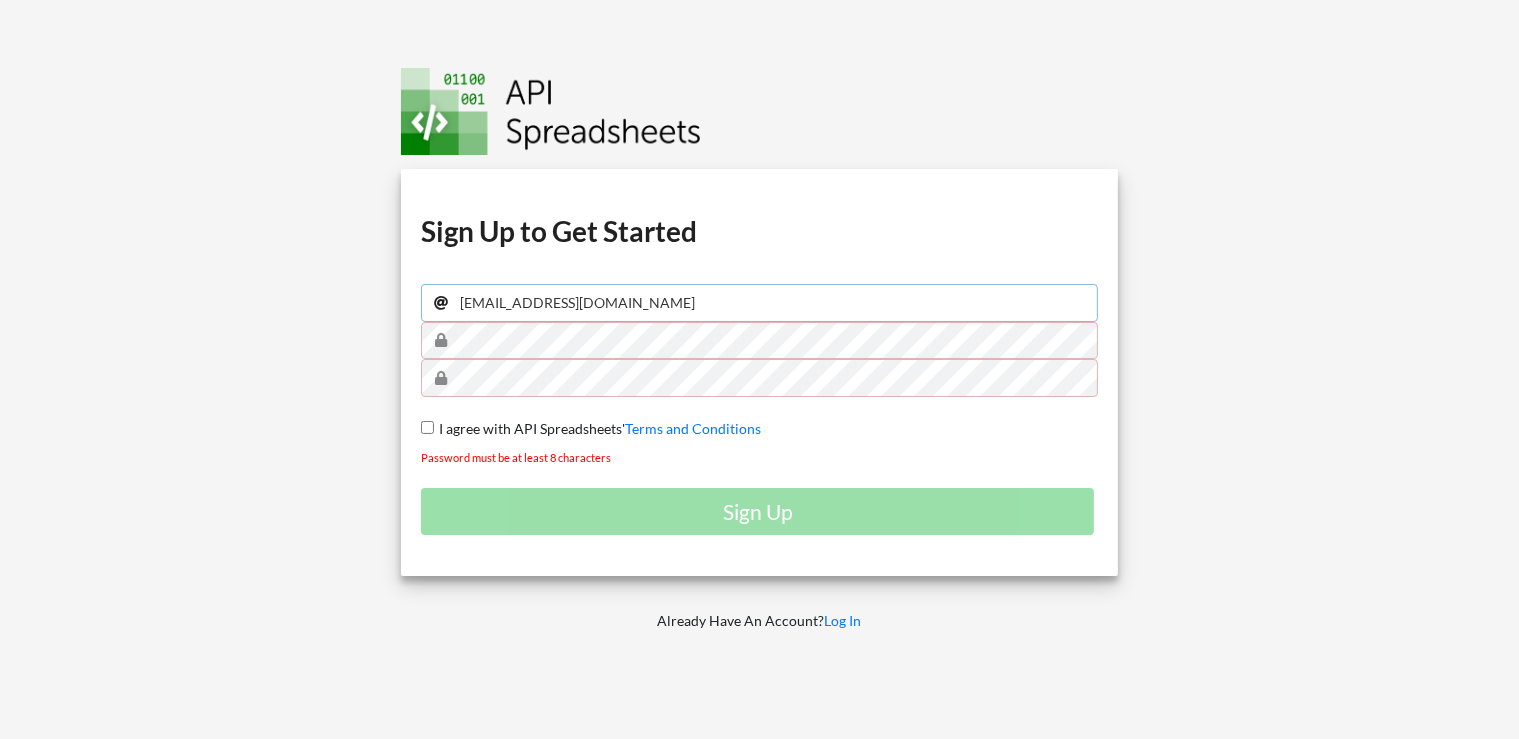 type on "[EMAIL_ADDRESS][DOMAIN_NAME]" 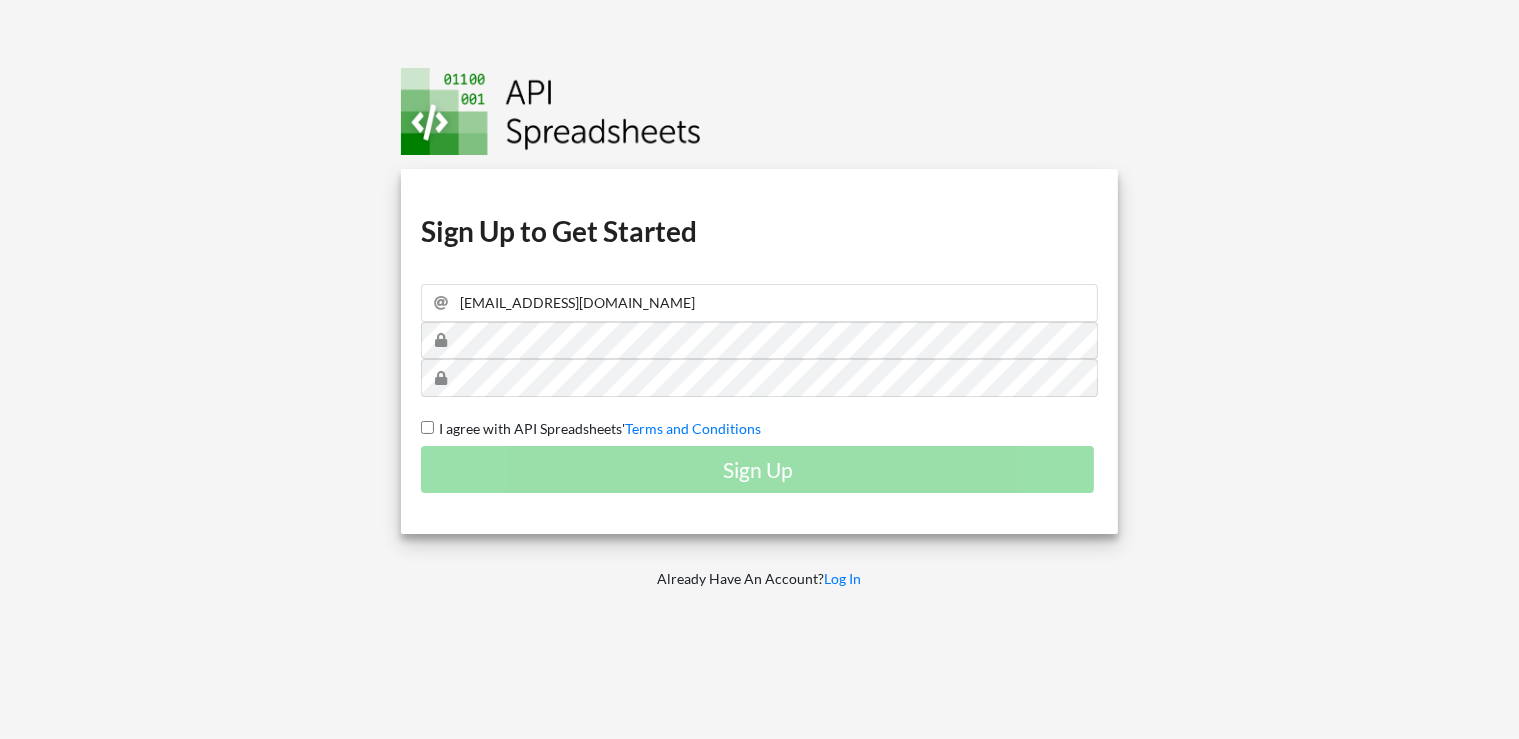 click on "I agree with API Spreadsheets'" at bounding box center (529, 428) 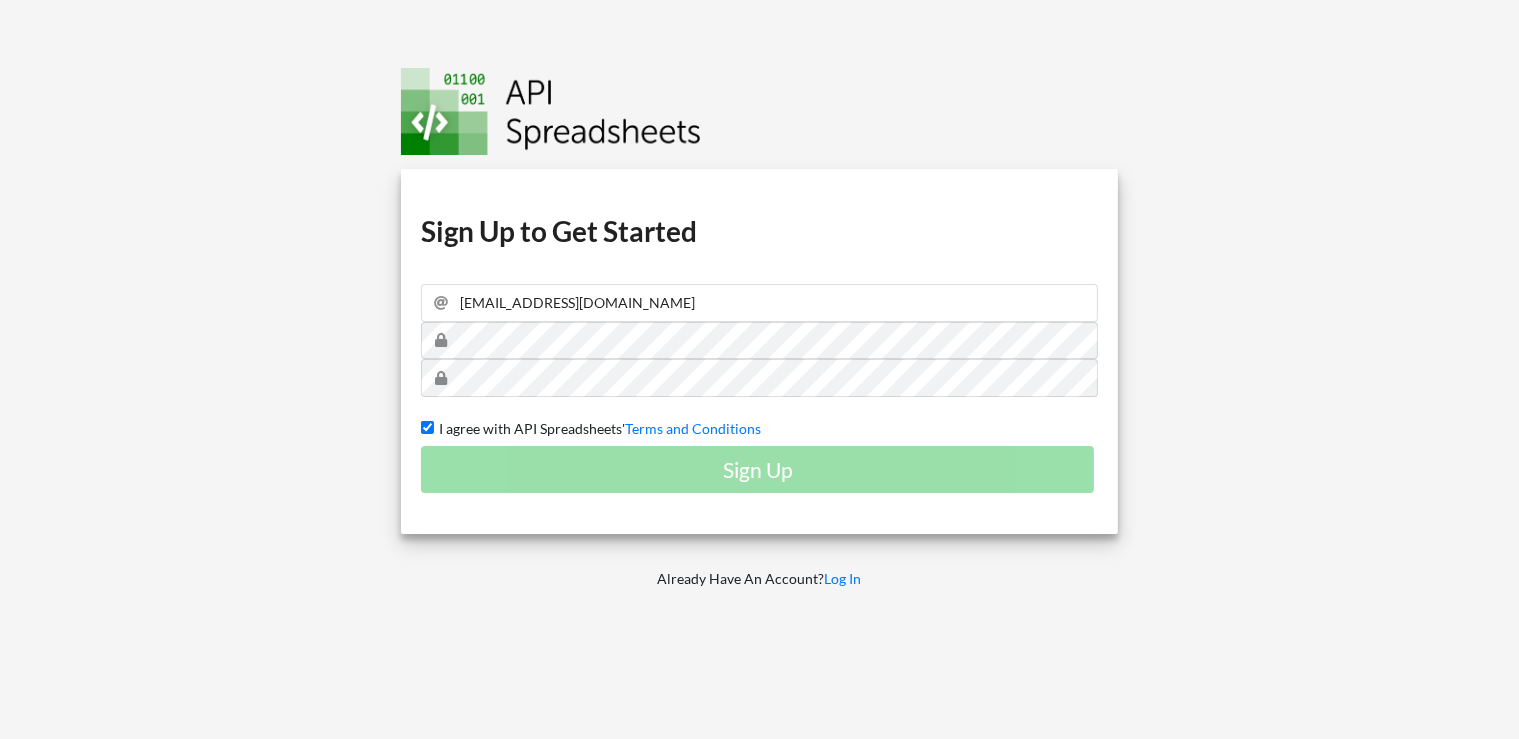 checkbox on "true" 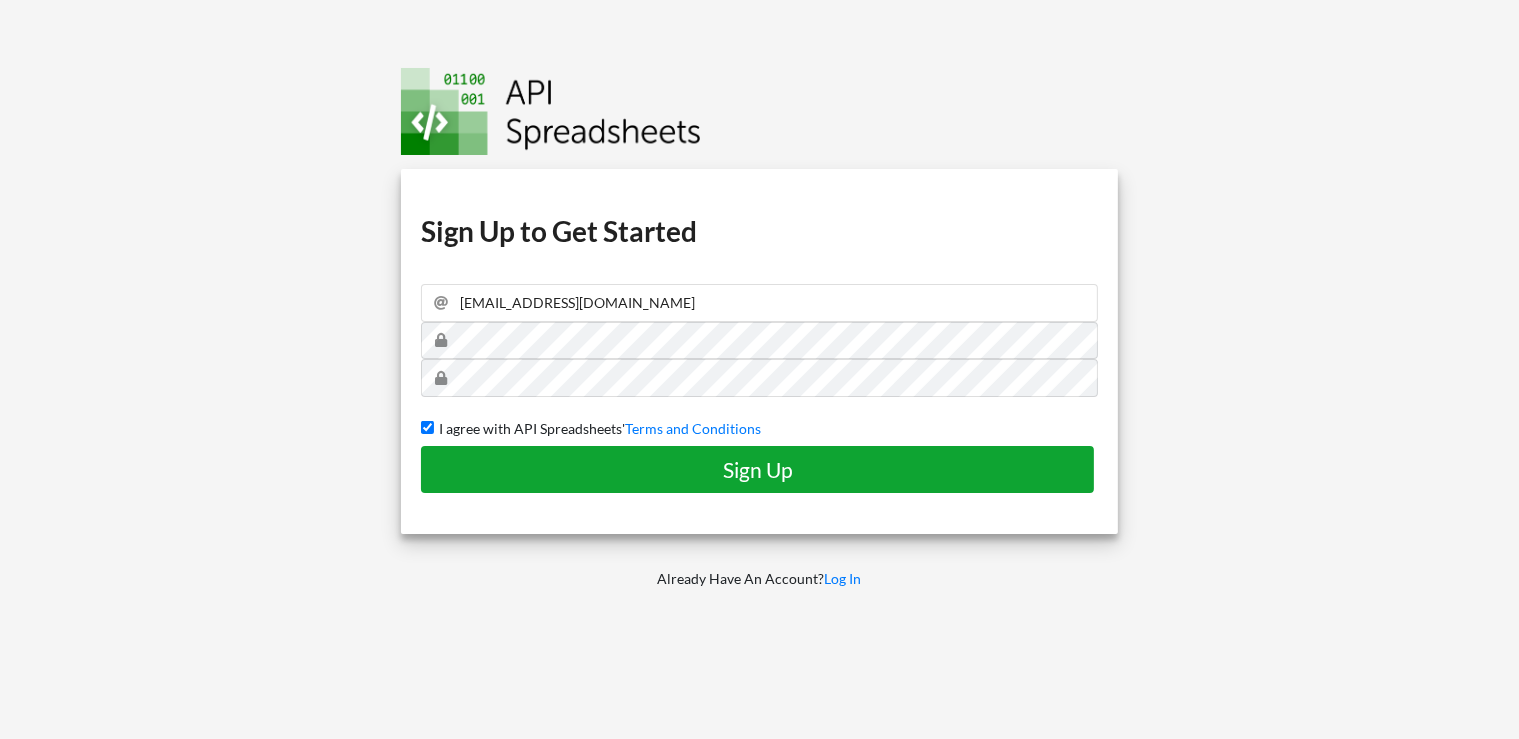 click on "Sign Up" at bounding box center (757, 469) 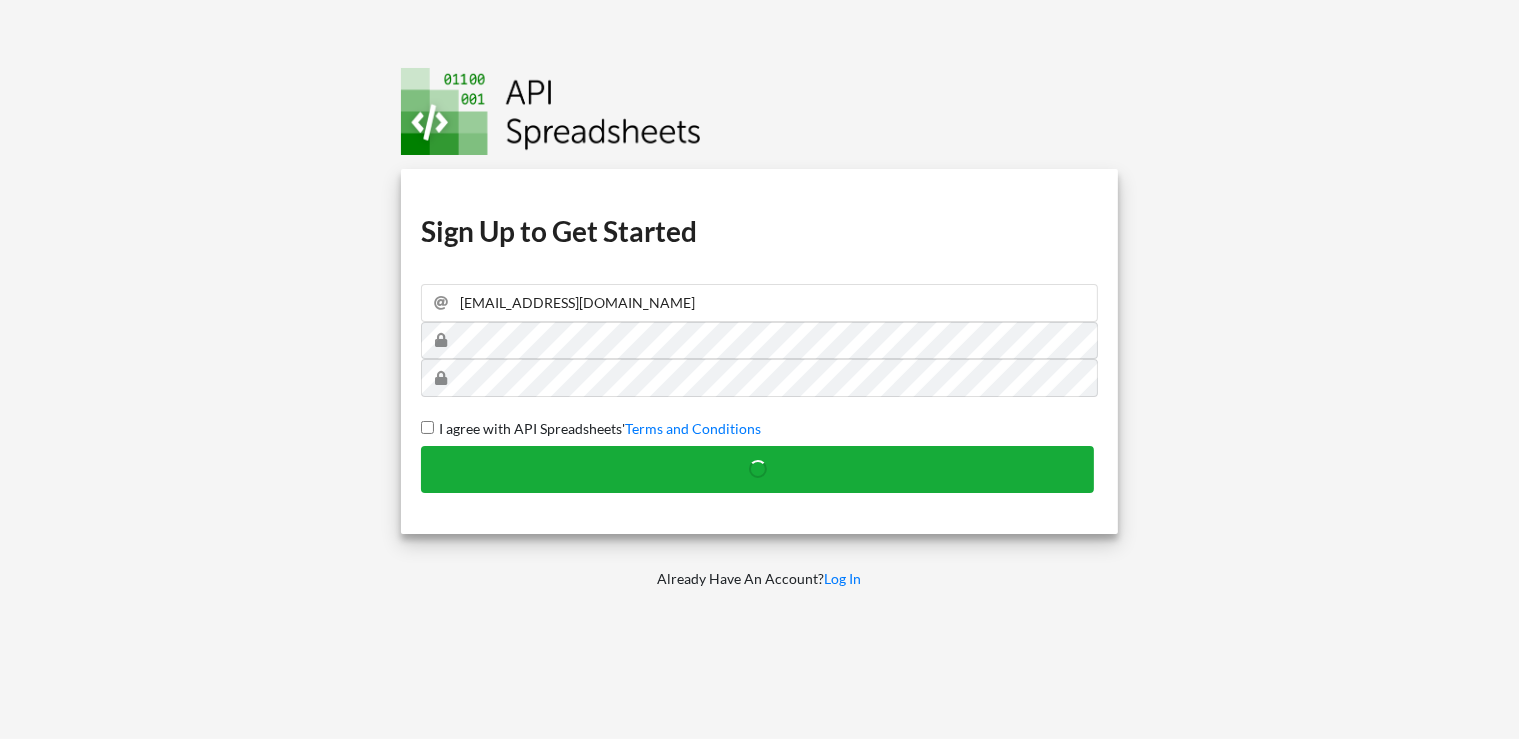 type 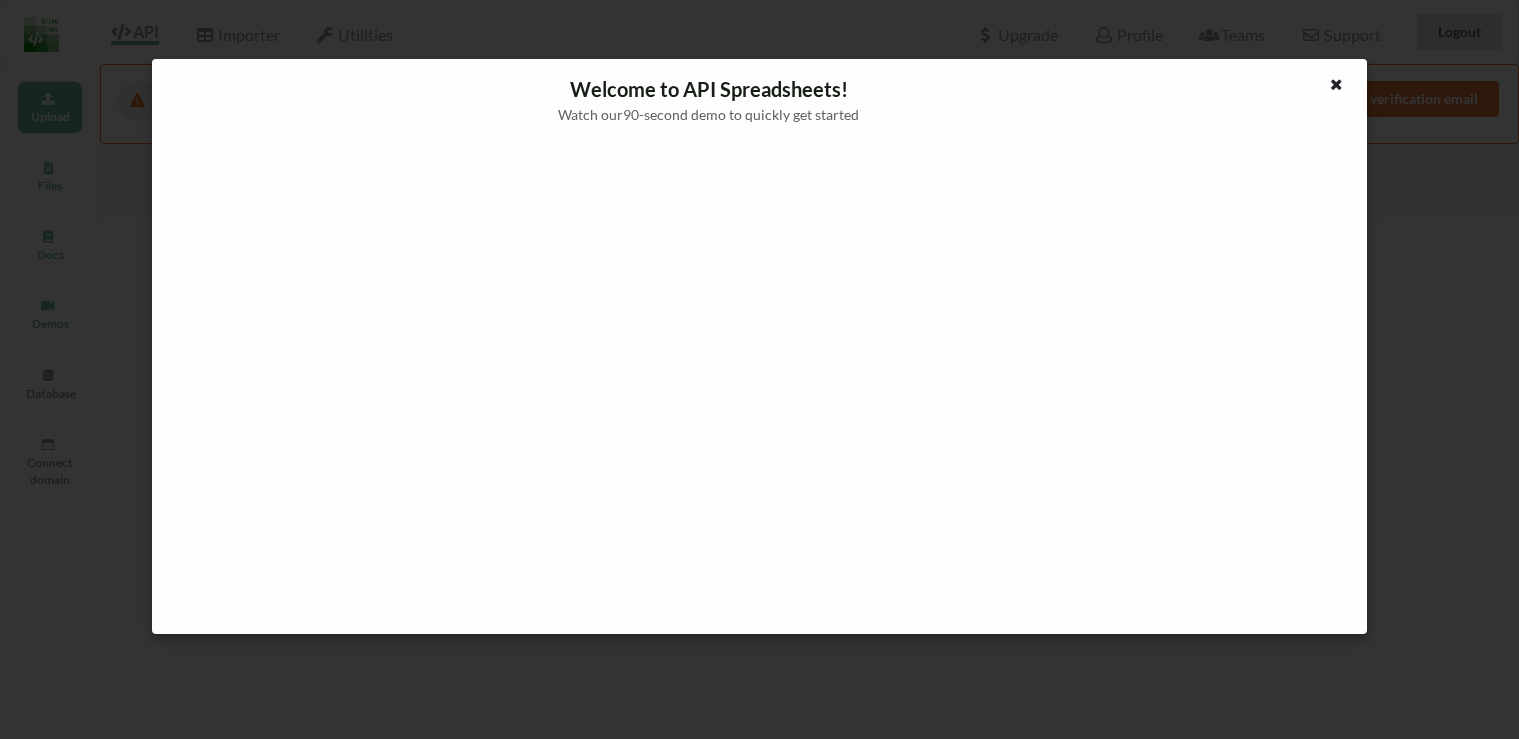 scroll, scrollTop: 0, scrollLeft: 0, axis: both 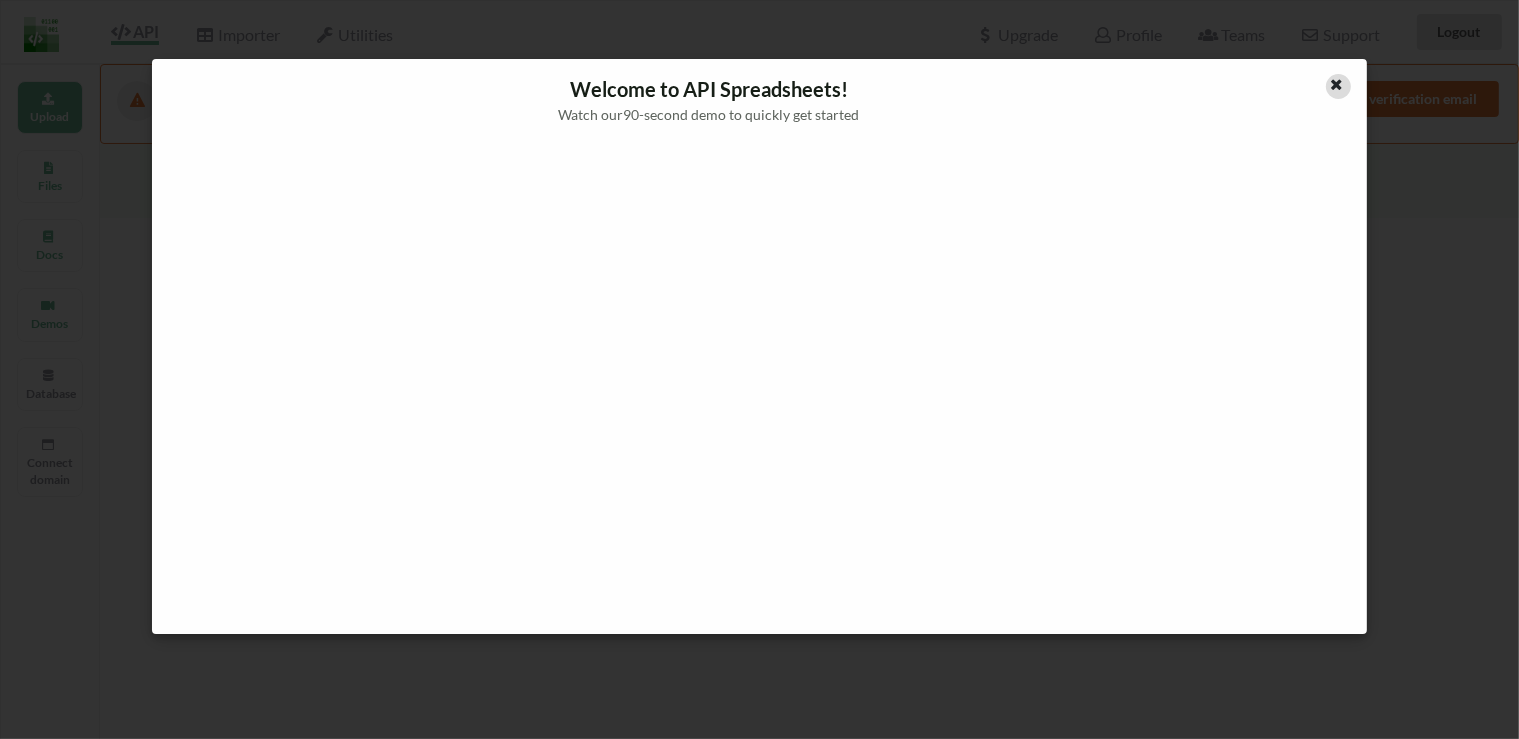 click at bounding box center (1337, 82) 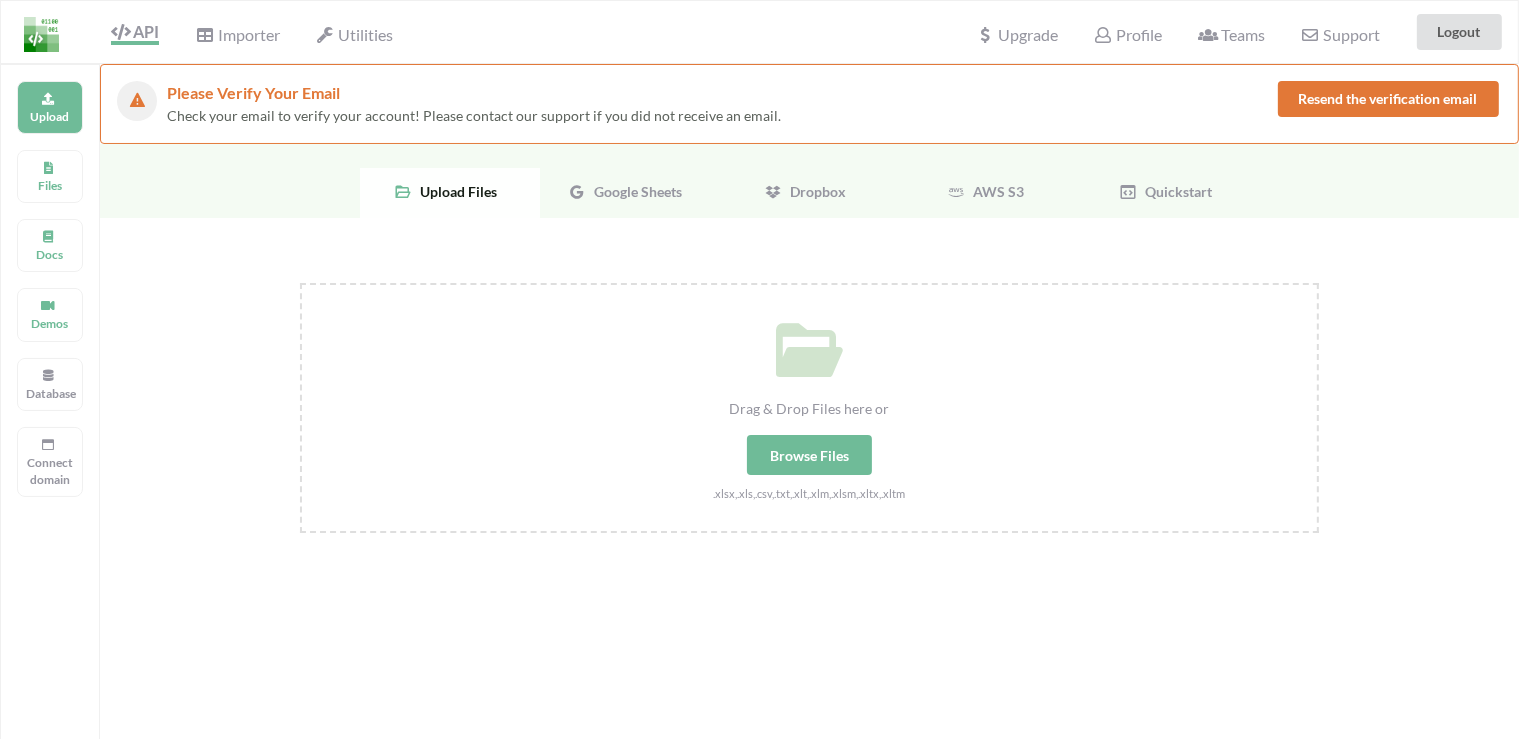 drag, startPoint x: 394, startPoint y: 145, endPoint x: 355, endPoint y: 56, distance: 97.16995 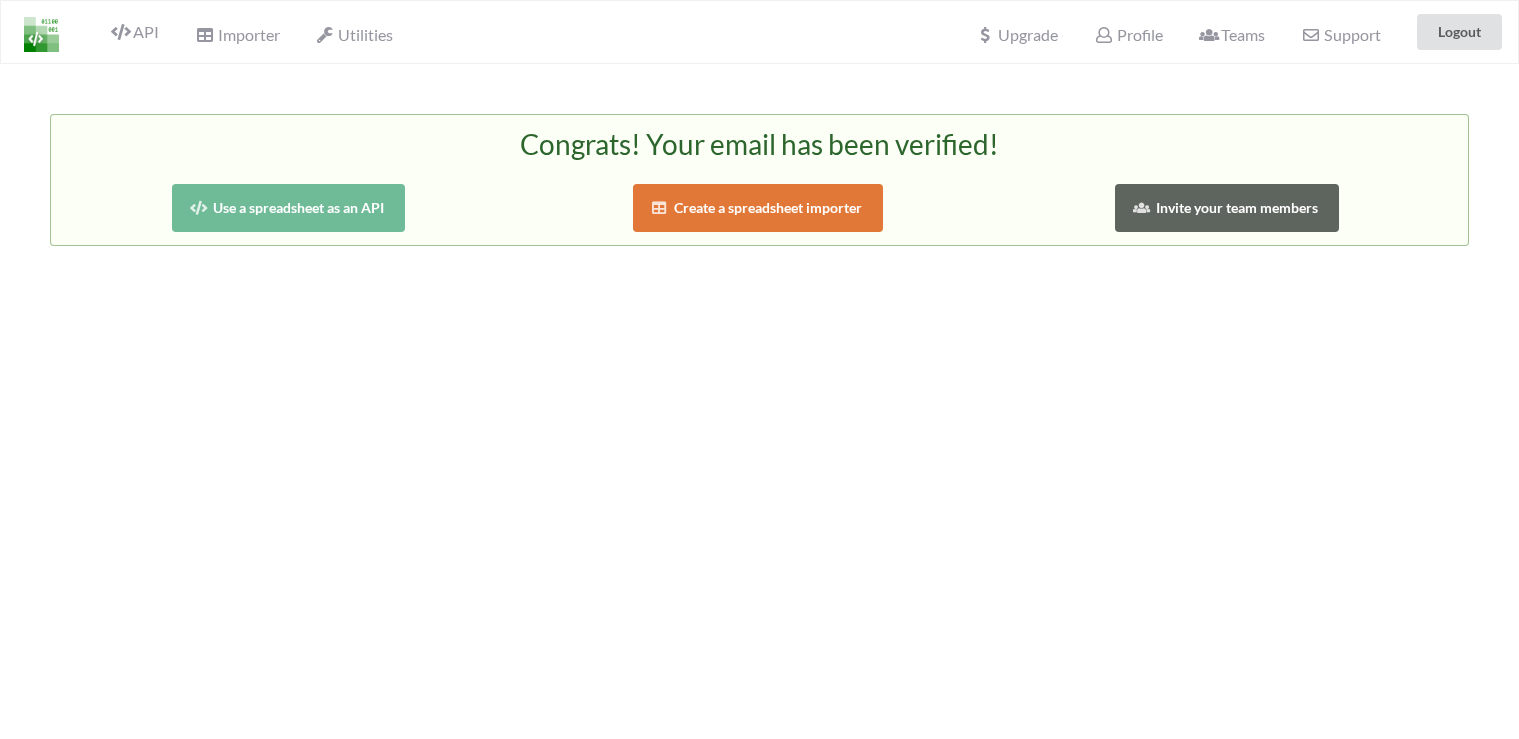 scroll, scrollTop: 0, scrollLeft: 0, axis: both 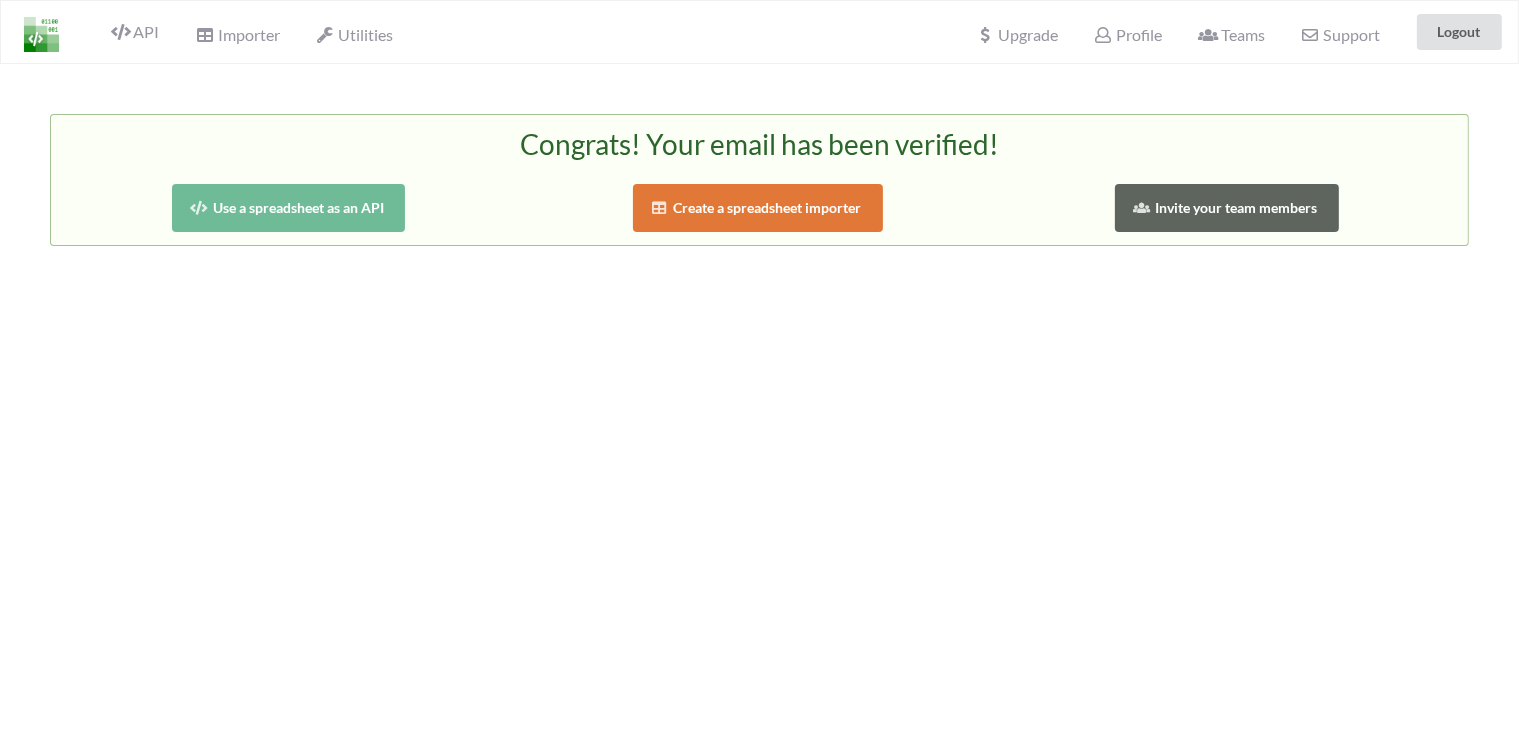 click on "Use a spreadsheet as an API" at bounding box center (288, 208) 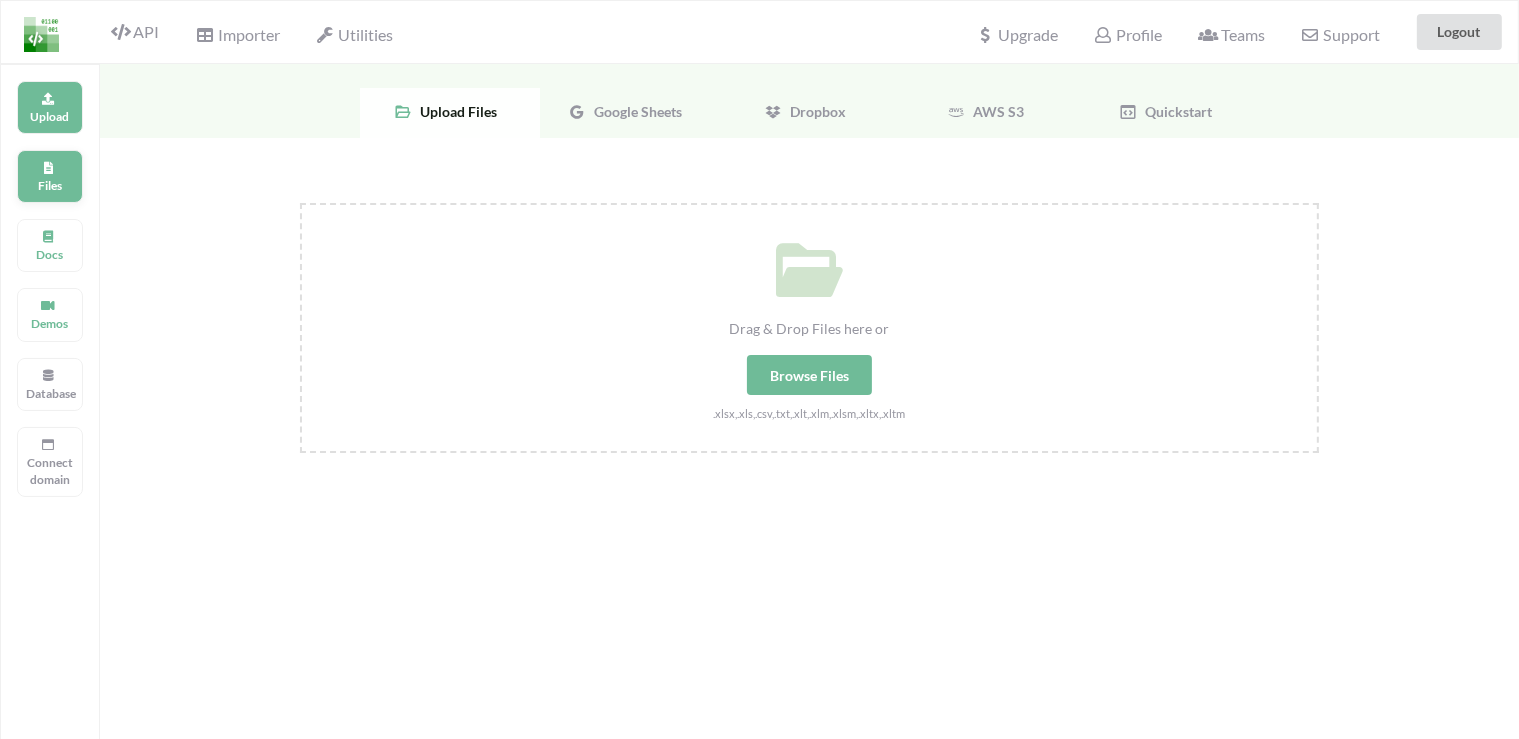 click on "Files" at bounding box center (50, 176) 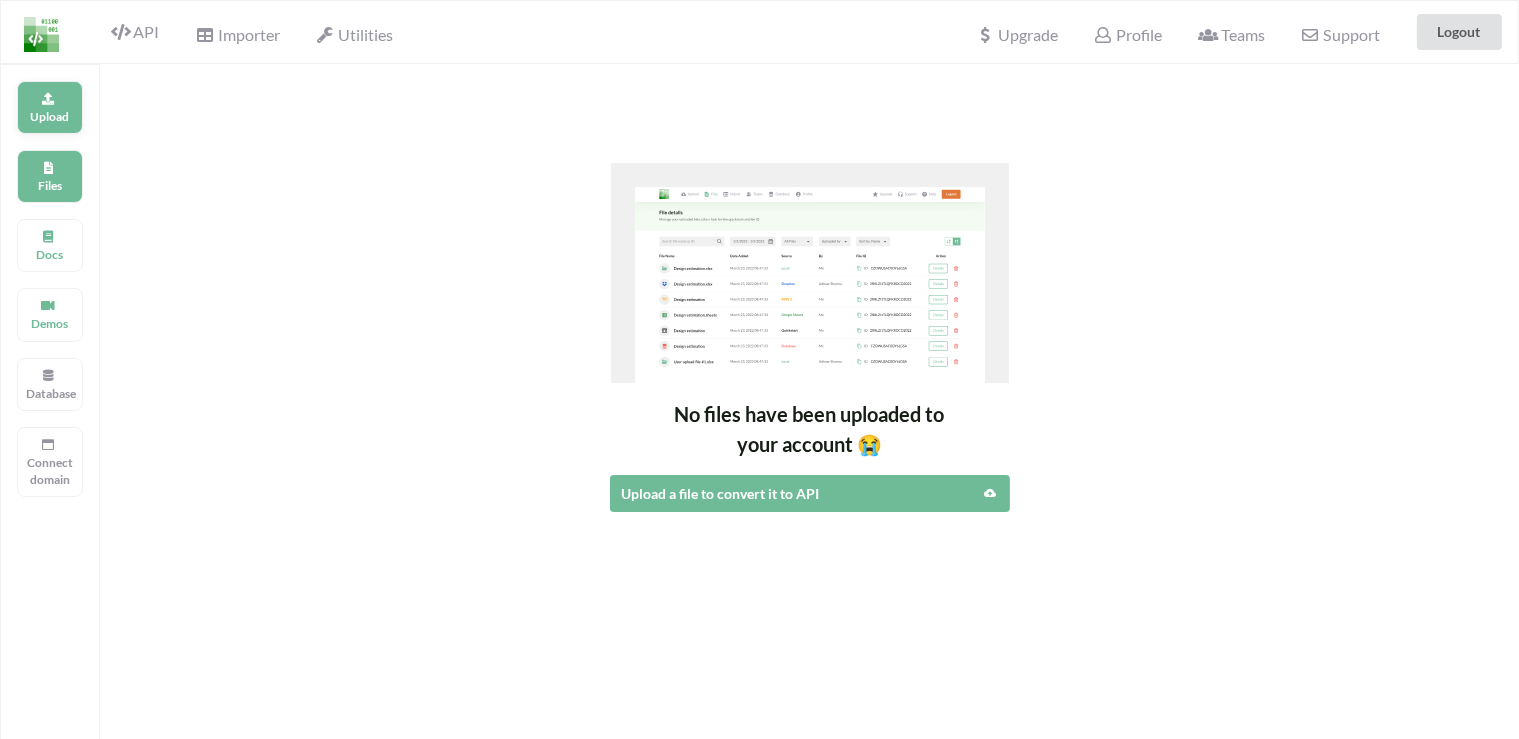 click on "Upload" at bounding box center (50, 116) 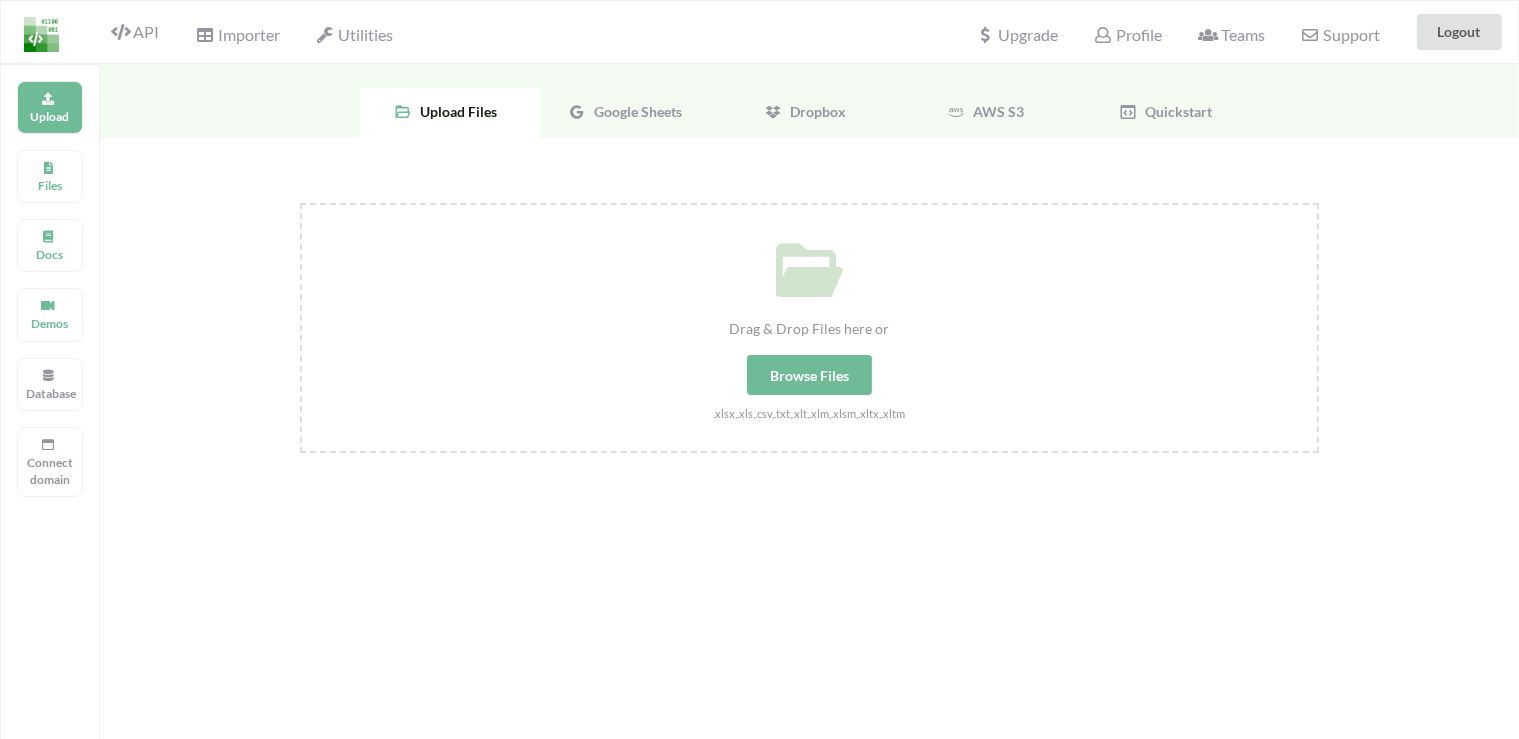 click on "Google Sheets" at bounding box center [635, 111] 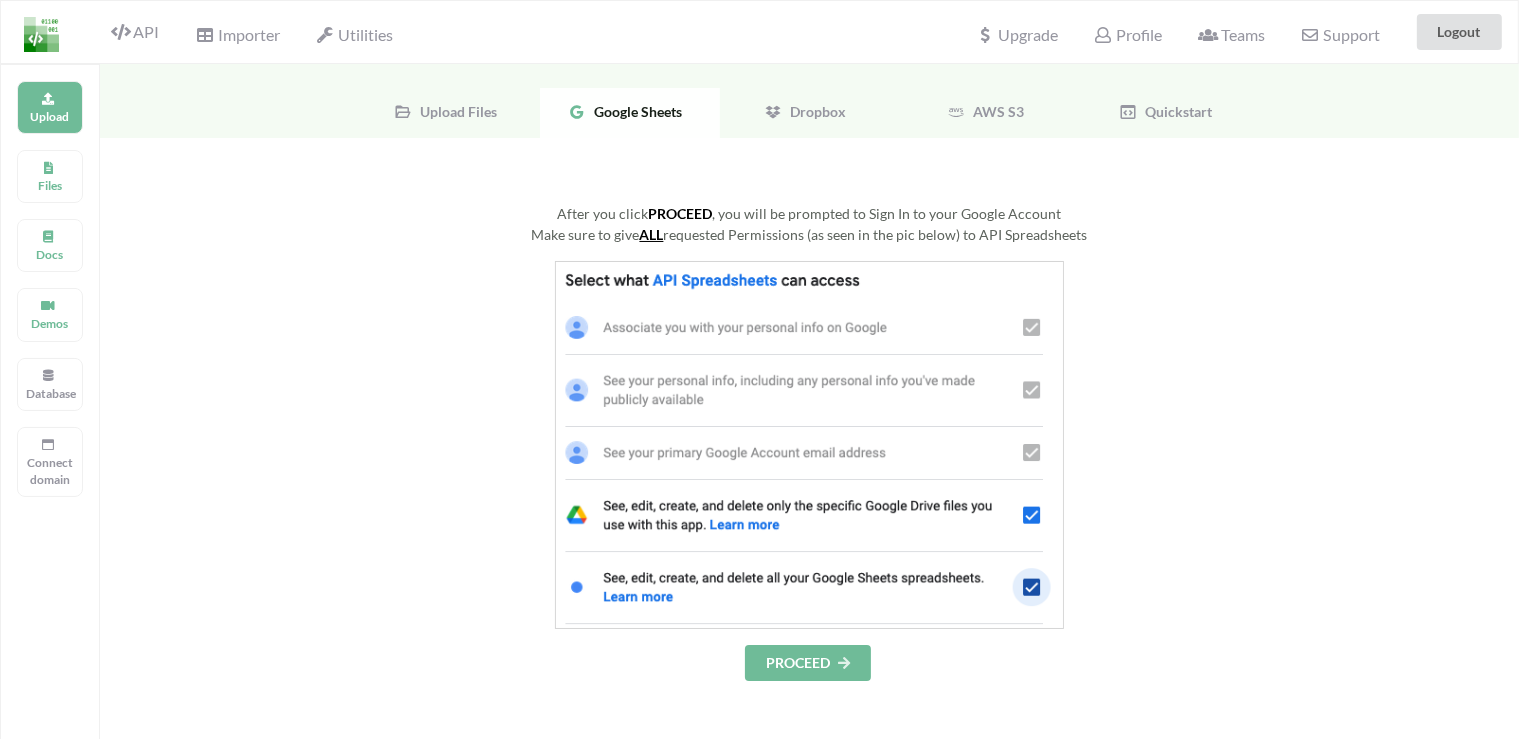 click on "PROCEED" at bounding box center (808, 663) 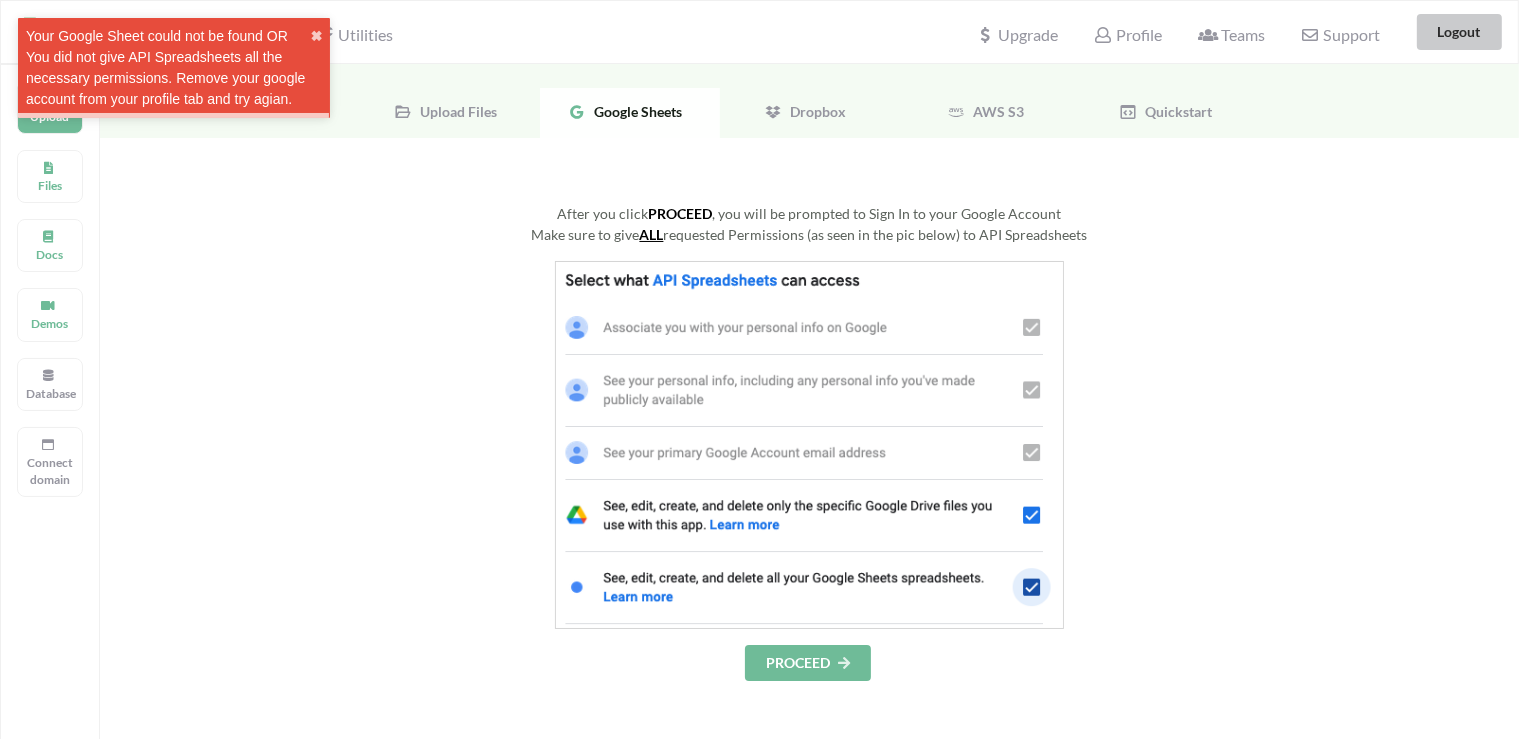 click on "Logout" at bounding box center (1459, 32) 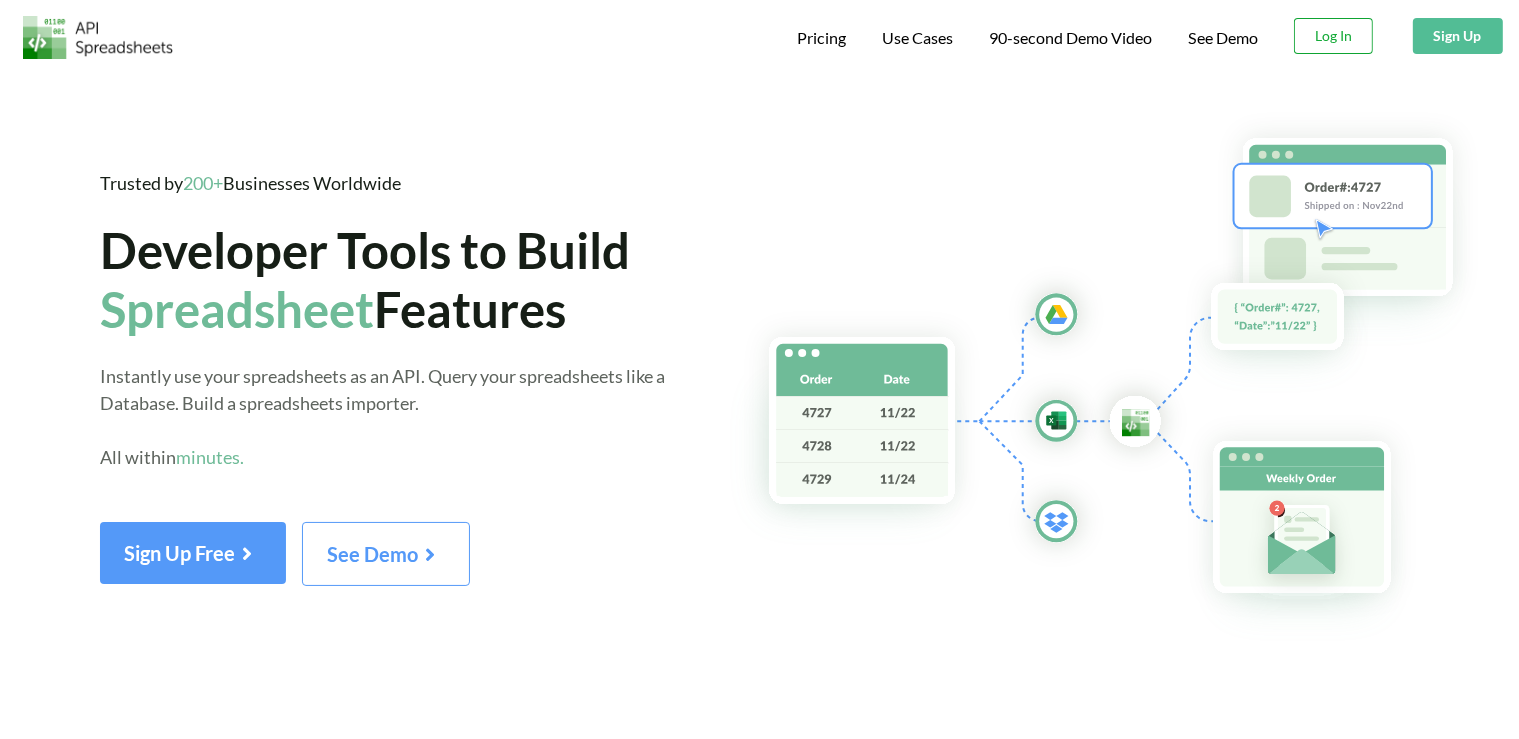 click on "Log In" at bounding box center [1333, 36] 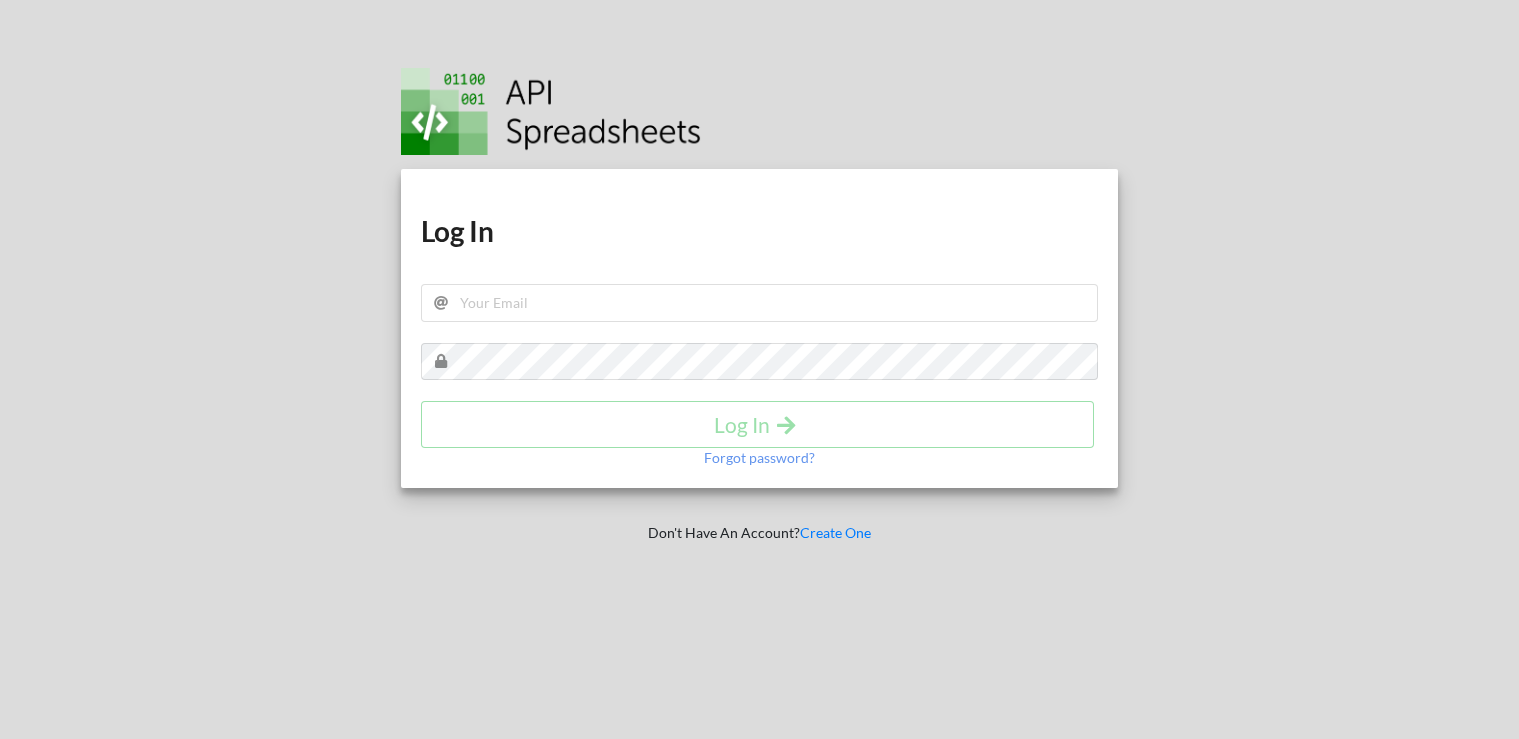 scroll, scrollTop: 0, scrollLeft: 0, axis: both 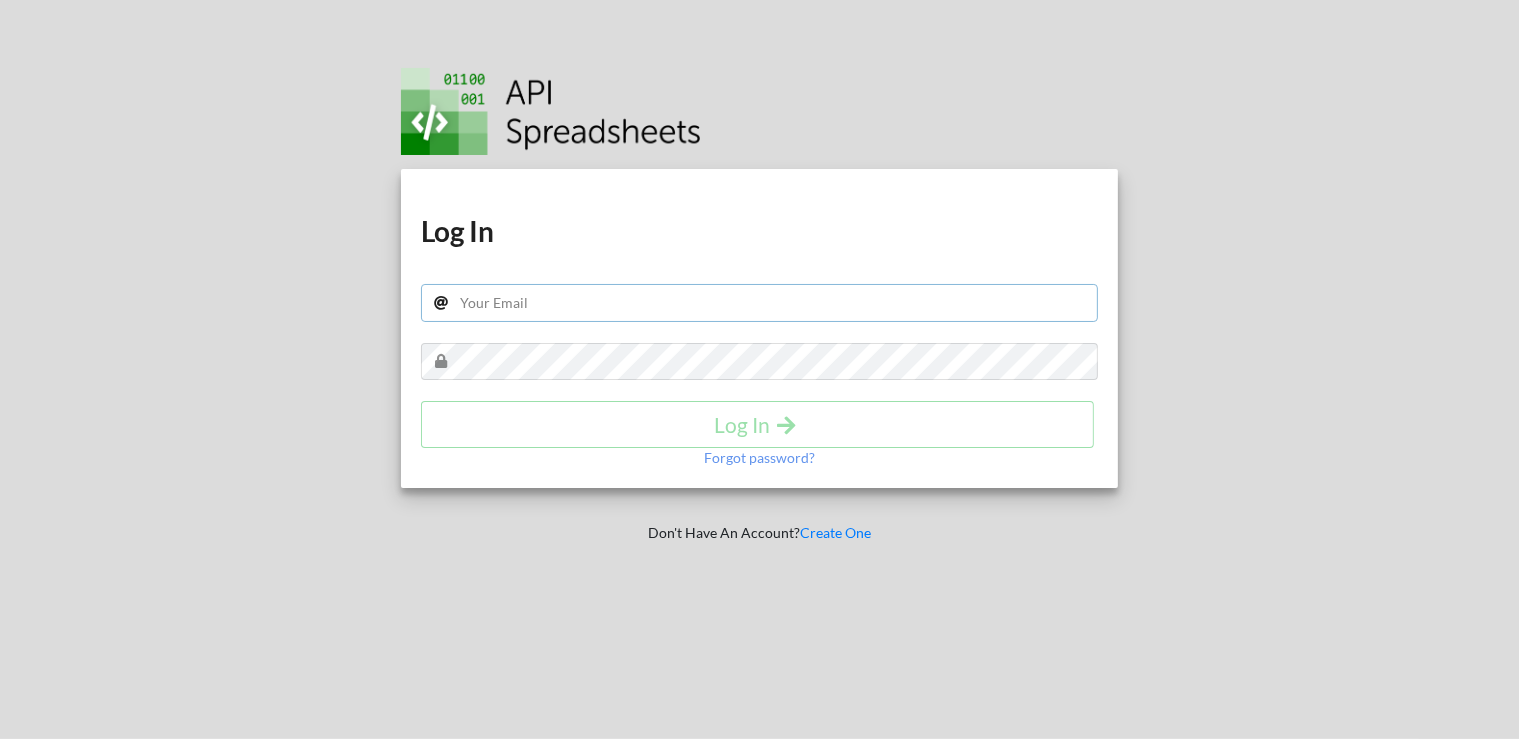 click at bounding box center [759, 303] 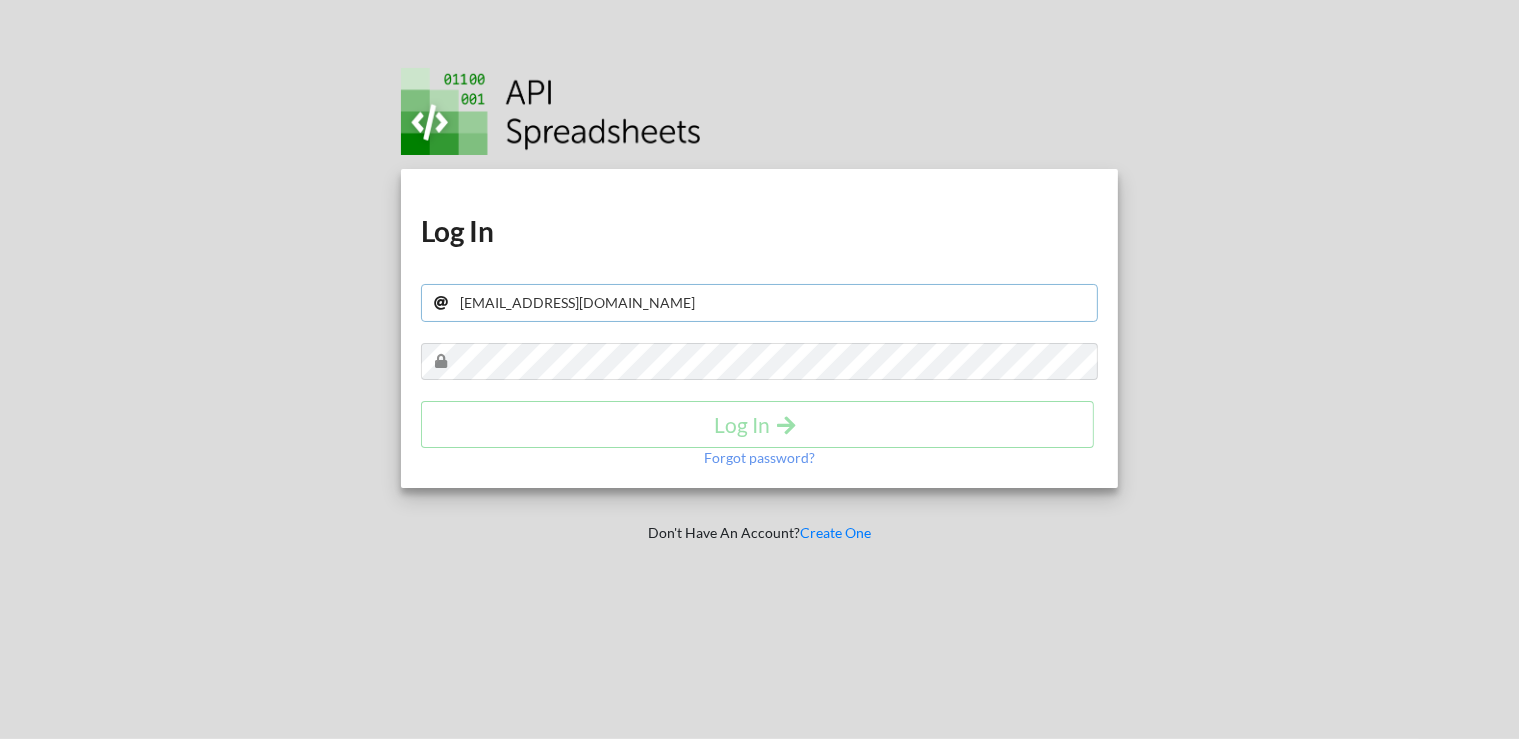 type on "[EMAIL_ADDRESS][DOMAIN_NAME]" 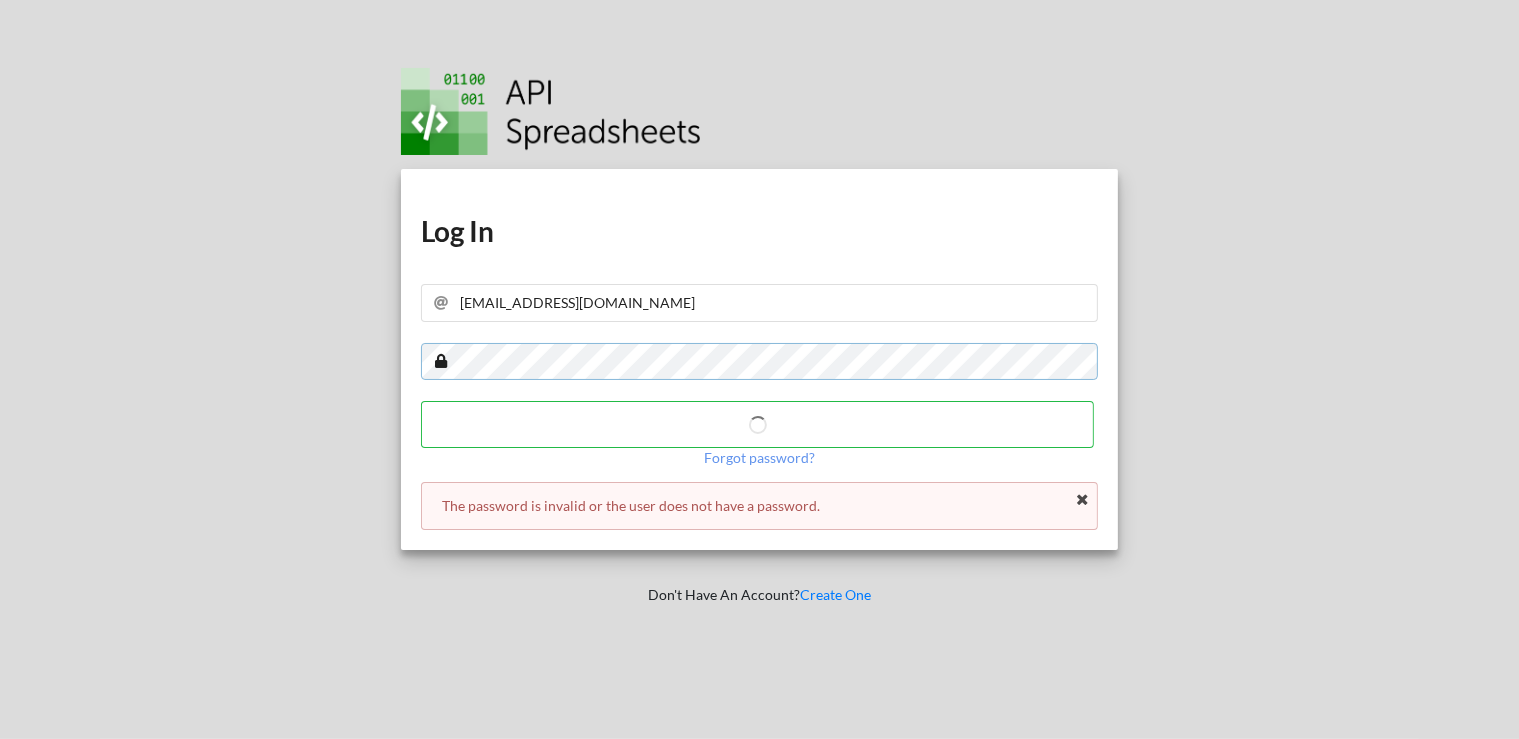 type 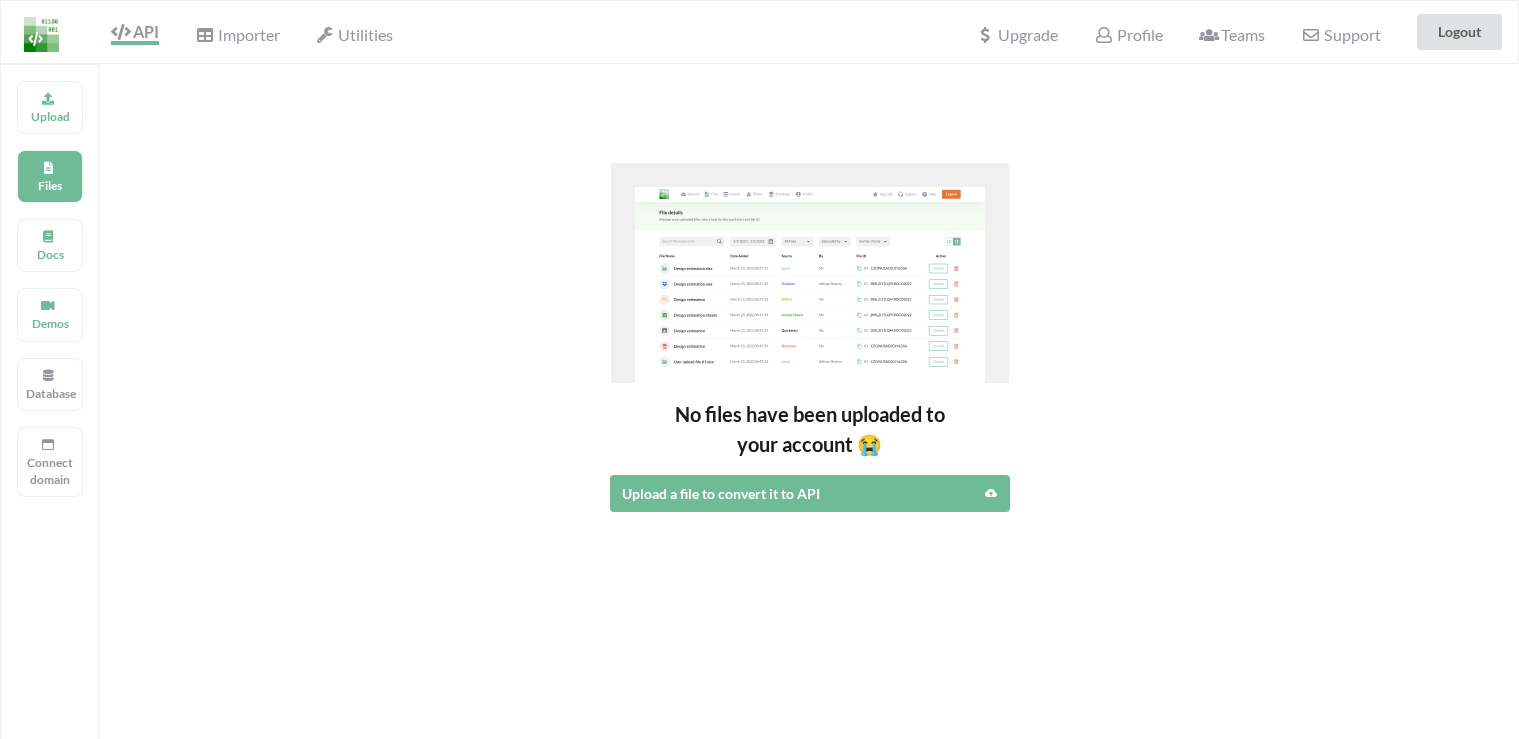 scroll, scrollTop: 0, scrollLeft: 0, axis: both 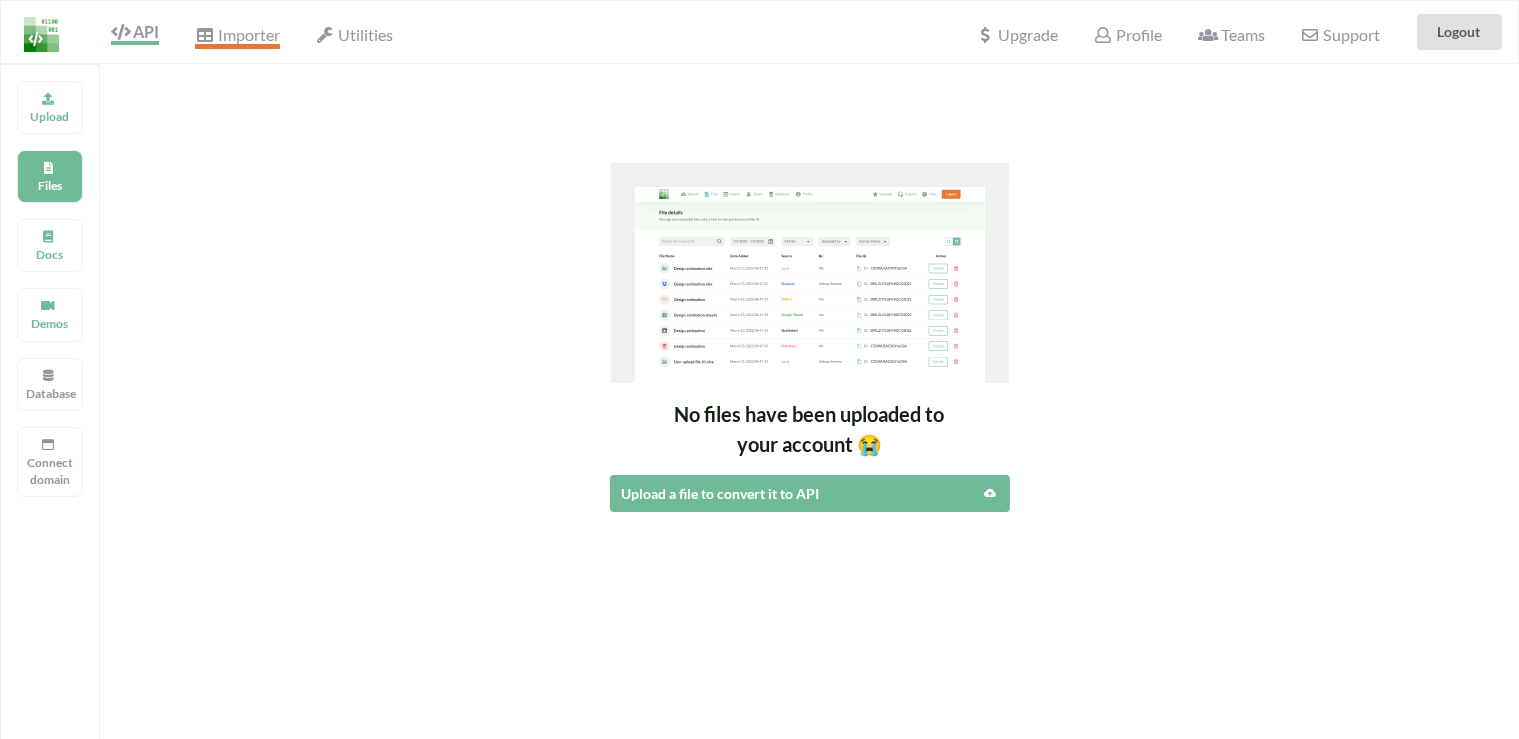 click on "Importer" at bounding box center [237, 37] 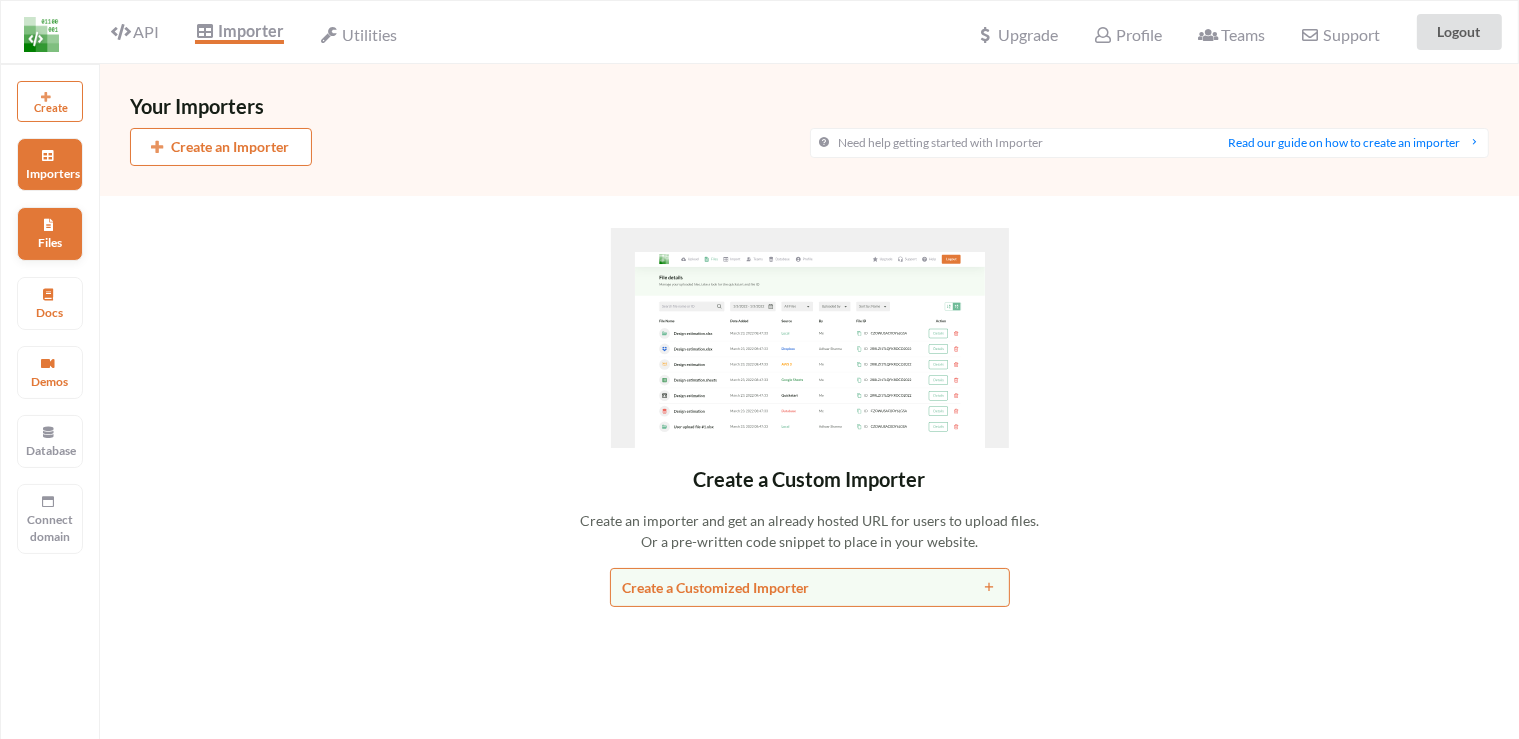 click on "Files" at bounding box center [50, 233] 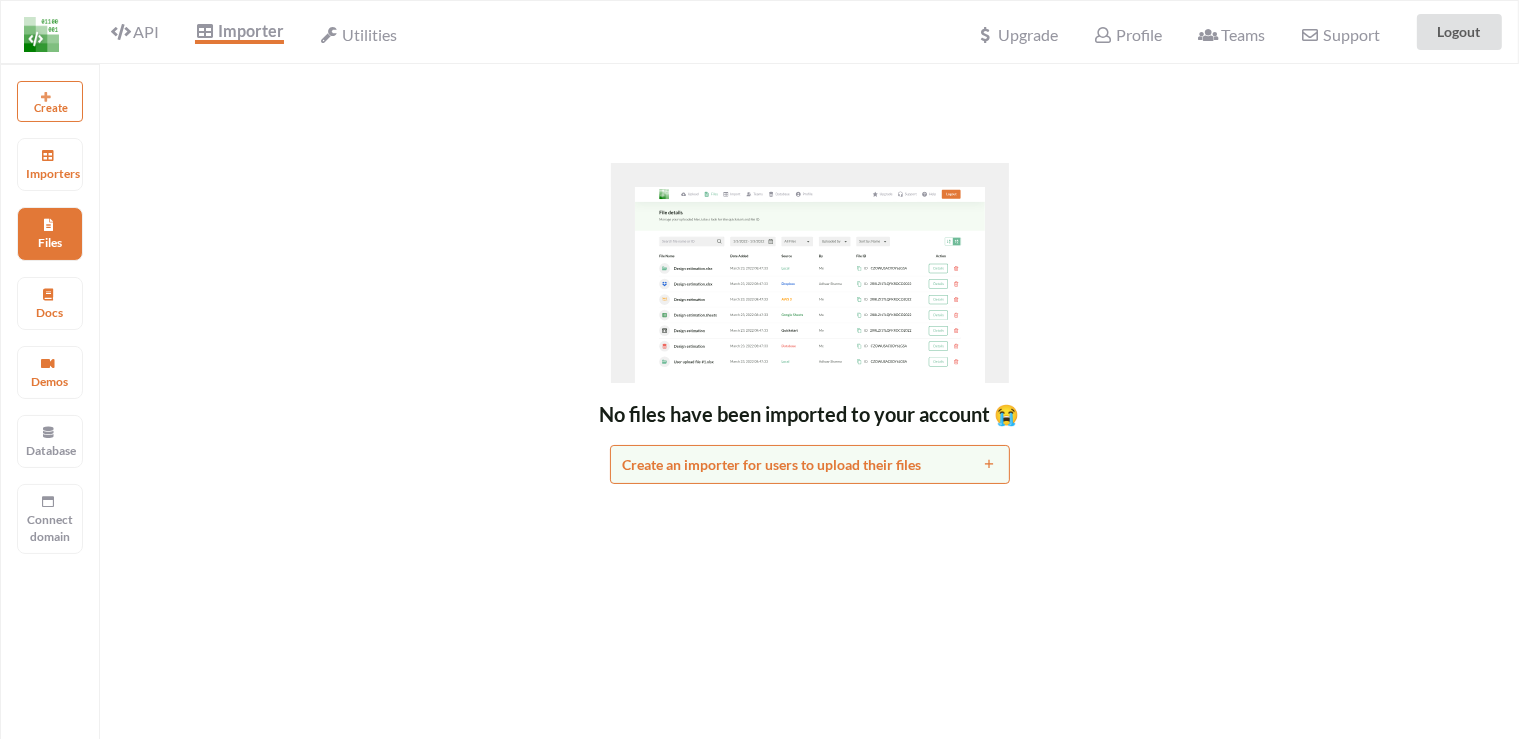 click at bounding box center [36, 32] 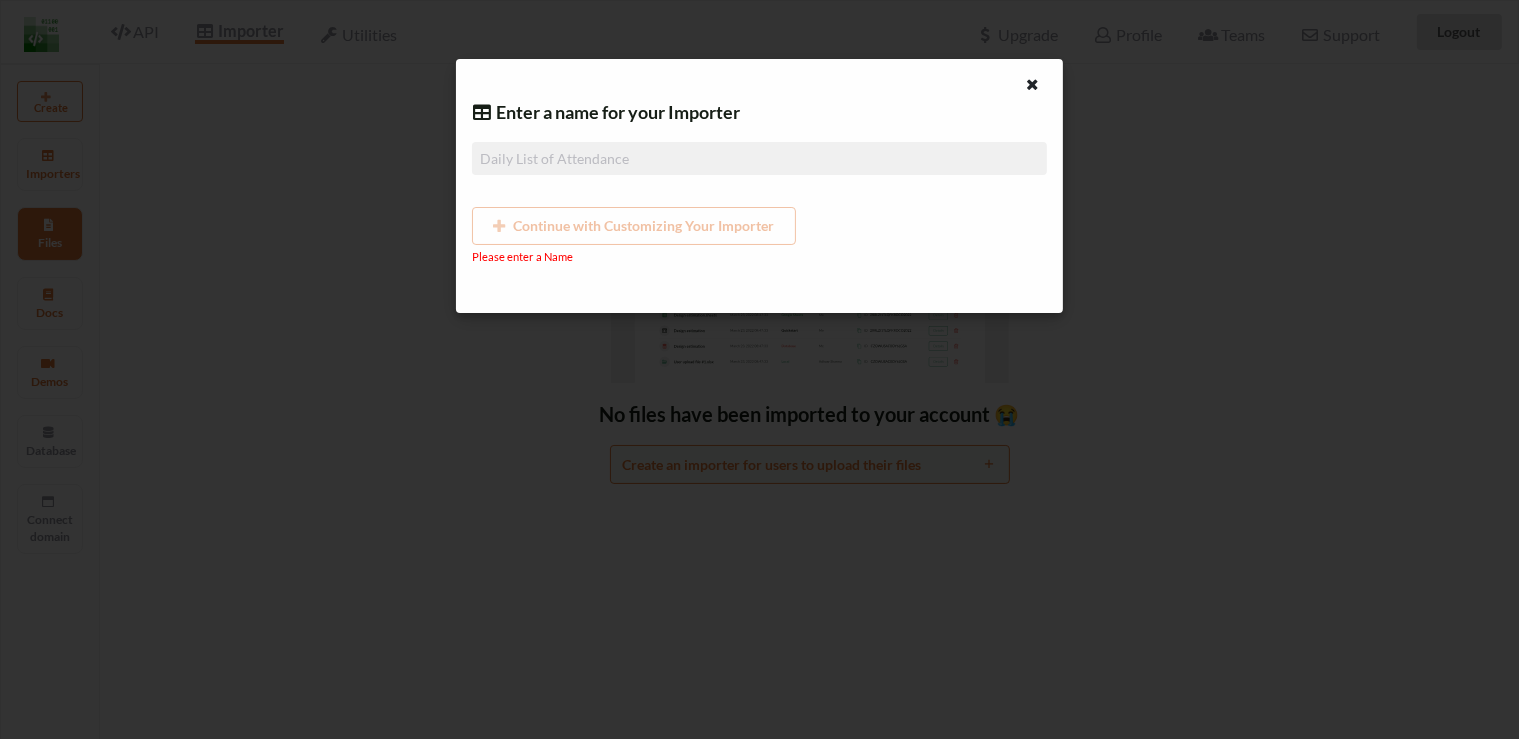click on "Enter a name for your Importer Continue with Customizing Your Importer Please enter a Name" at bounding box center (759, 369) 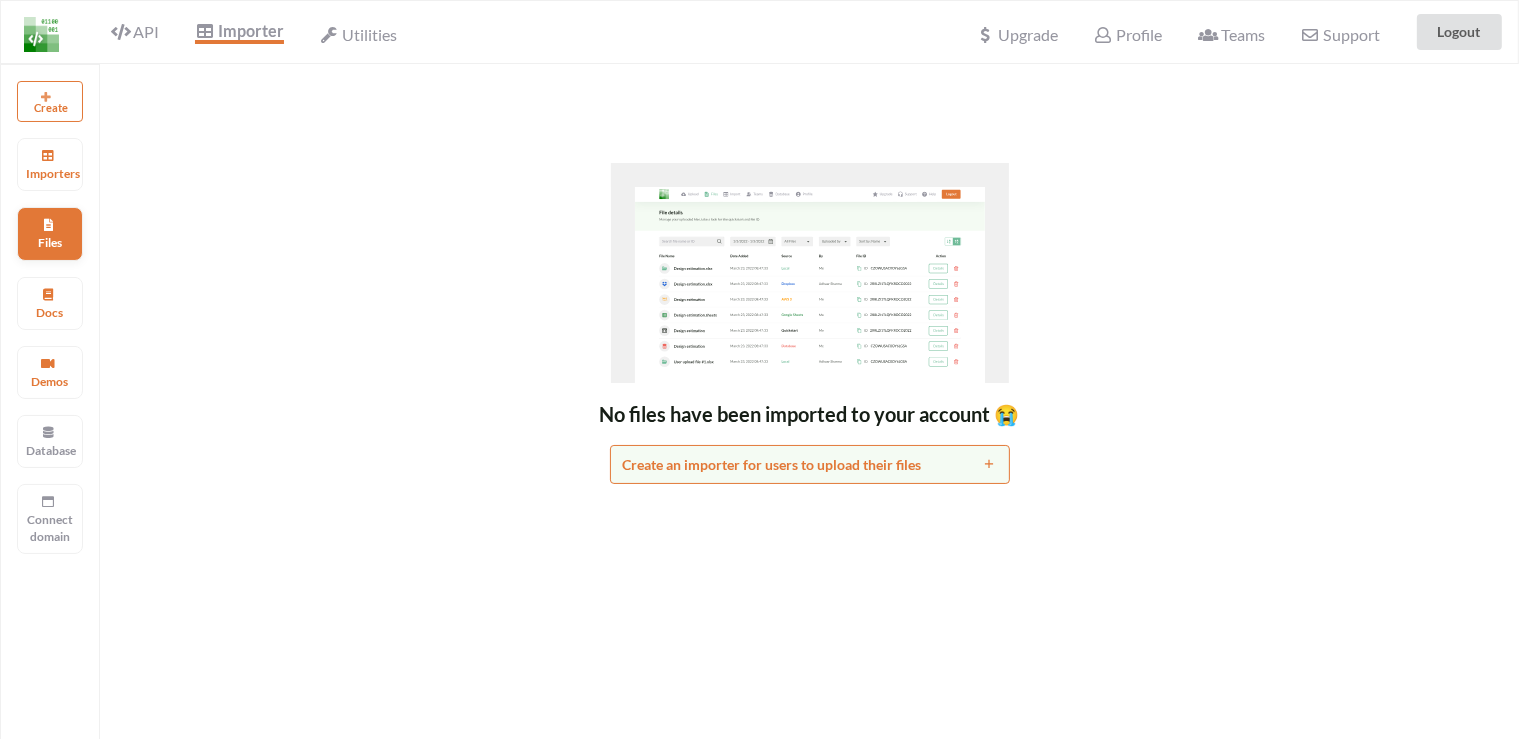 click on "Files" at bounding box center [50, 233] 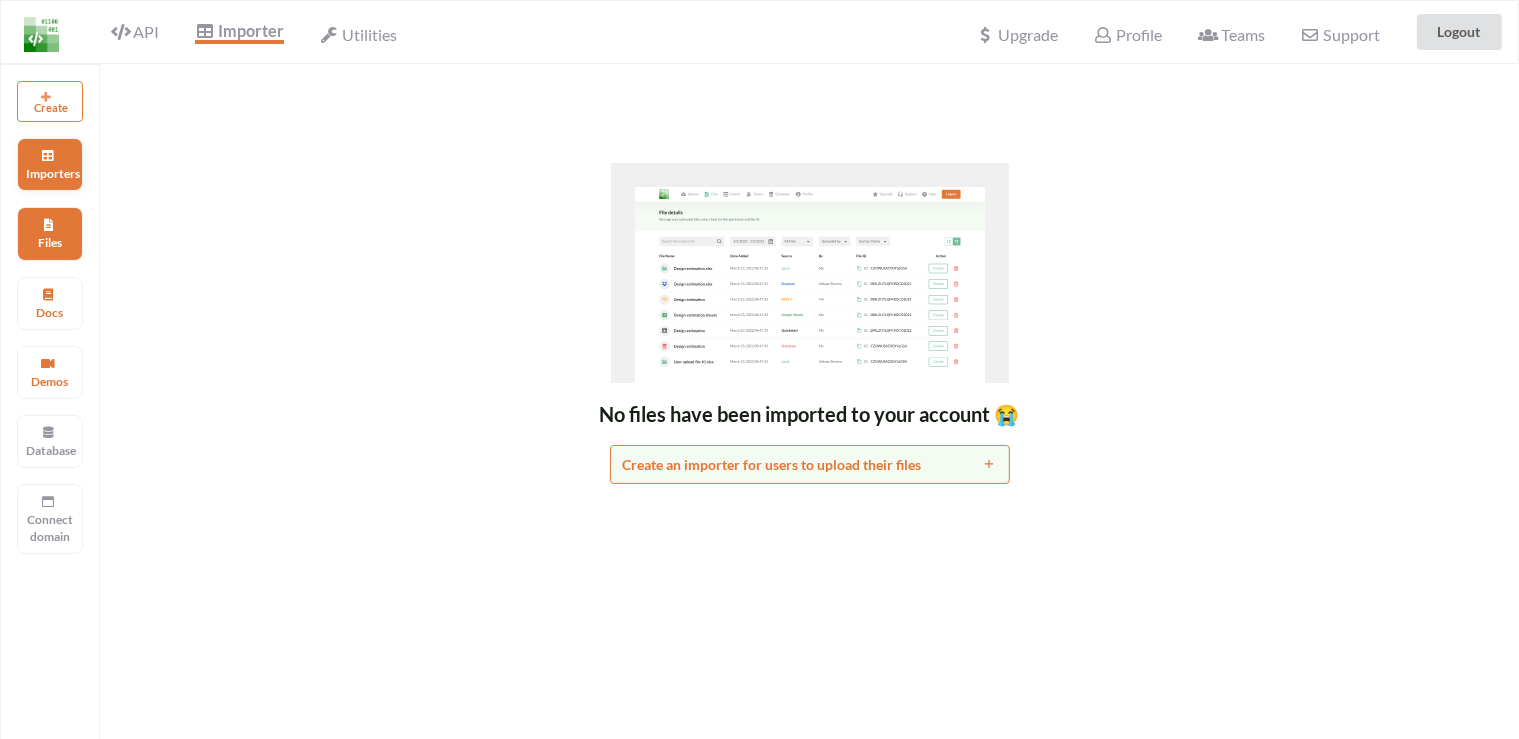 click on "Importers" at bounding box center [50, 173] 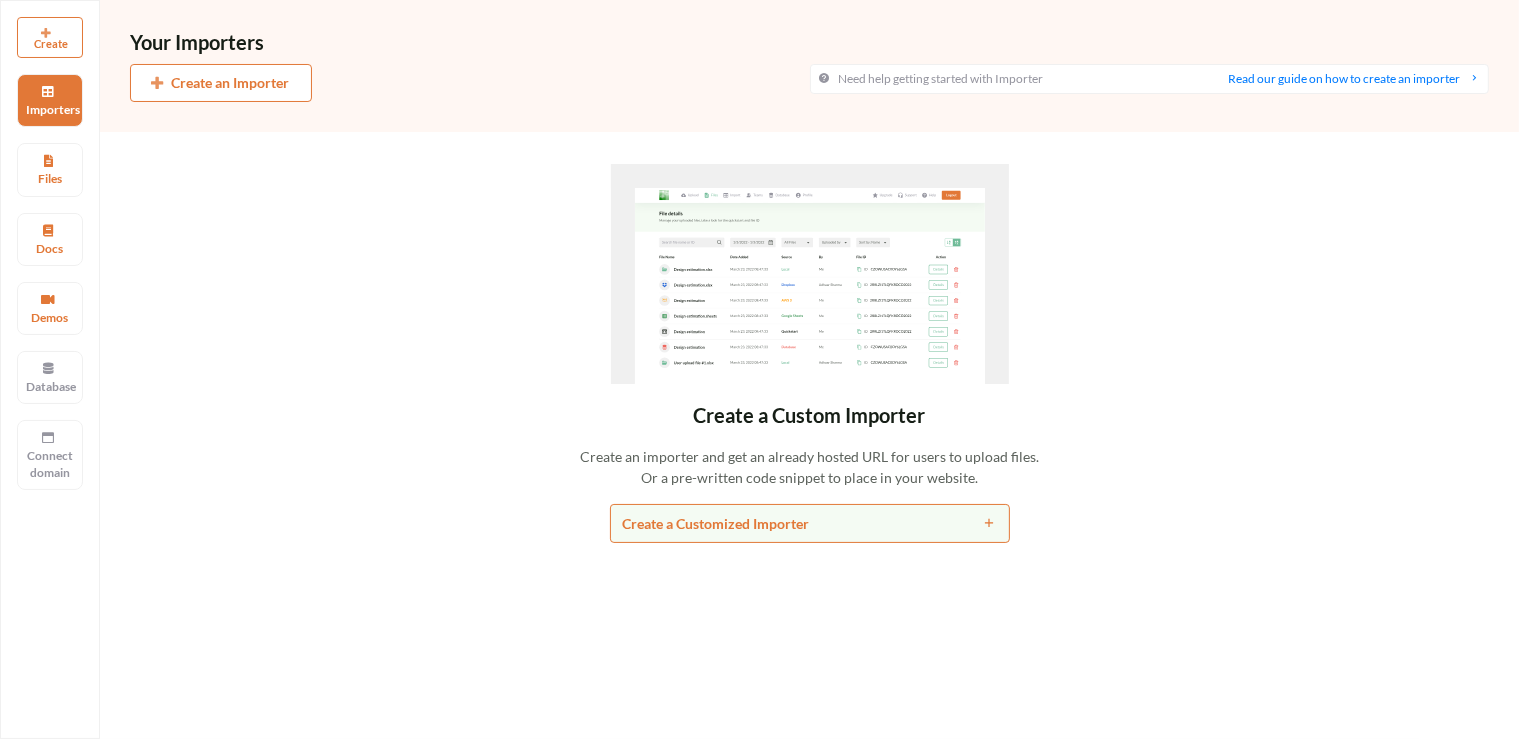 scroll, scrollTop: 105, scrollLeft: 0, axis: vertical 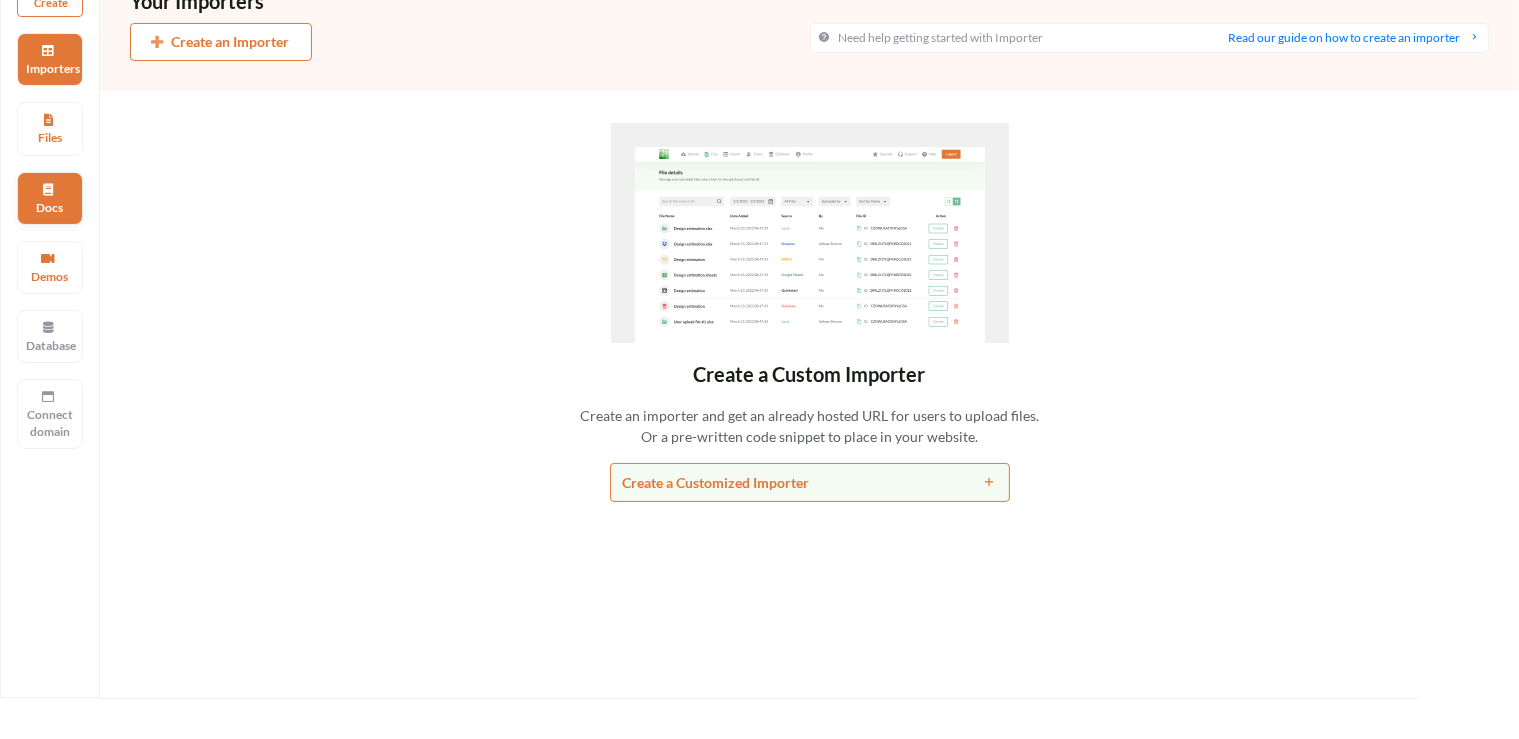 click on "Docs" at bounding box center (50, 207) 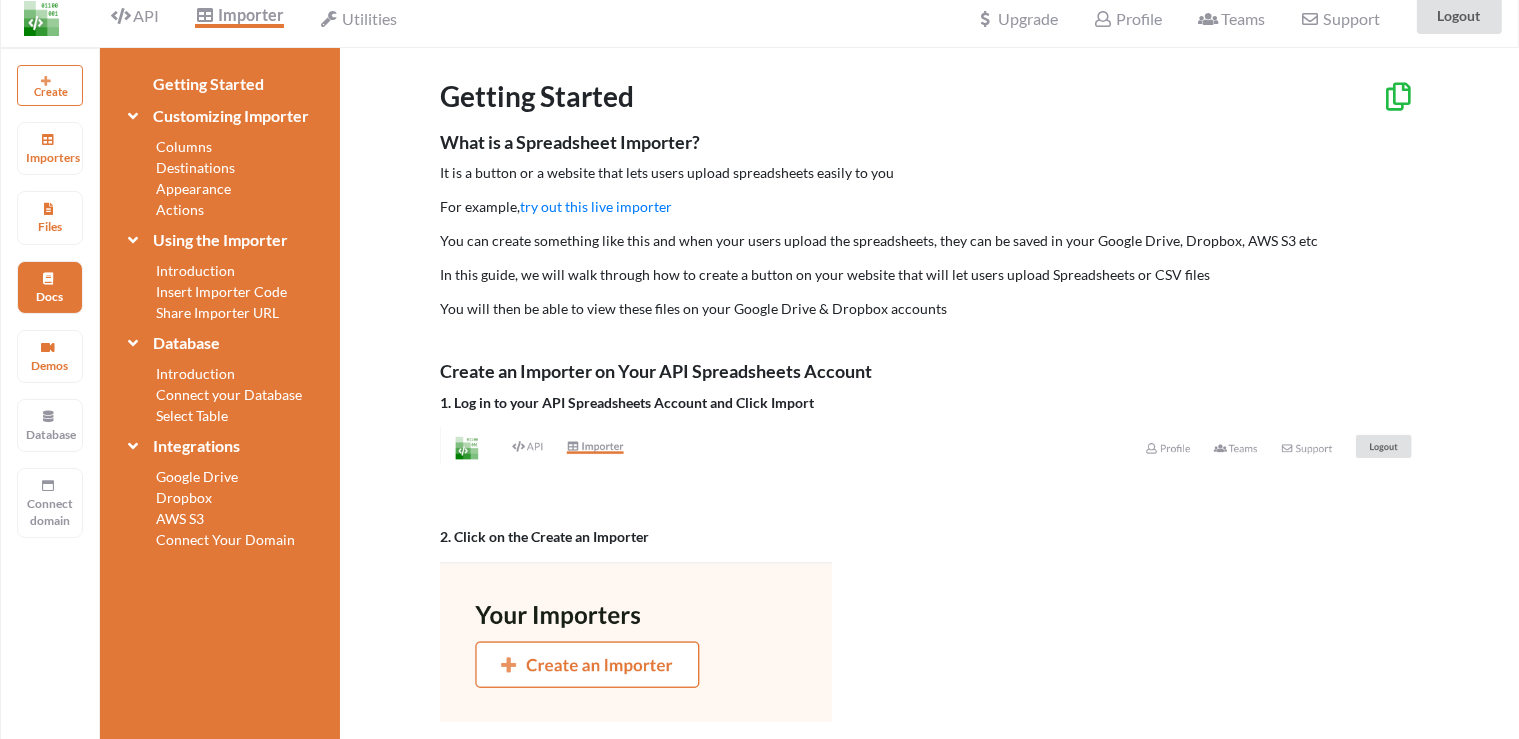 scroll, scrollTop: 0, scrollLeft: 0, axis: both 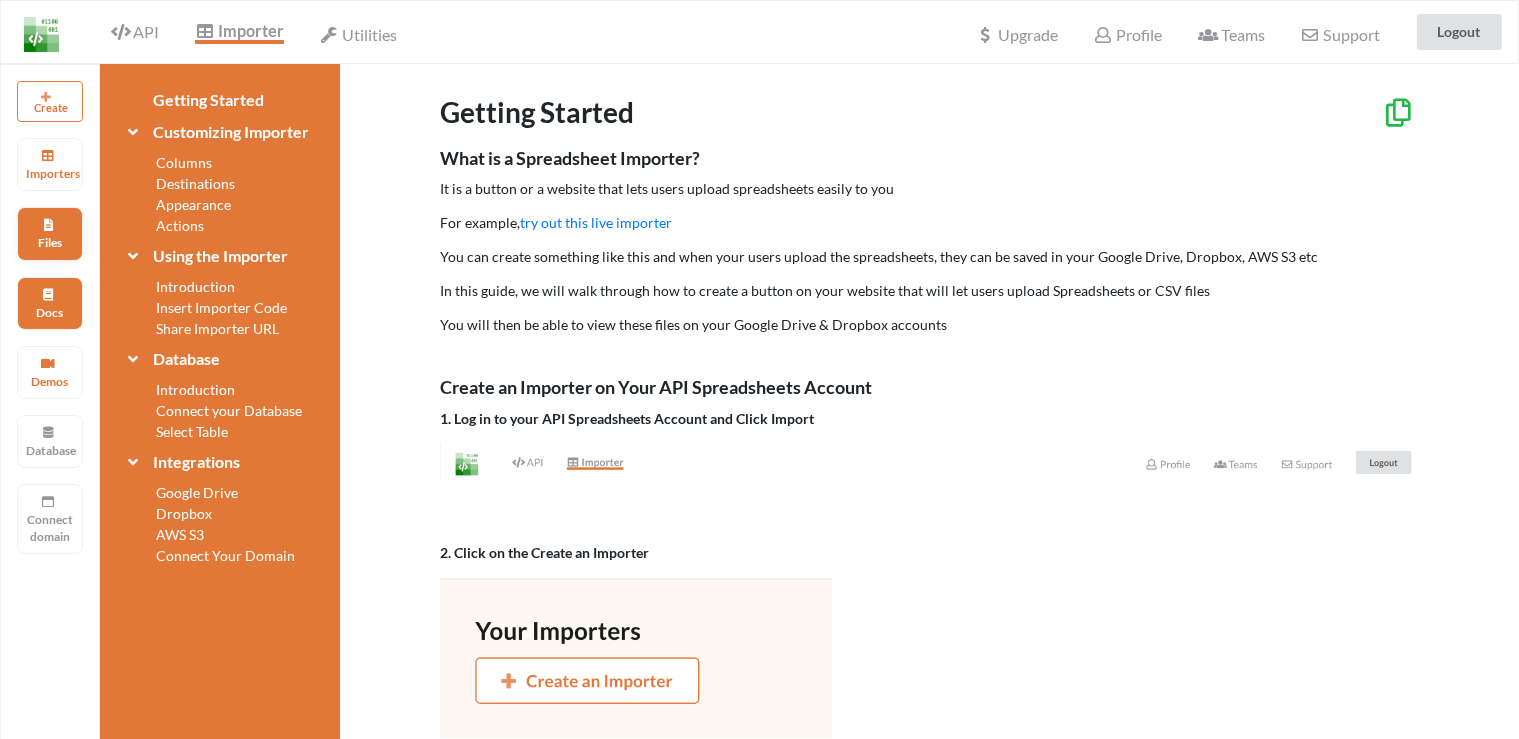 click on "Files" at bounding box center (50, 233) 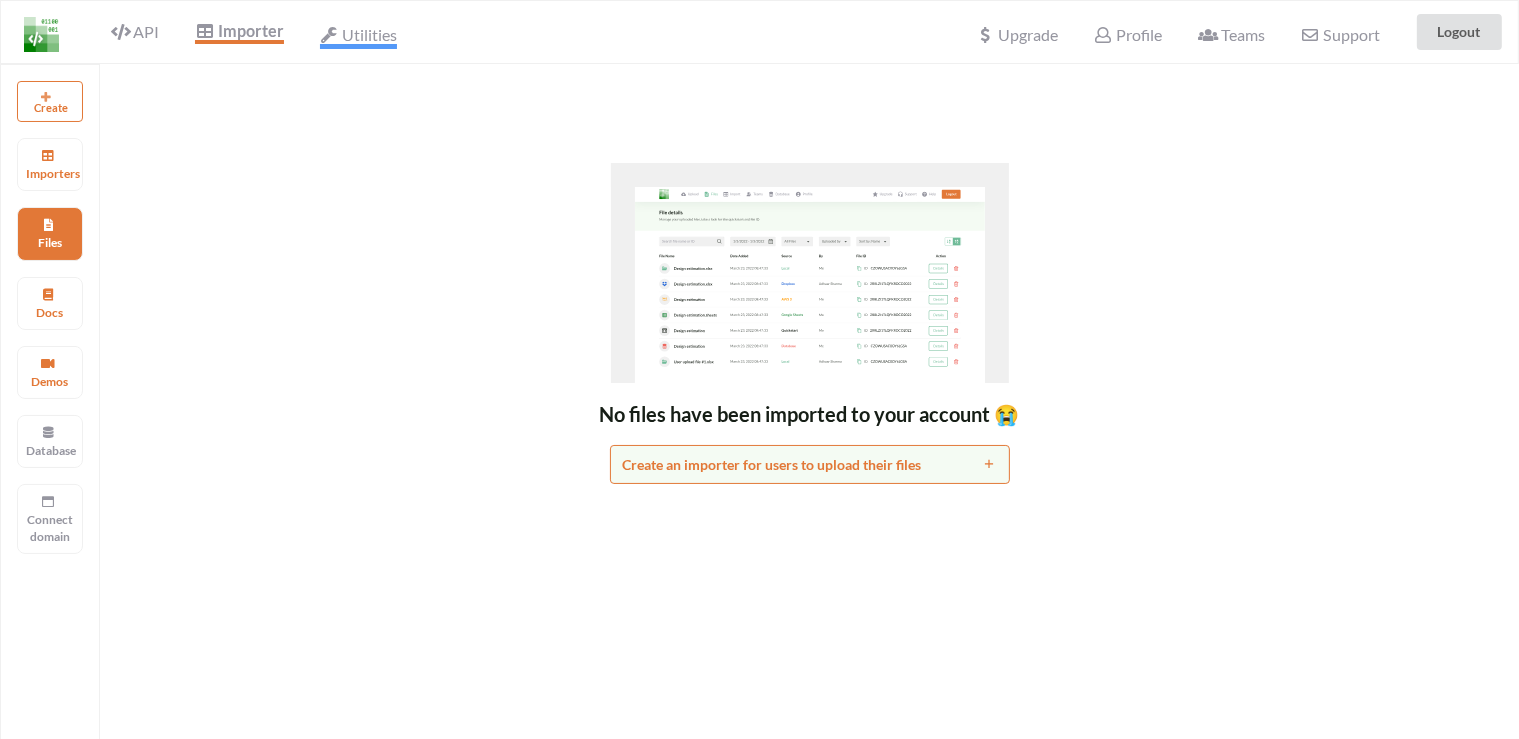 click on "Utilities" at bounding box center (358, 37) 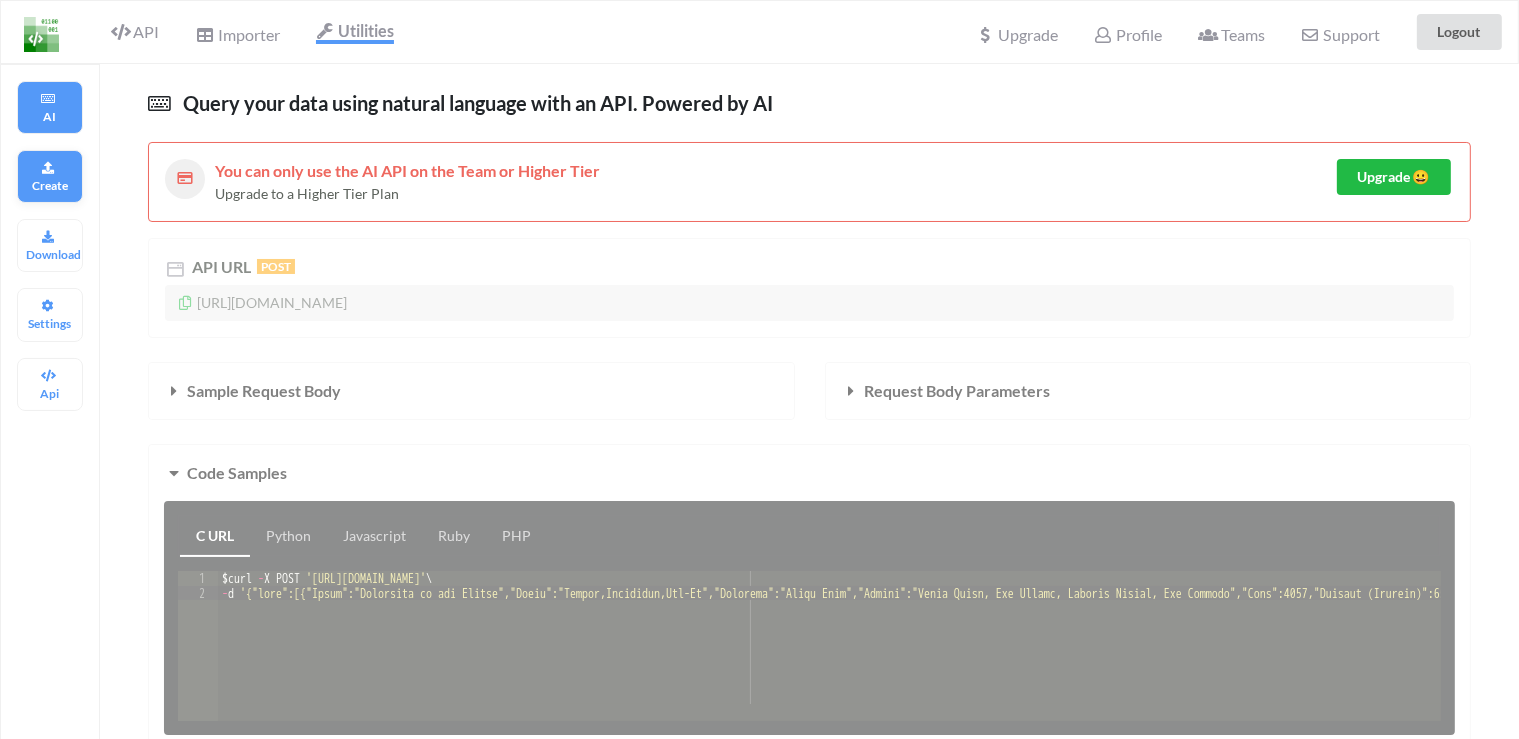 click at bounding box center [48, 165] 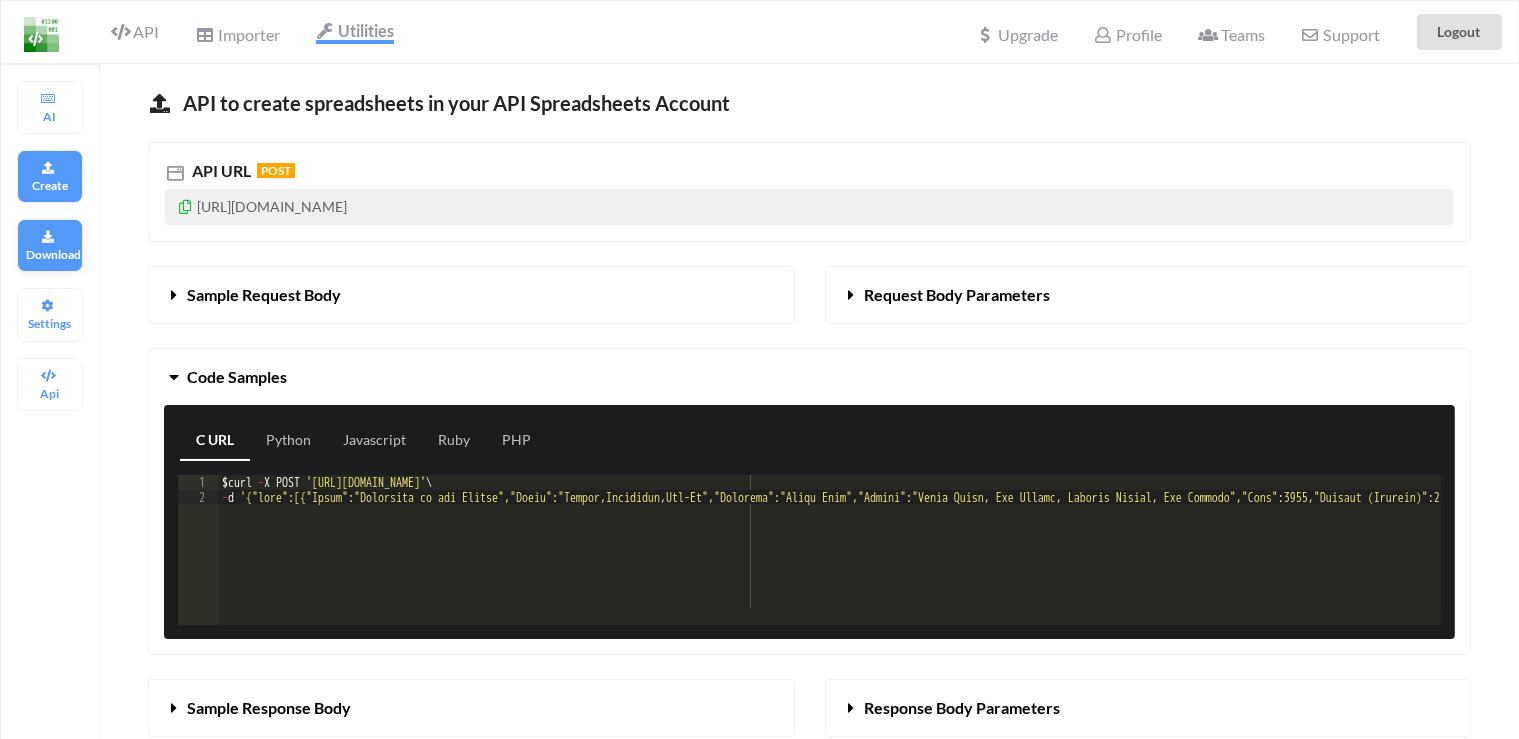 click on "Download" at bounding box center [50, 254] 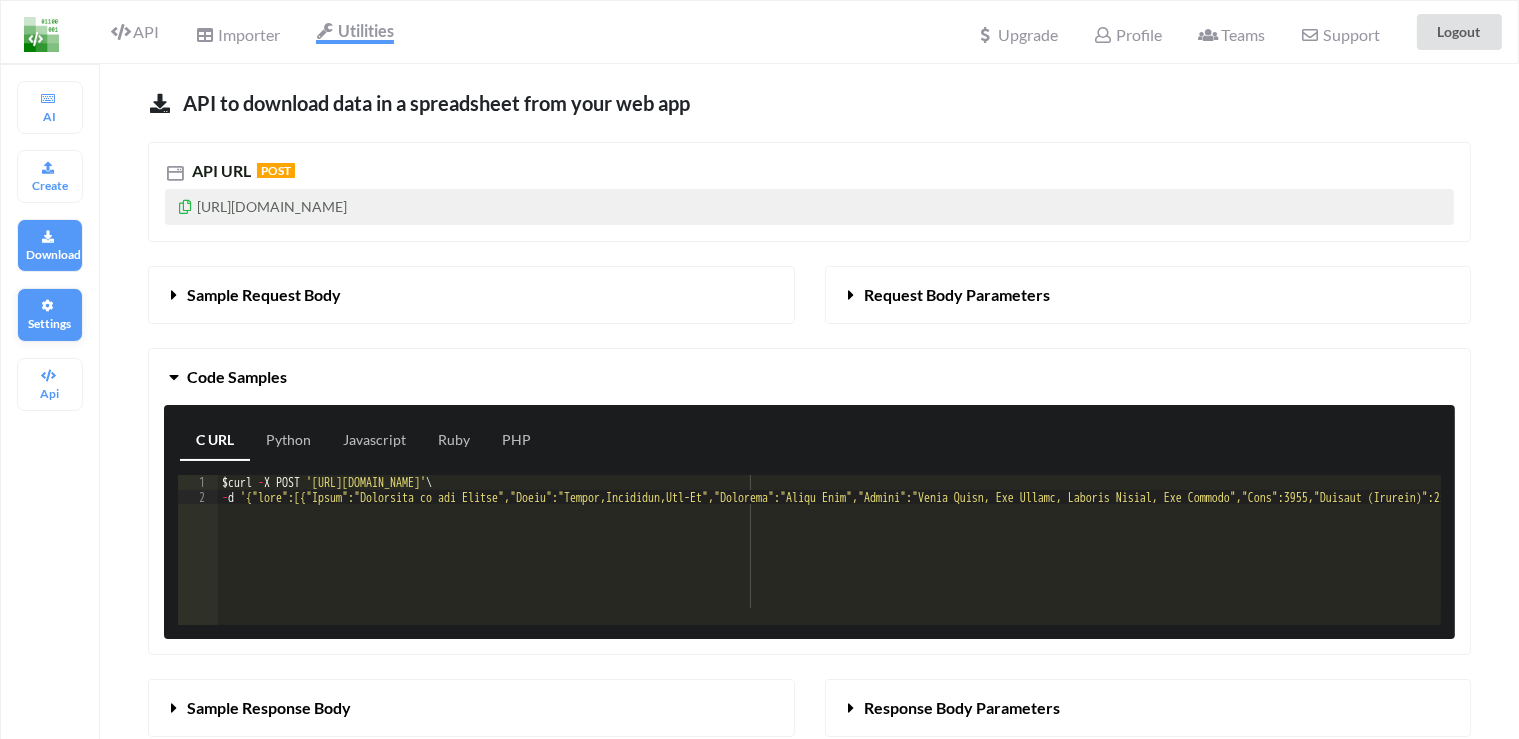click at bounding box center (48, 303) 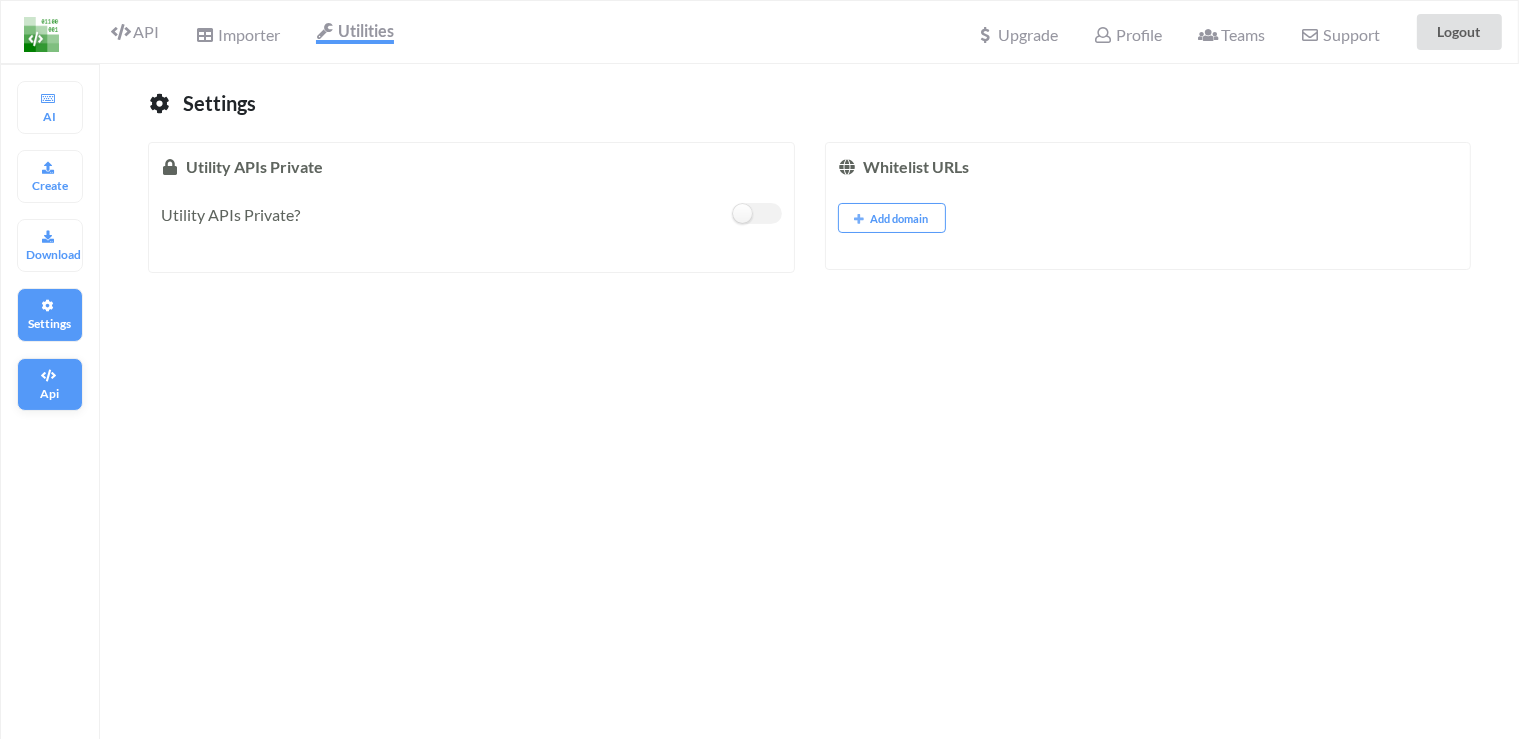 click on "Api" at bounding box center (50, 384) 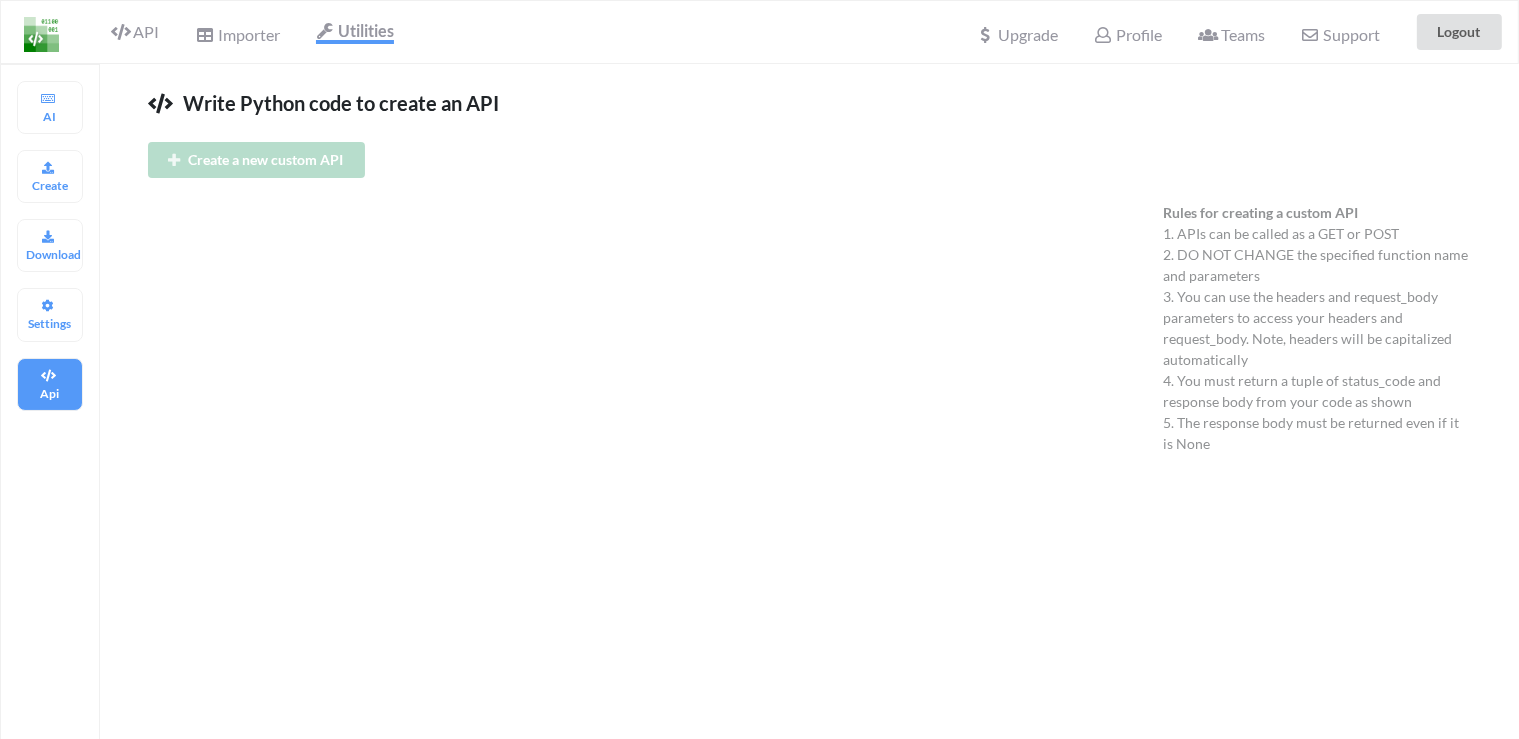 click on "API Importer Utilities" at bounding box center [204, 32] 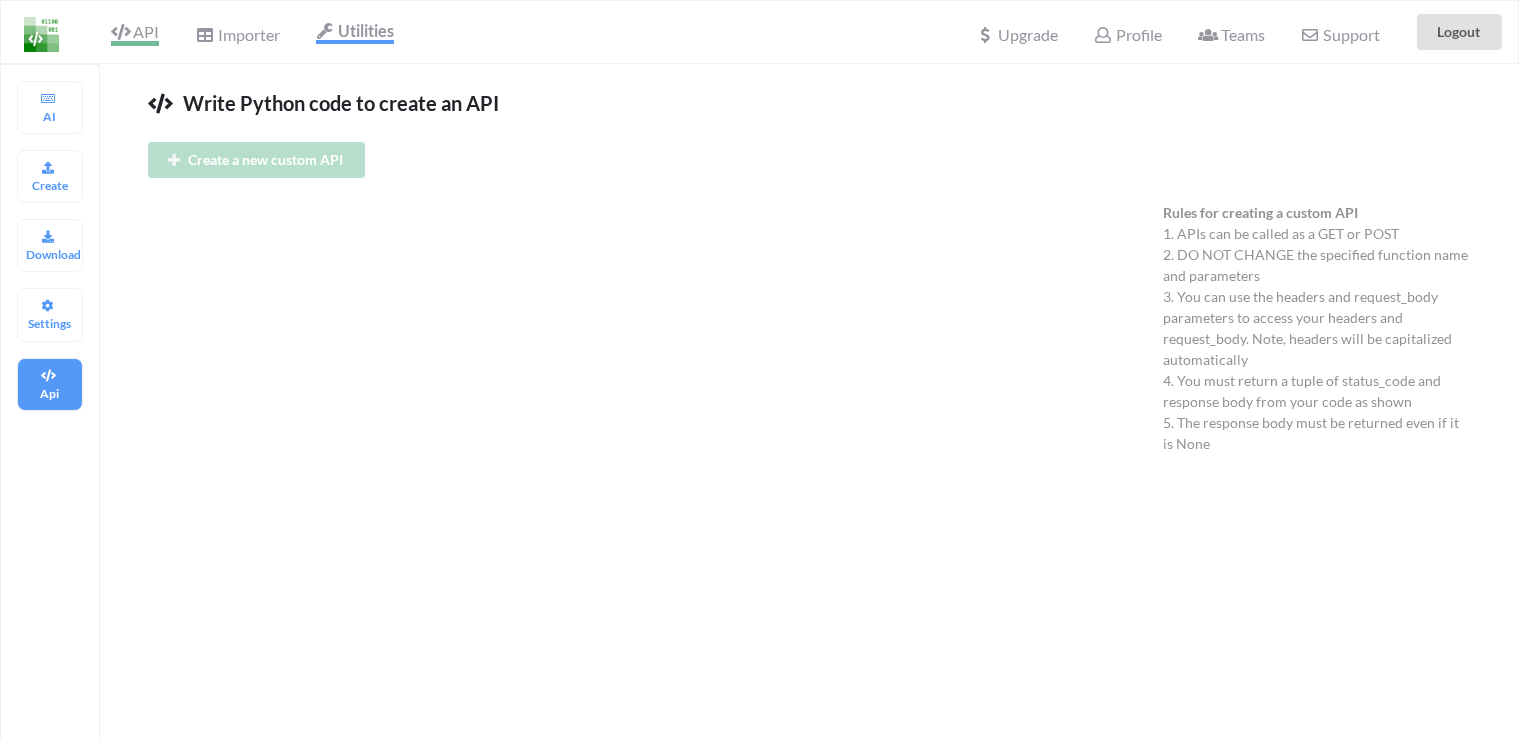 click on "API" at bounding box center (135, 34) 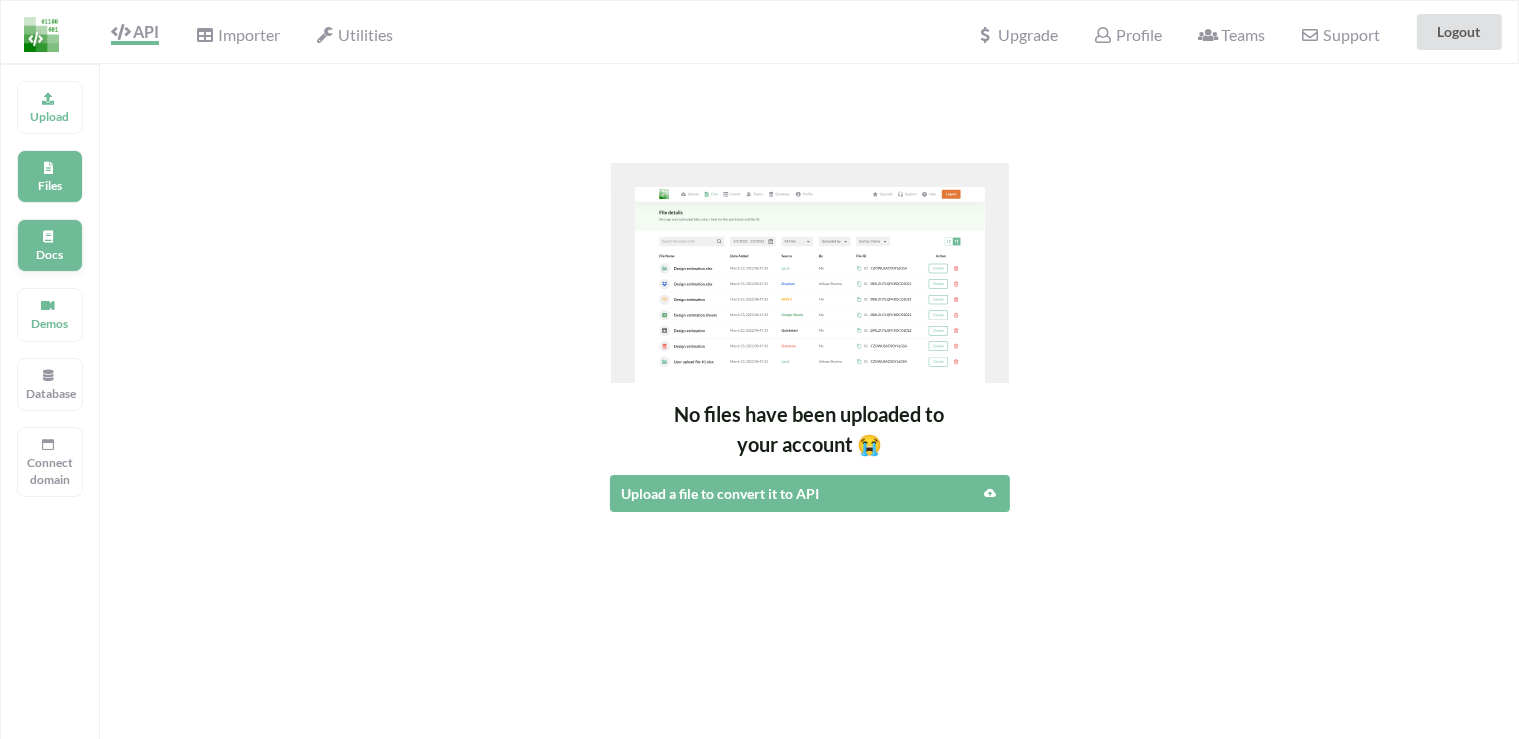 click on "Docs" at bounding box center (50, 245) 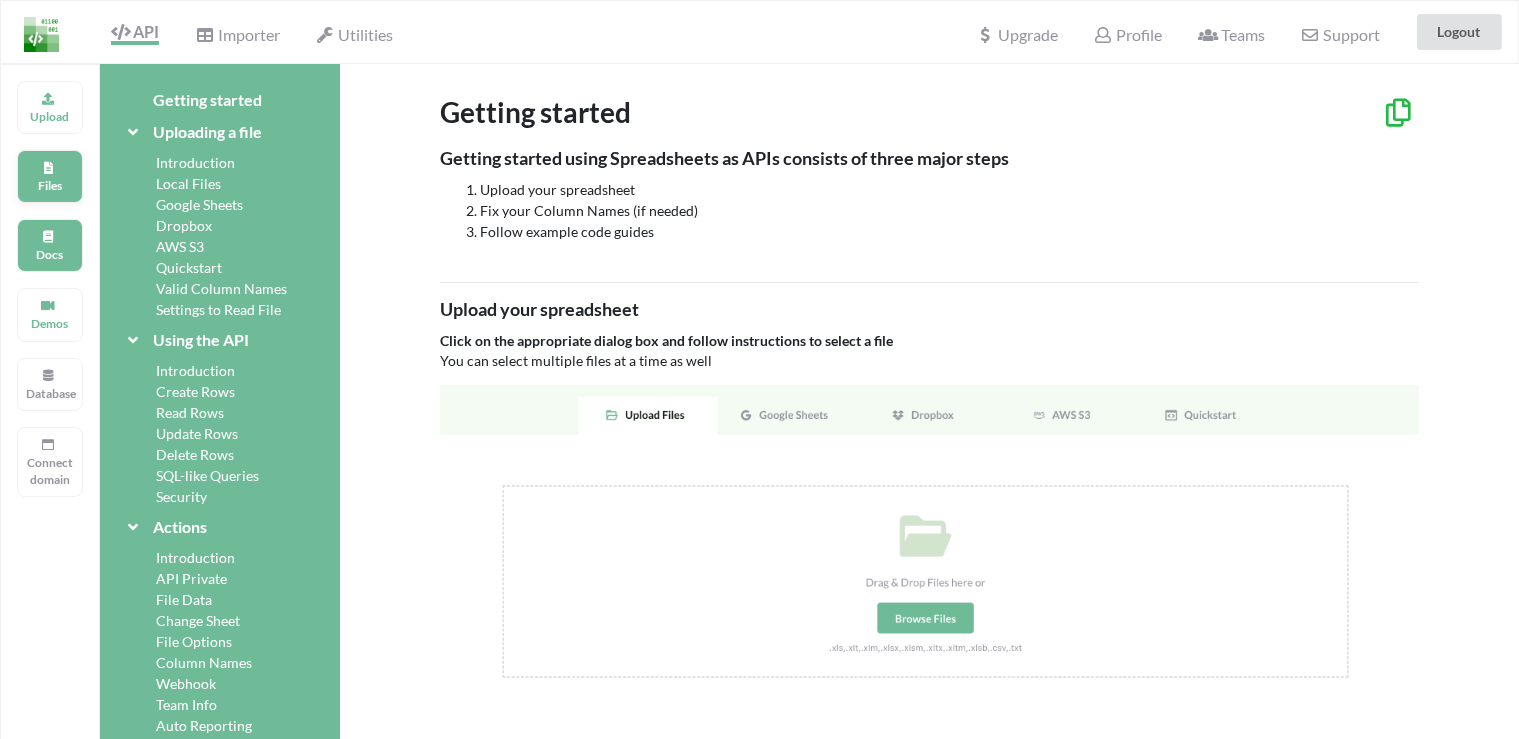 click on "Files" at bounding box center [50, 185] 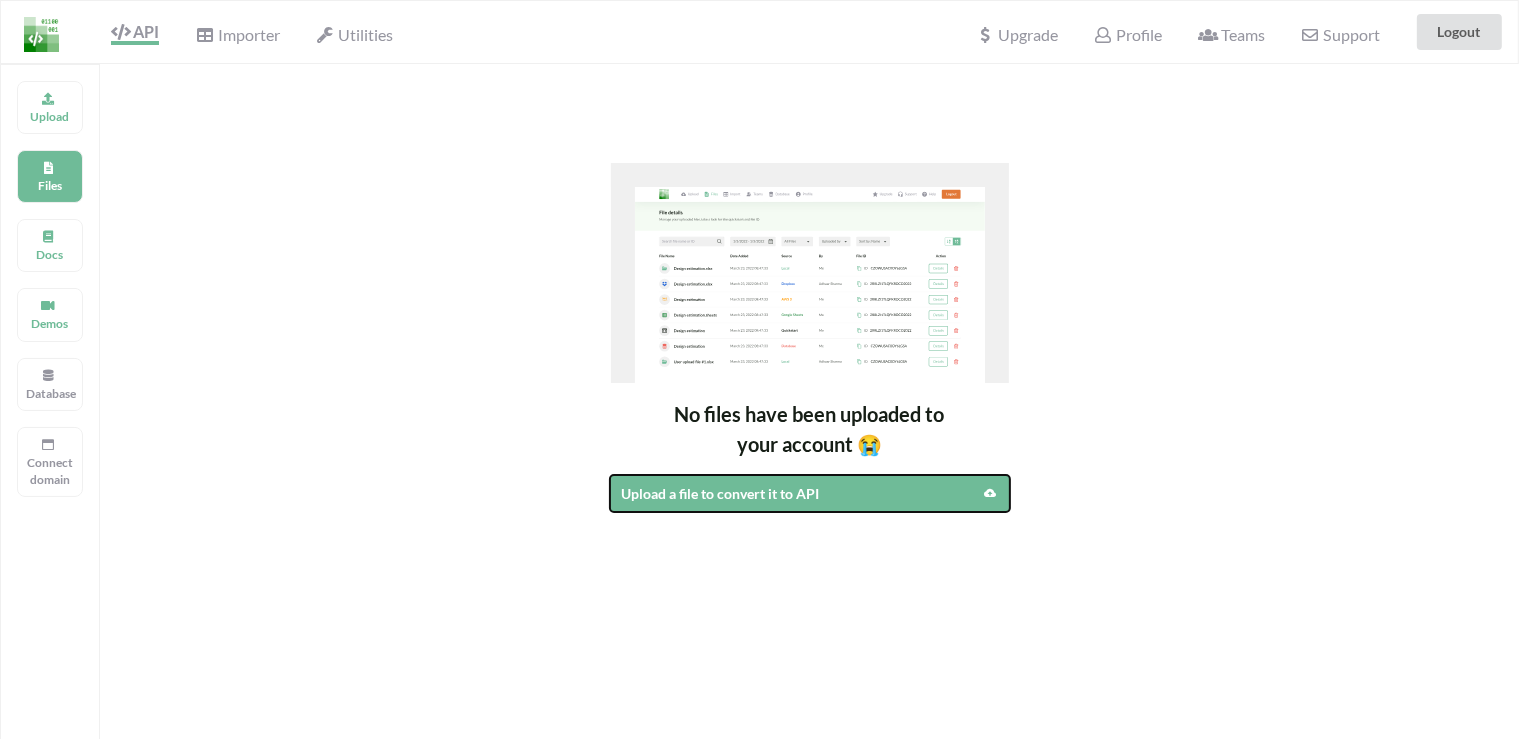 click on "Upload a file to convert it to API" at bounding box center [762, 493] 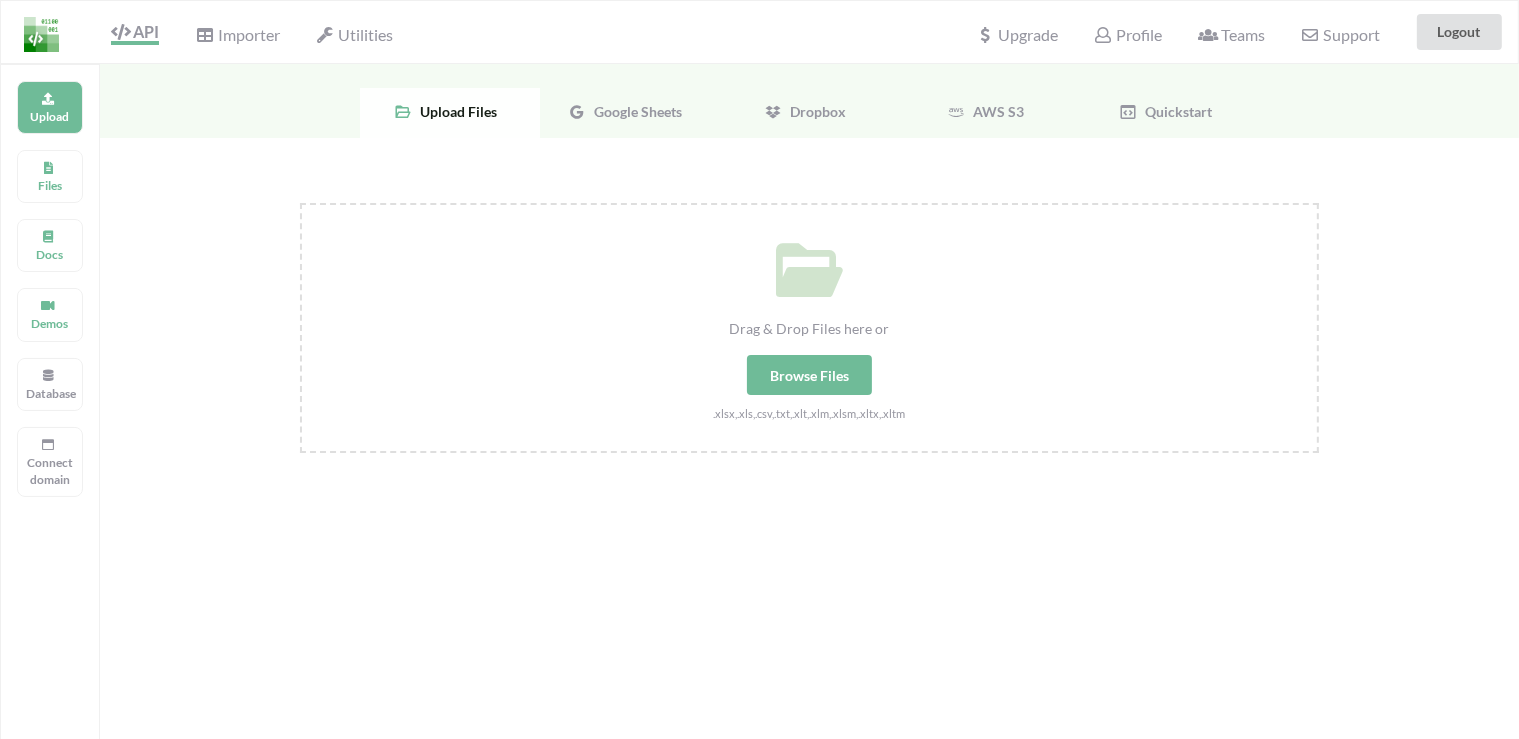 click on "Browse Files" at bounding box center (809, 375) 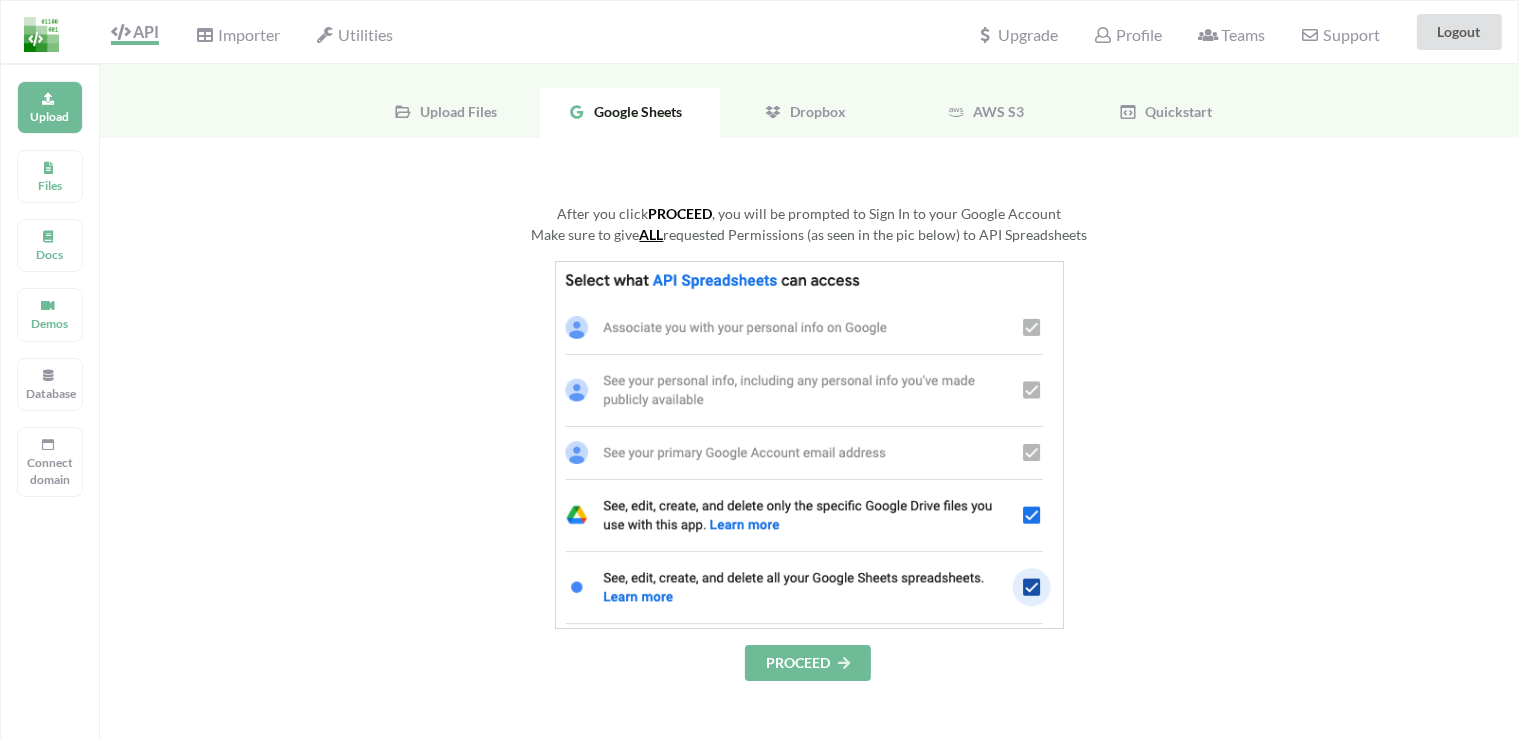 click on "PROCEED" at bounding box center (808, 663) 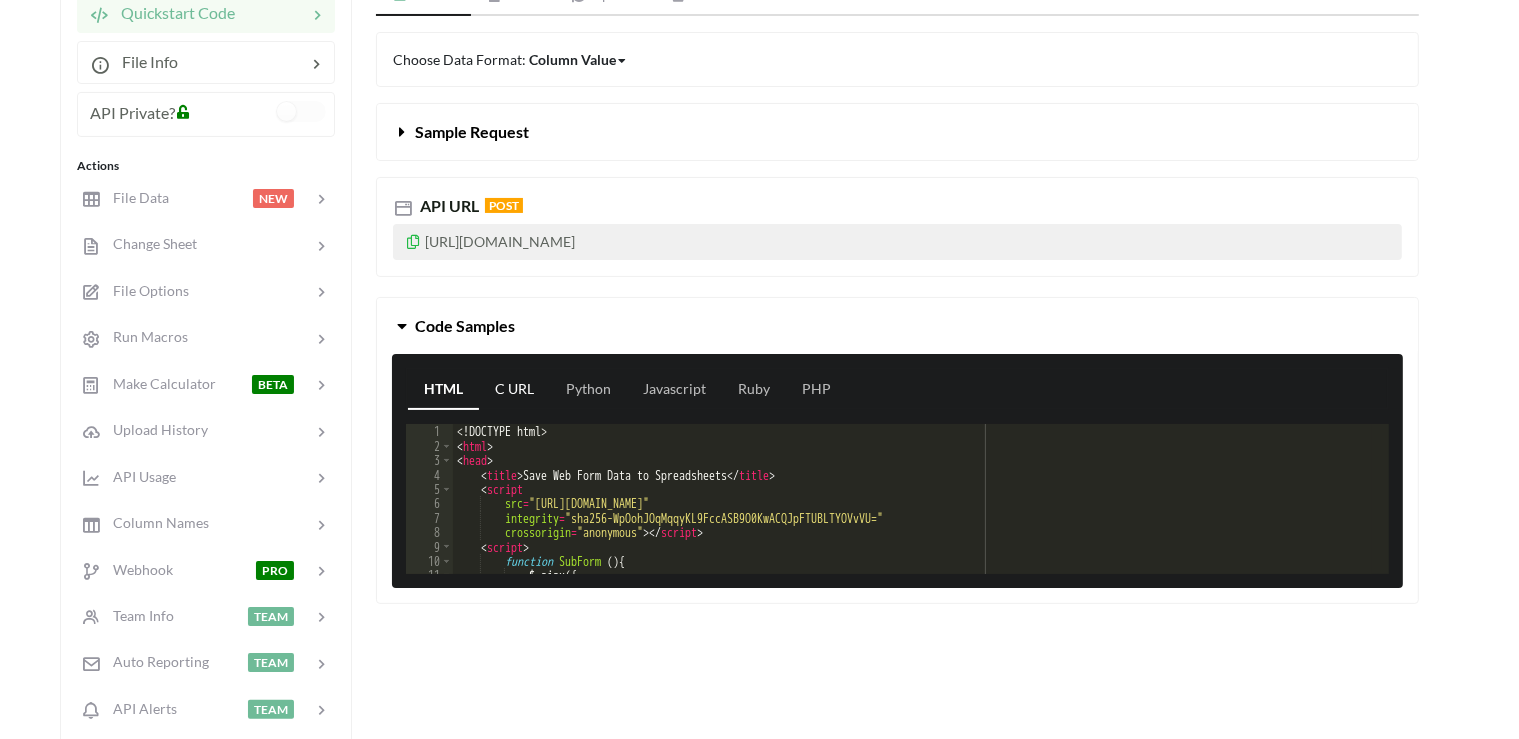 scroll, scrollTop: 316, scrollLeft: 0, axis: vertical 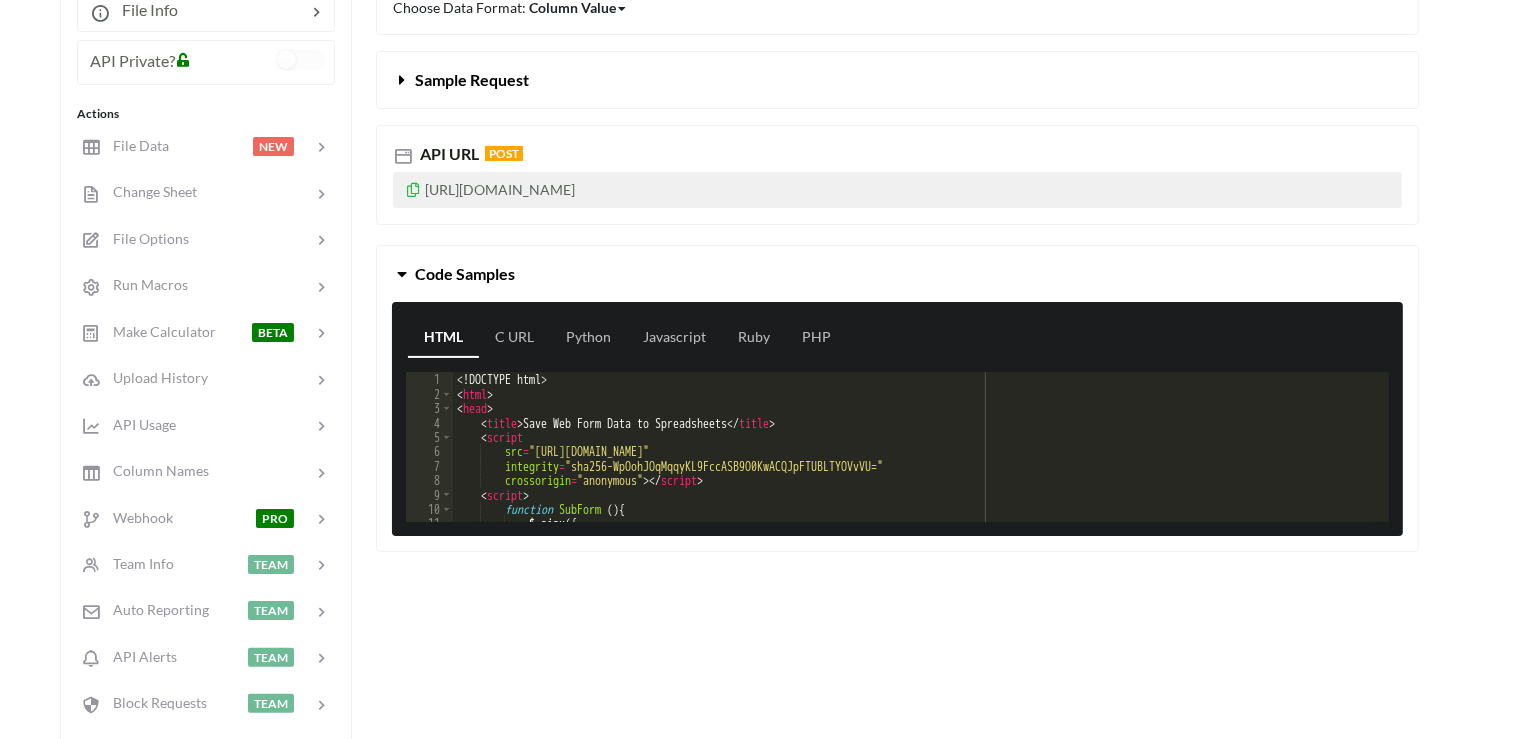 click on "<! DOCTYPE   html > < html > < head >      < title > Save Web Form Data to Spreadsheets </ title >      < script           src = "https://code.jquery.com/jquery-3.4.1.js"           integrity = "sha256-WpOohJOqMqqyKL9FccASB9O0KwACQJpFTUBLTYOVvVU="           crossorigin = "anonymous" > </ script >      < script >           function   SubForm   ( ) {                $ . ajax ({                     url : "https://api.apispreadsheets.com/data/SWn3IoZAP07wWm69/" ," at bounding box center [913, 461] 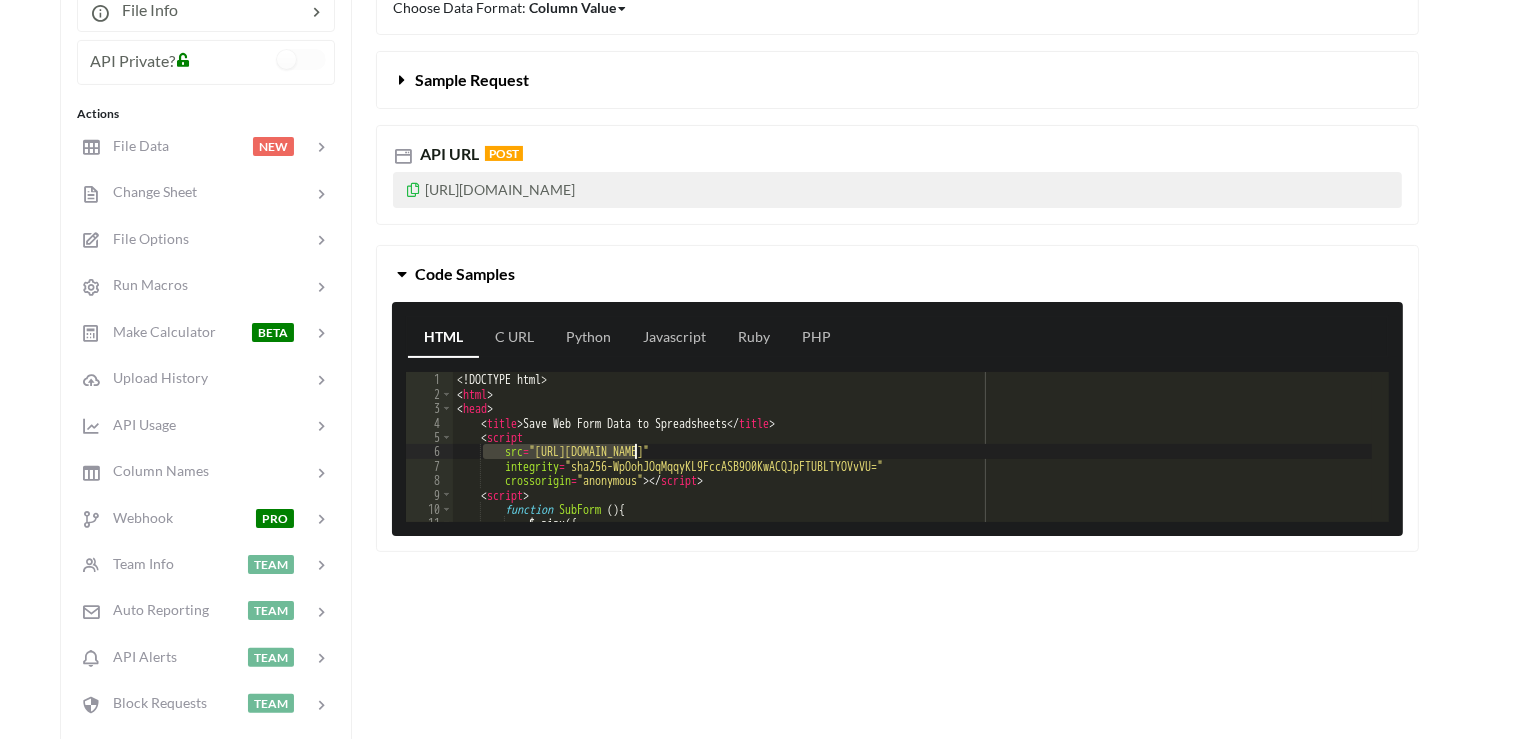 drag, startPoint x: 480, startPoint y: 442, endPoint x: 643, endPoint y: 455, distance: 163.51758 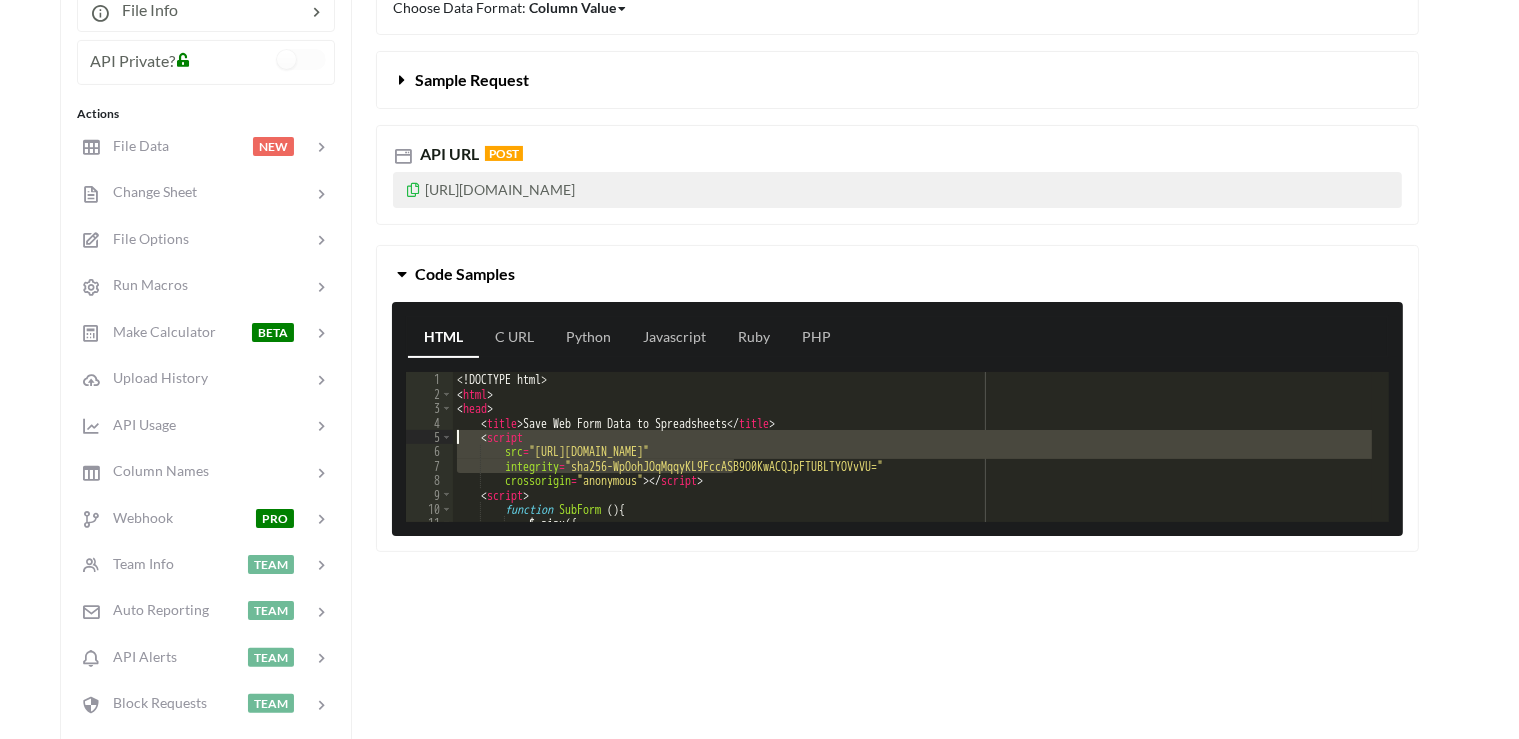 drag, startPoint x: 736, startPoint y: 469, endPoint x: 402, endPoint y: 434, distance: 335.82883 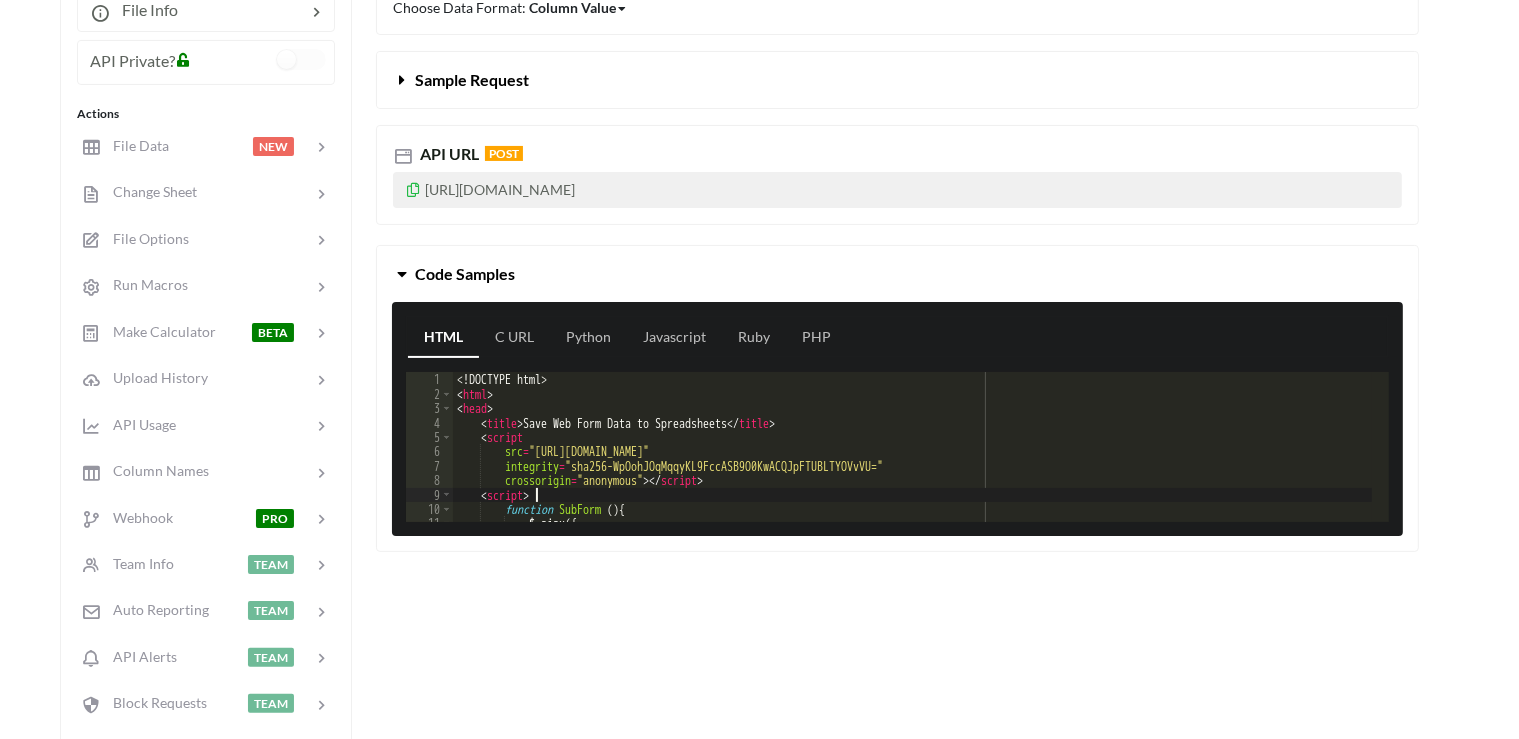 click on "<! DOCTYPE   html > < html > < head >      < title > Save Web Form Data to Spreadsheets </ title >      < script           src = "https://code.jquery.com/jquery-3.4.1.js"           integrity = "sha256-WpOohJOqMqqyKL9FccASB9O0KwACQJpFTUBLTYOVvVU="           crossorigin = "anonymous" > </ script >      < script >           function   SubForm   ( ) {                $ . ajax ({                     url : "https://api.apispreadsheets.com/data/SWn3IoZAP07wWm69/" ," at bounding box center (913, 461) 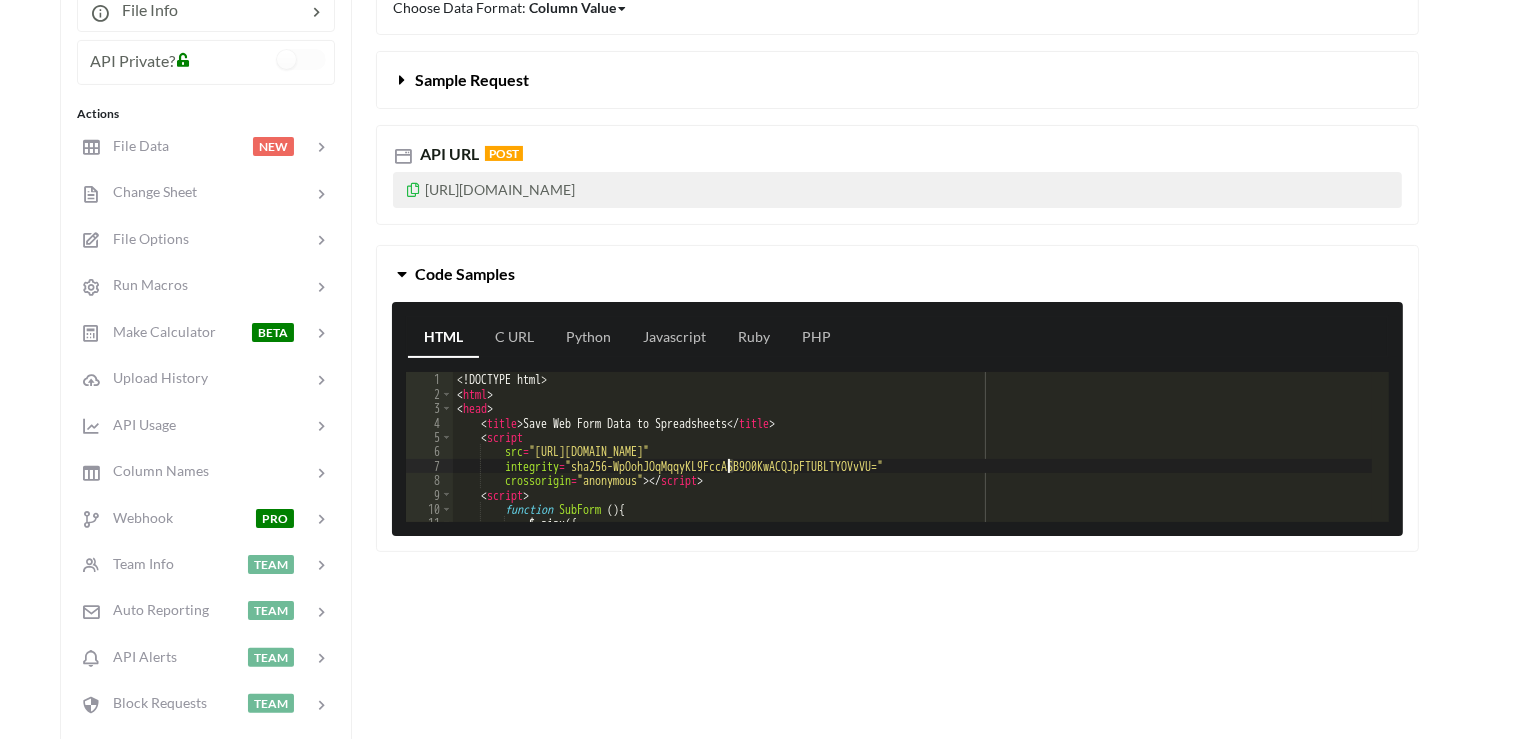 click on "<! DOCTYPE   html > < html > < head >      < title > Save Web Form Data to Spreadsheets </ title >      < script           src = "https://code.jquery.com/jquery-3.4.1.js"           integrity = "sha256-WpOohJOqMqqyKL9FccASB9O0KwACQJpFTUBLTYOVvVU="           crossorigin = "anonymous" > </ script >      < script >           function   SubForm   ( ) {                $ . ajax ({                     url : "https://api.apispreadsheets.com/data/SWn3IoZAP07wWm69/" ," at bounding box center [913, 461] 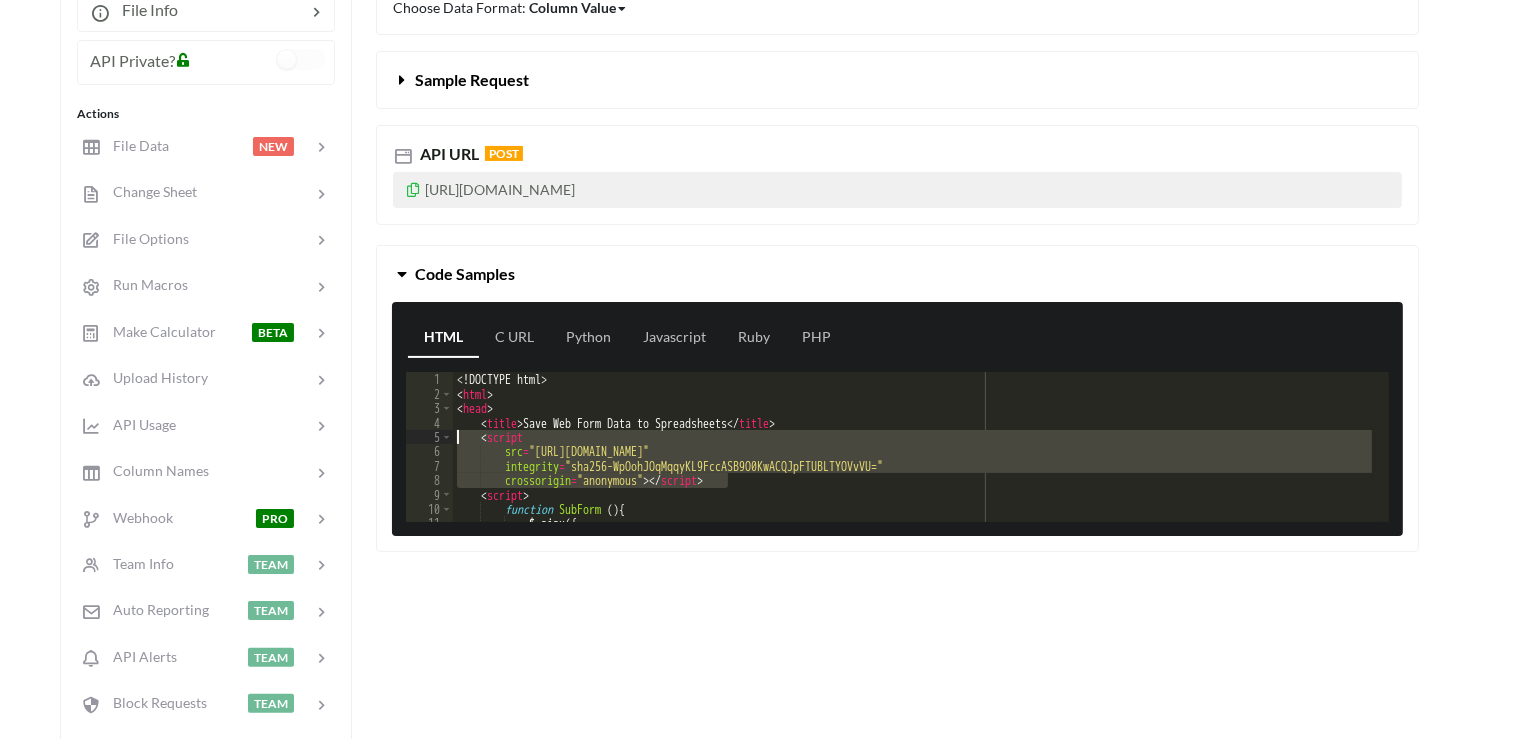 drag, startPoint x: 746, startPoint y: 473, endPoint x: 418, endPoint y: 439, distance: 329.75748 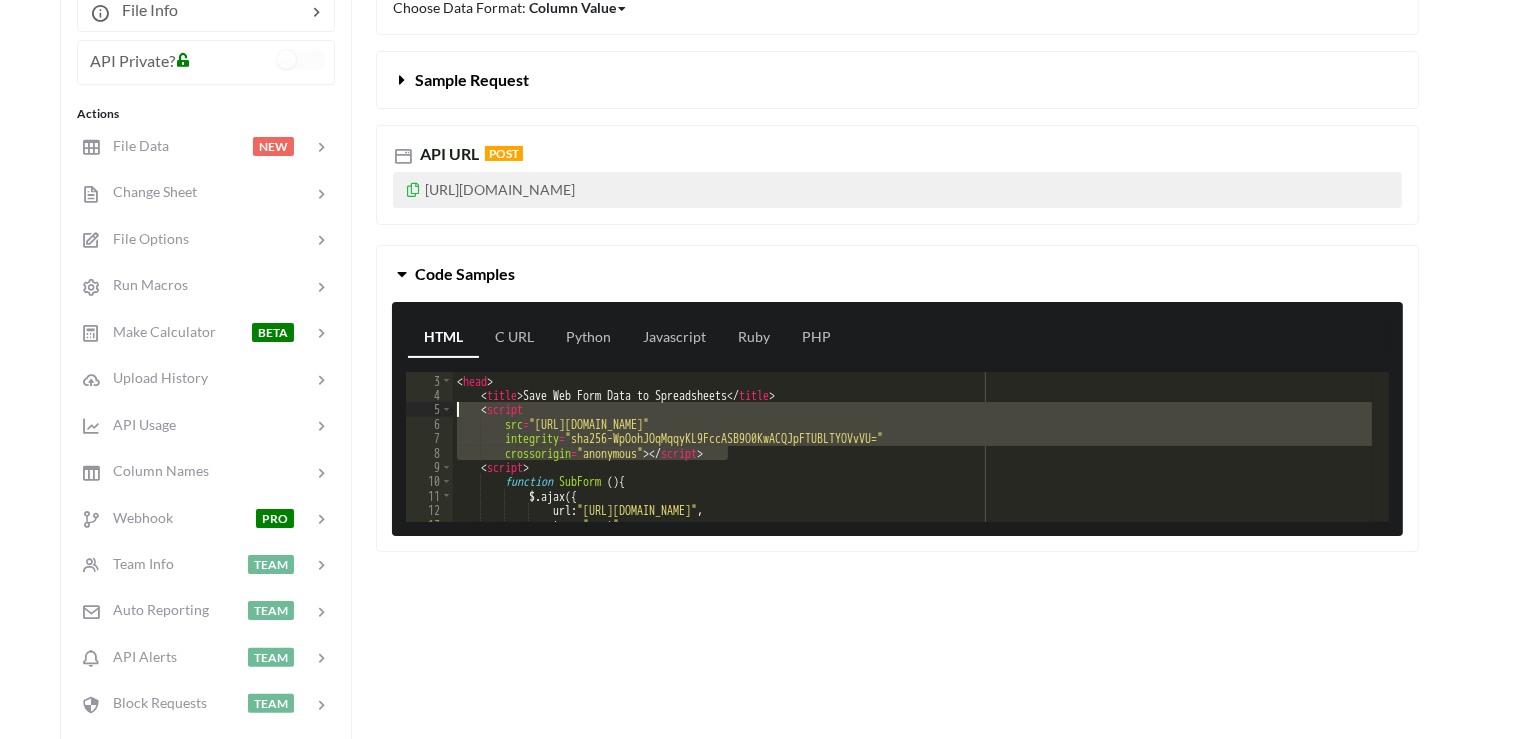 scroll, scrollTop: 27, scrollLeft: 0, axis: vertical 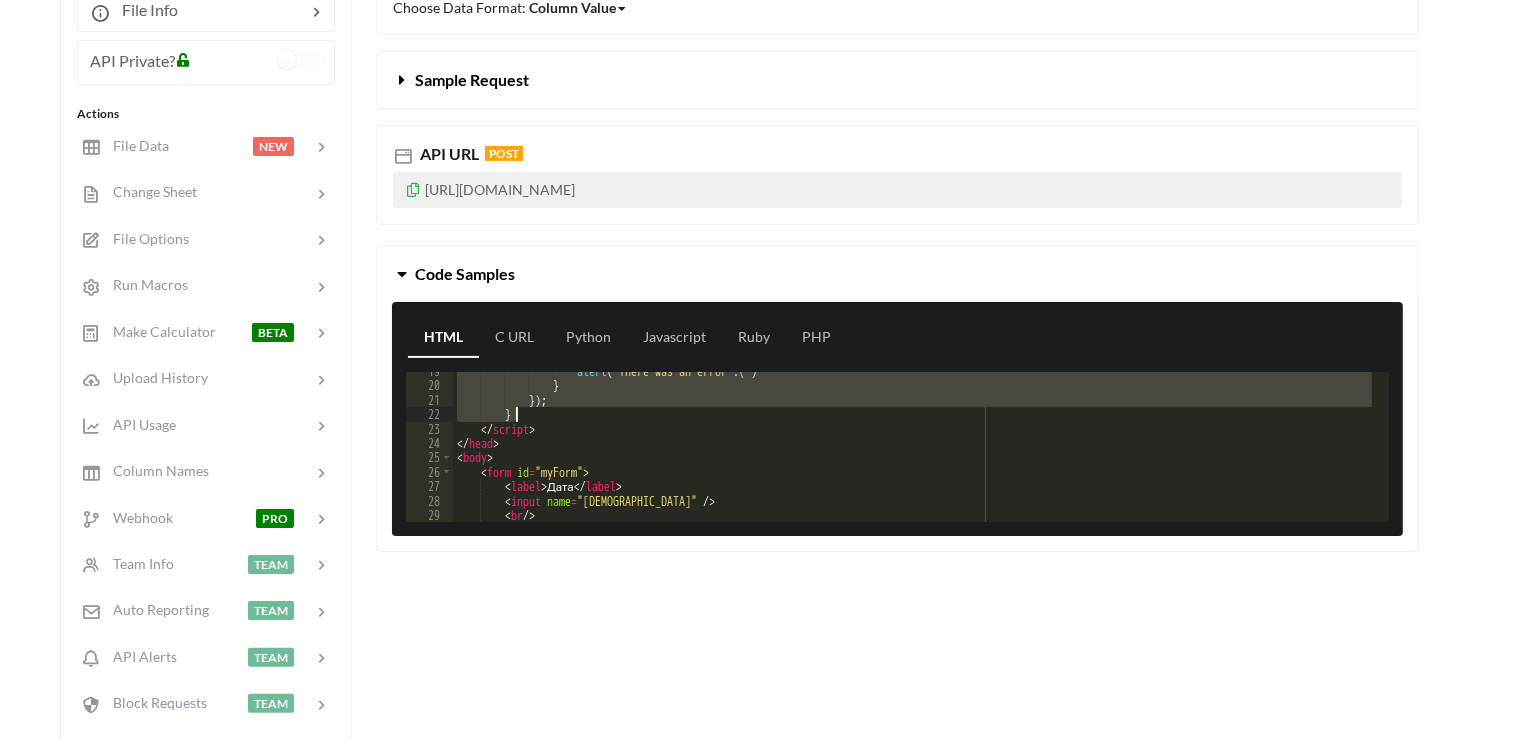 drag, startPoint x: 503, startPoint y: 483, endPoint x: 577, endPoint y: 412, distance: 102.55243 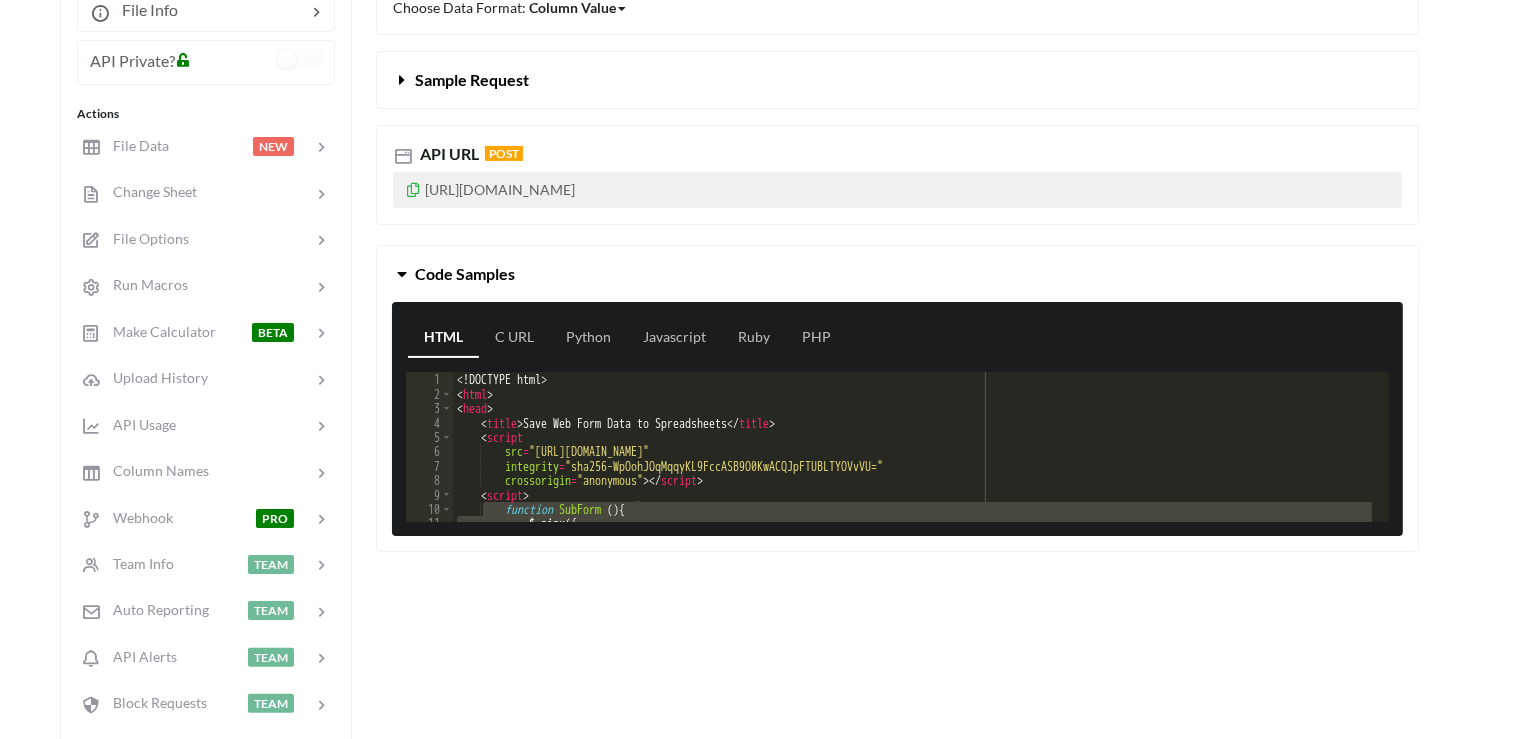 scroll, scrollTop: 0, scrollLeft: 0, axis: both 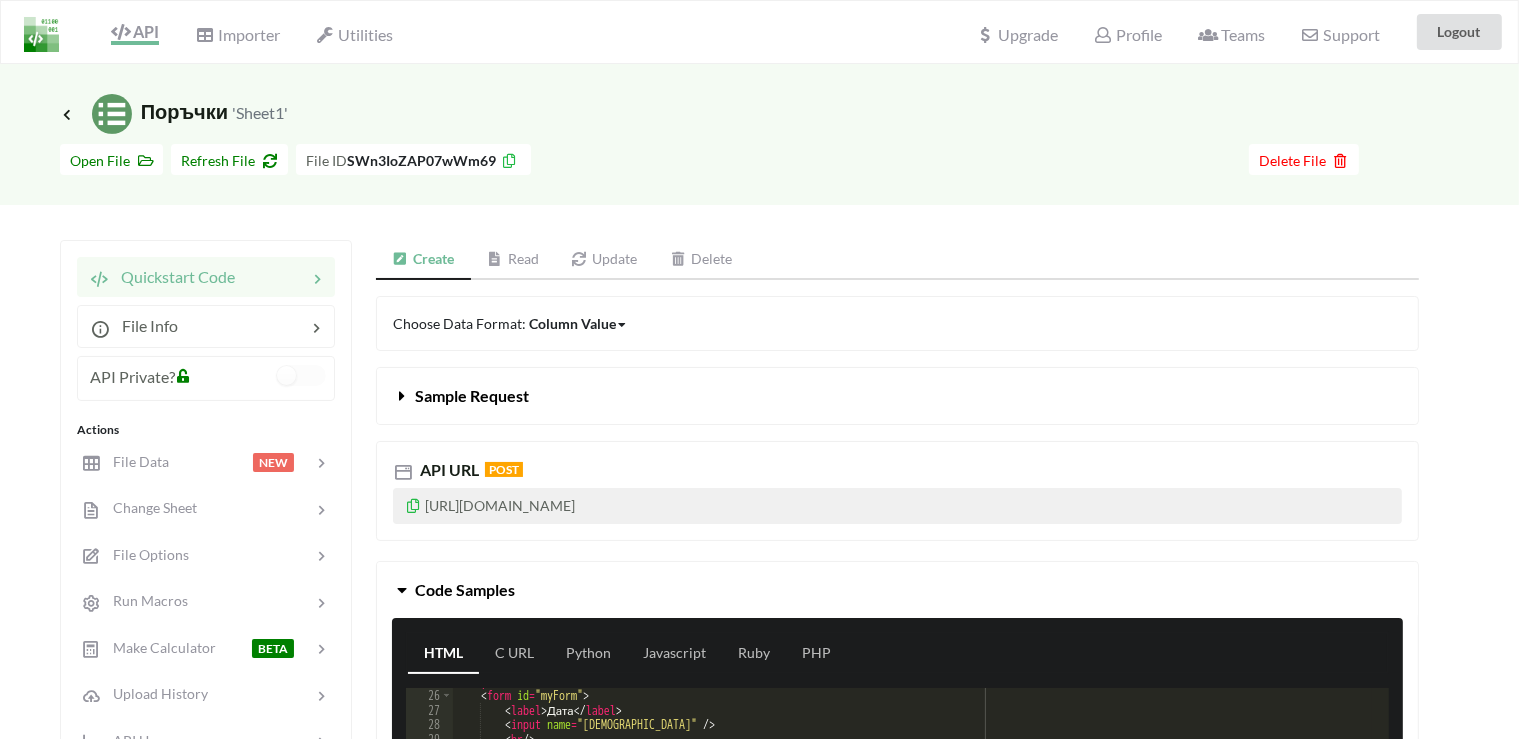 click on "Column Value" at bounding box center (572, 323) 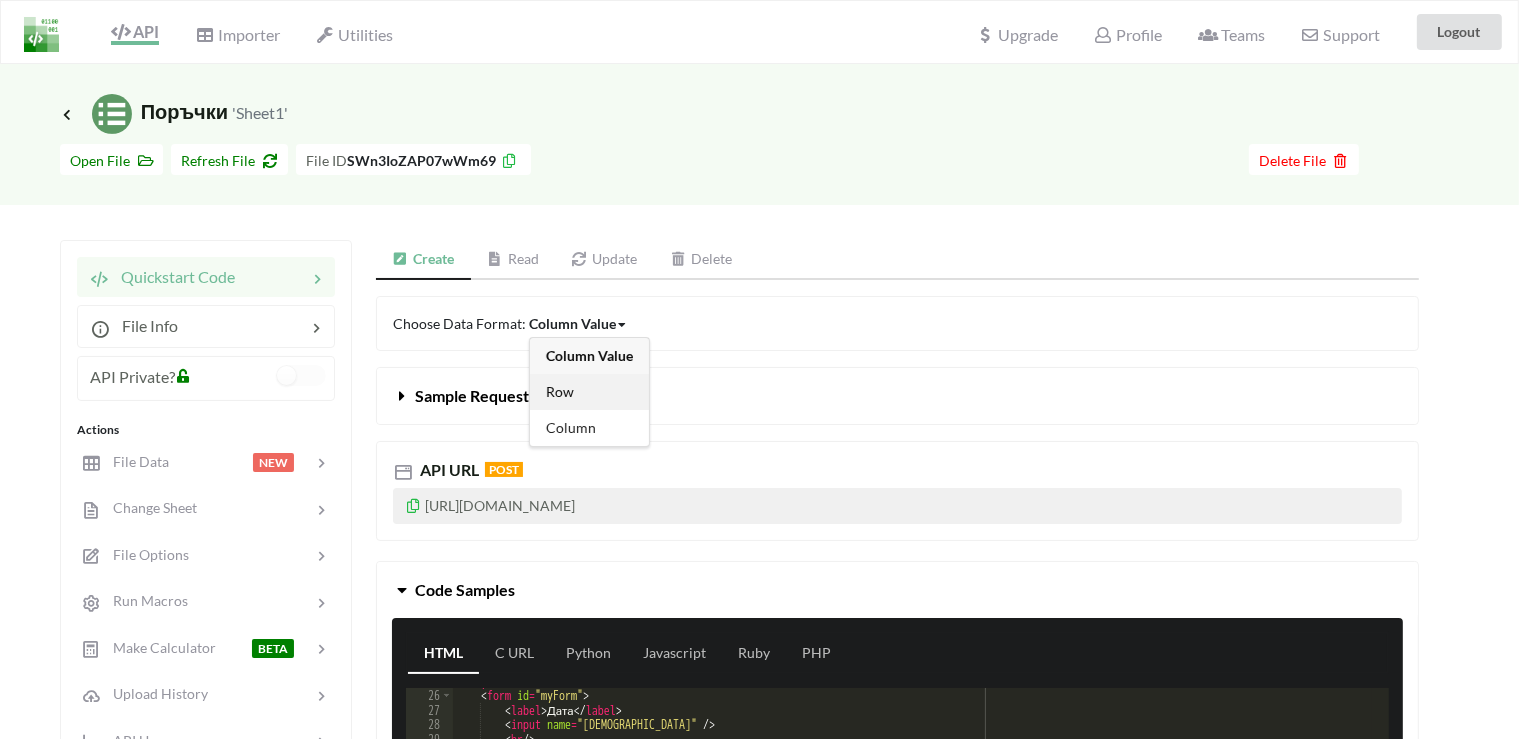 click on "Row" at bounding box center [589, 392] 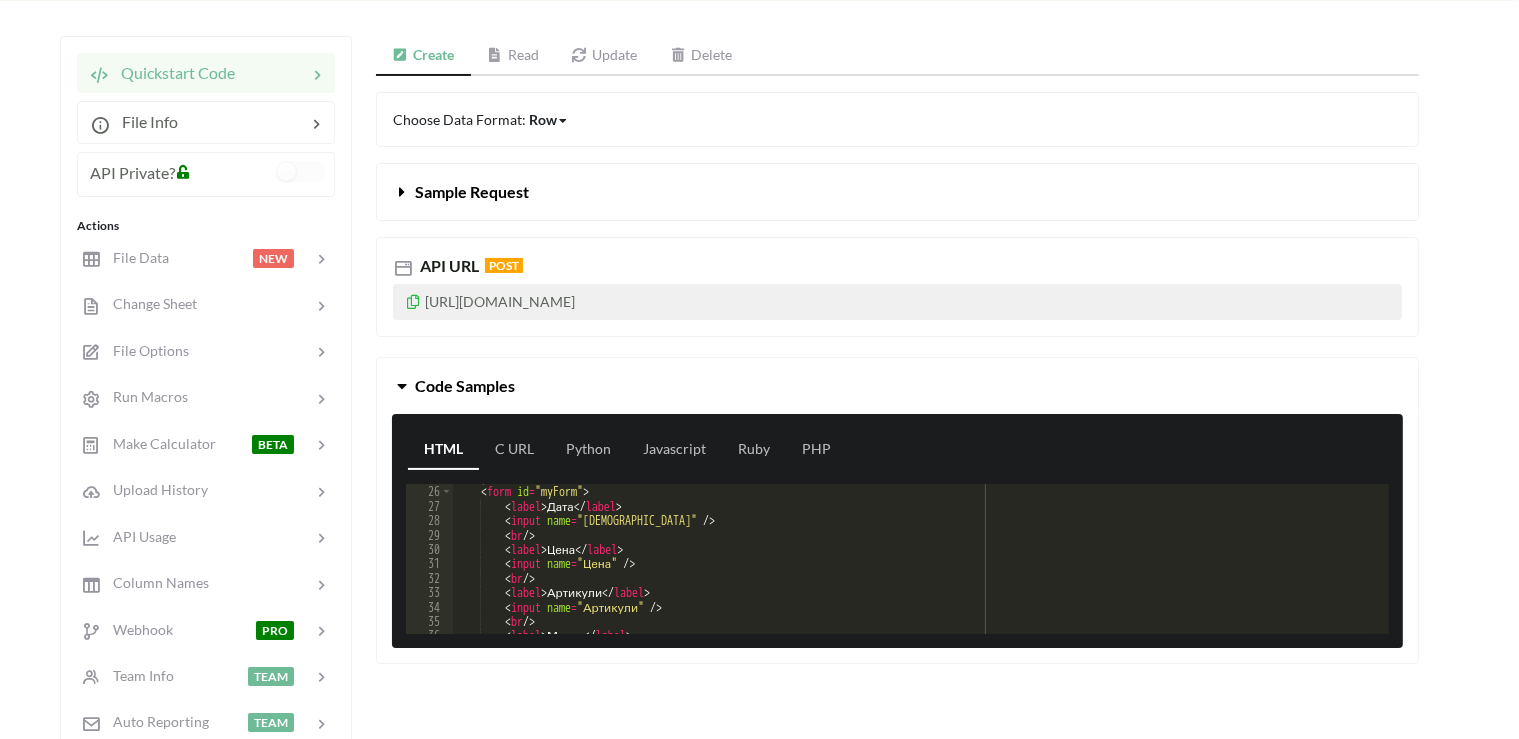 scroll, scrollTop: 211, scrollLeft: 0, axis: vertical 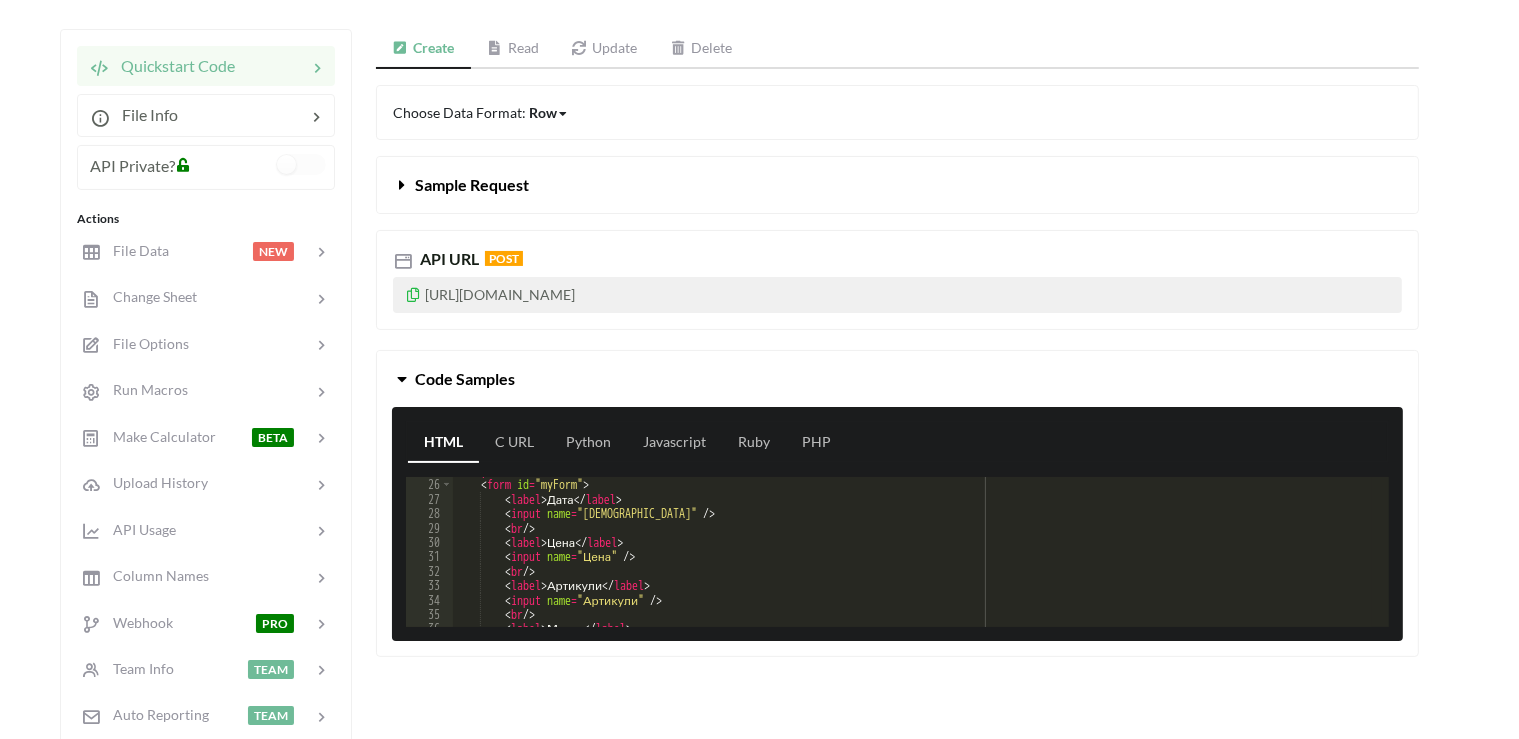 click on "Sample Request" at bounding box center (897, 185) 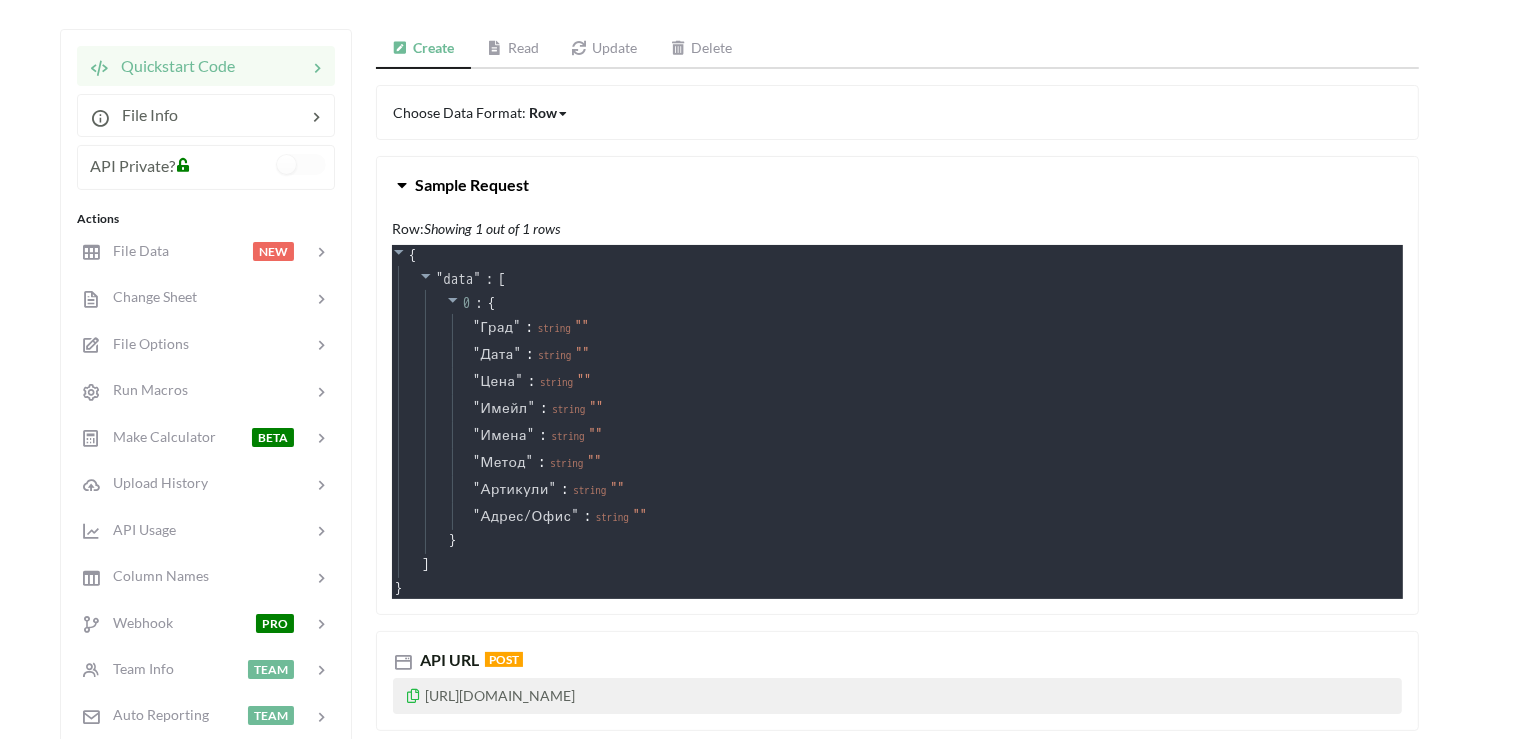click on "Sample Request" at bounding box center (897, 185) 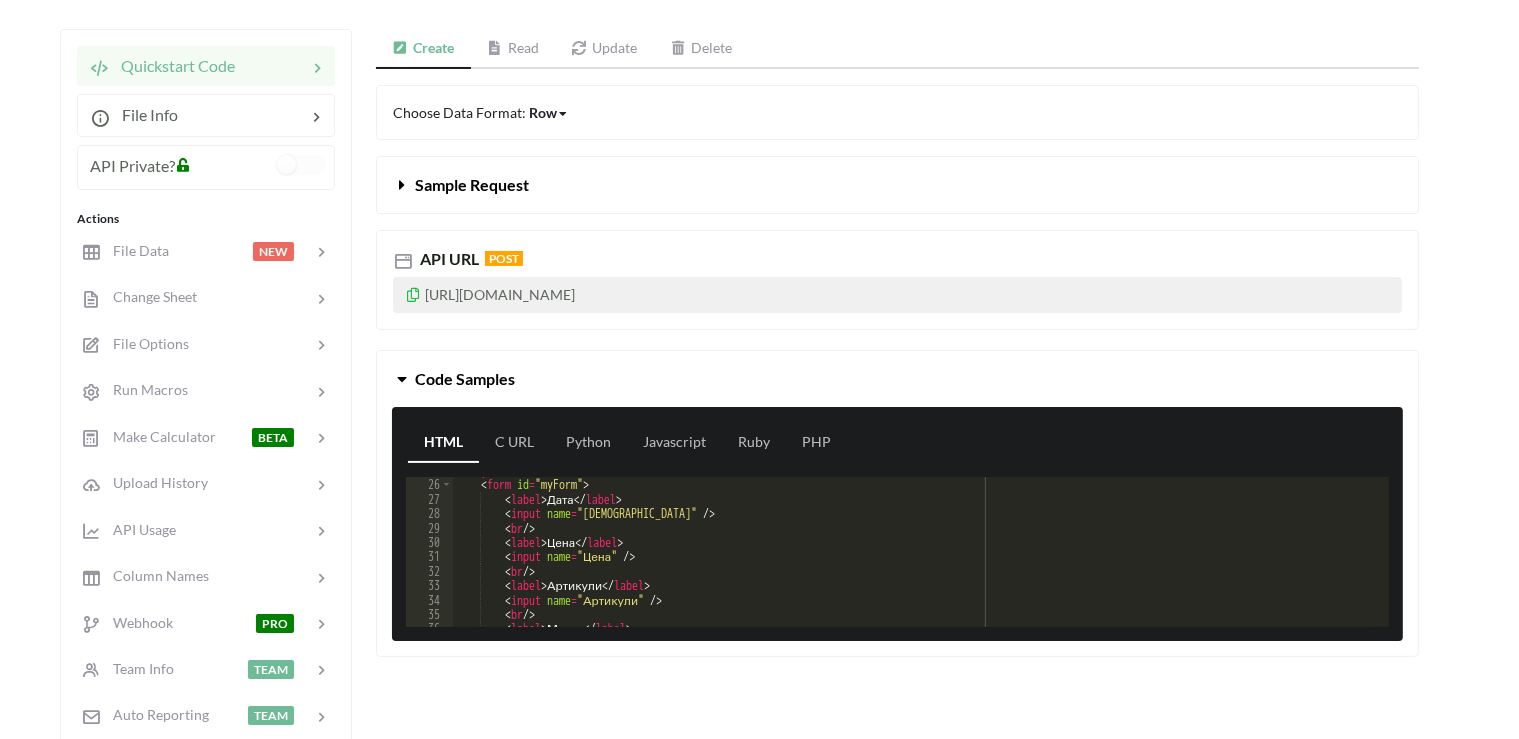 click on "Code Samples" at bounding box center [897, 379] 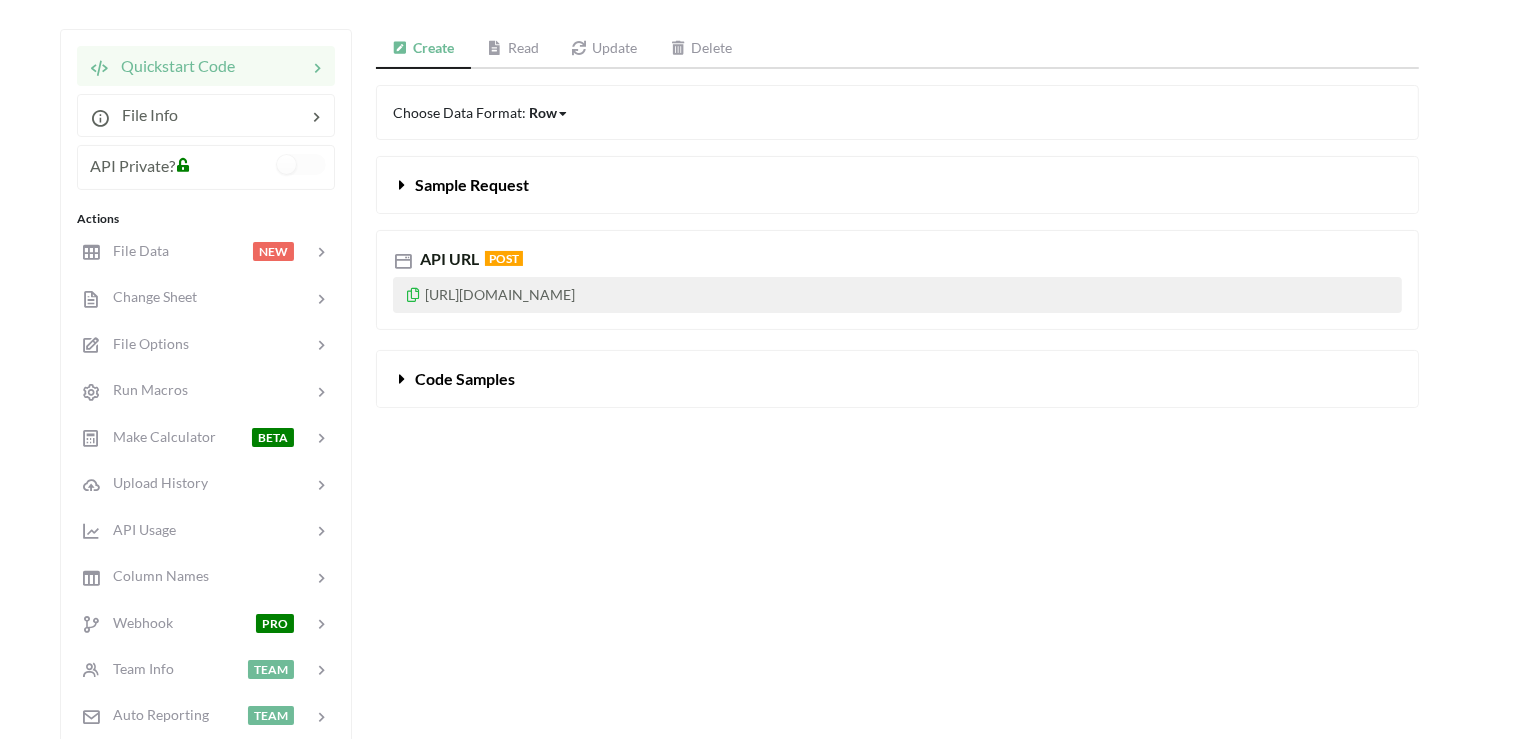 click on "Code Samples" at bounding box center [897, 379] 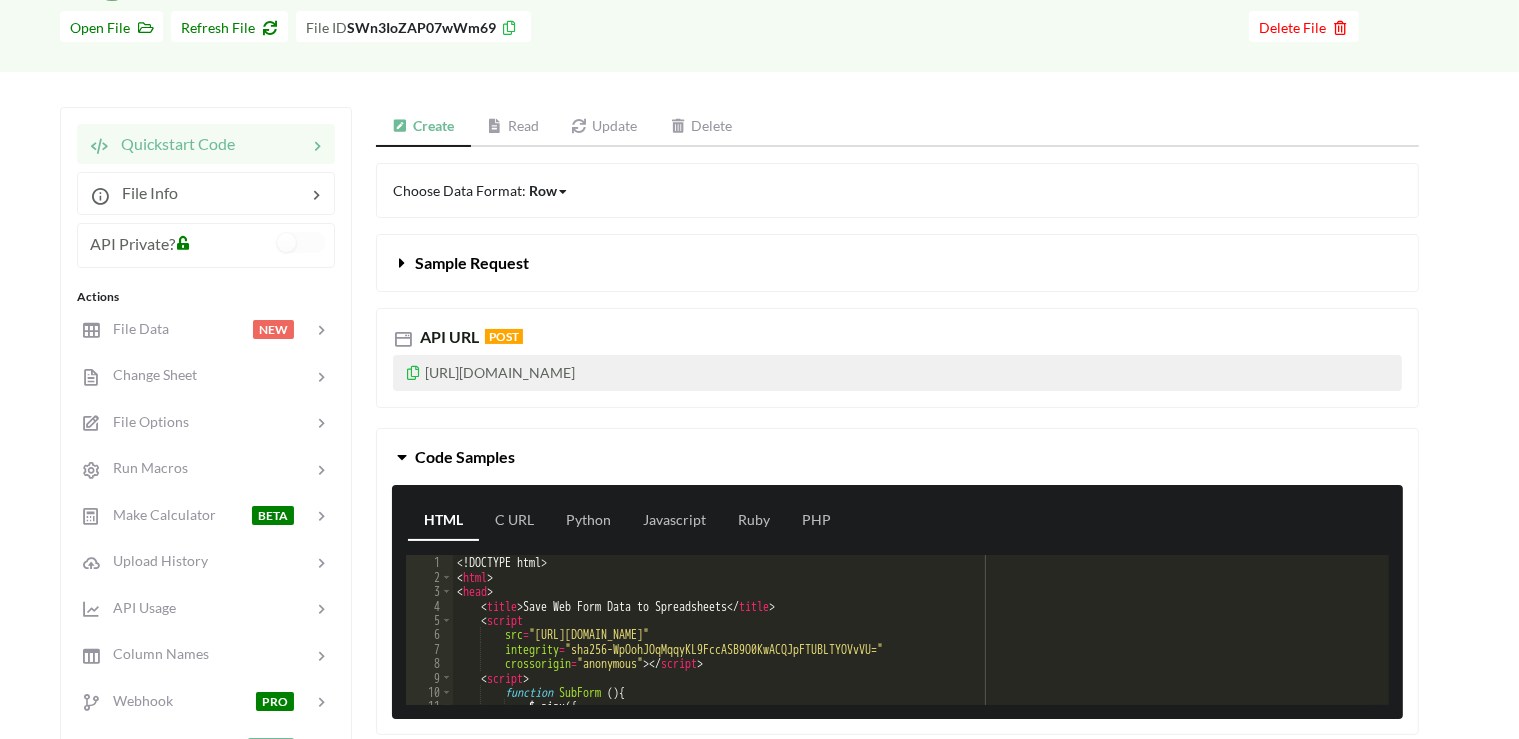 scroll, scrollTop: 105, scrollLeft: 0, axis: vertical 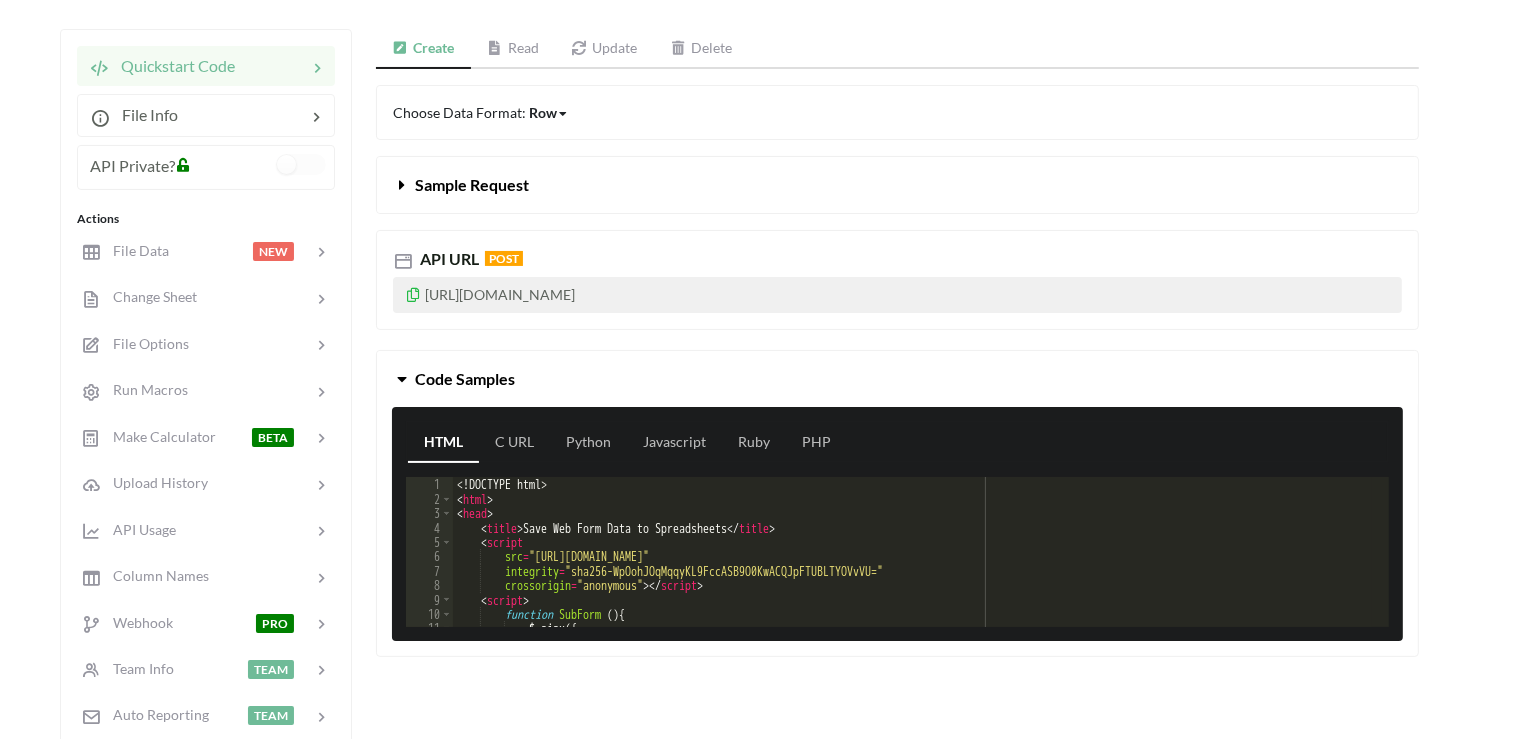 click on "Sample Request" at bounding box center [897, 185] 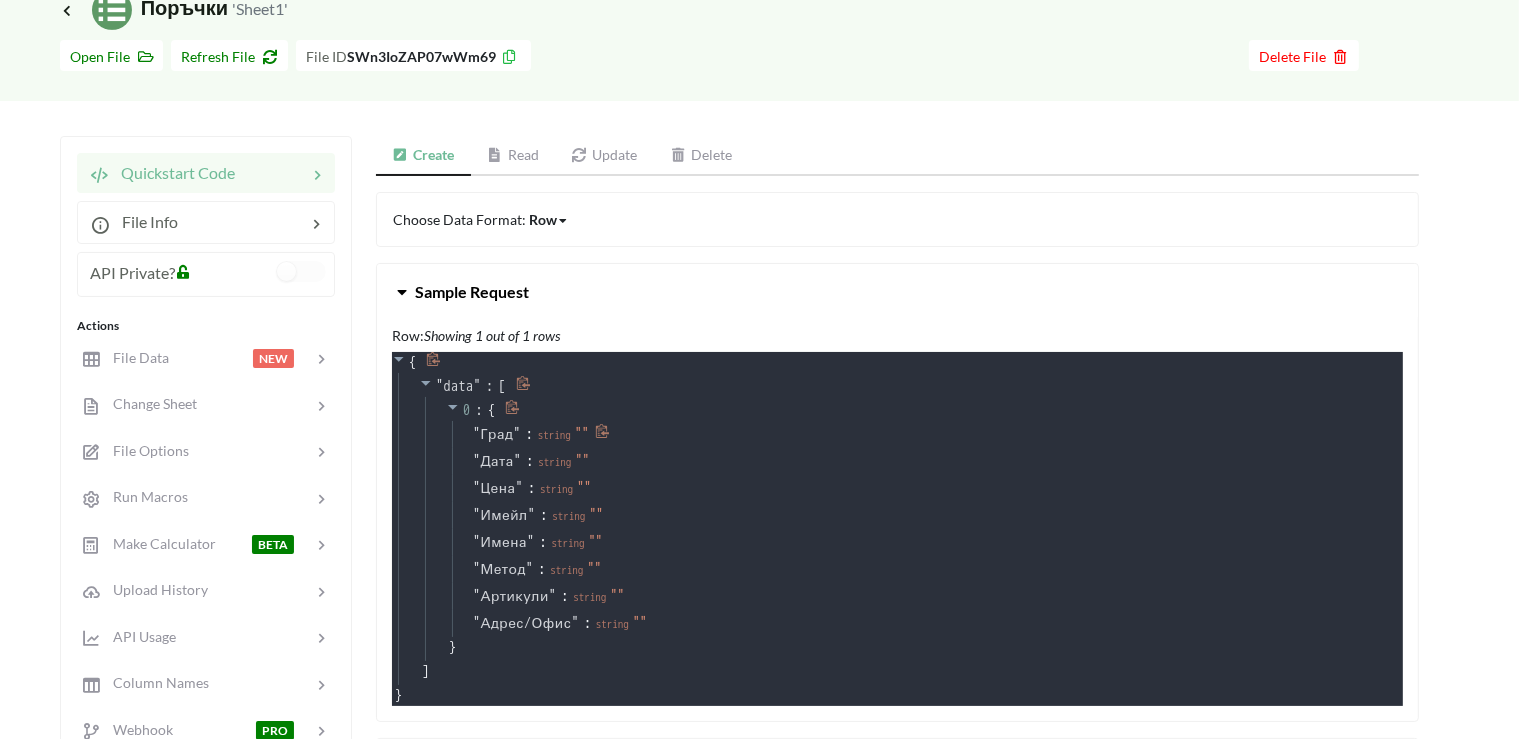 scroll, scrollTop: 105, scrollLeft: 0, axis: vertical 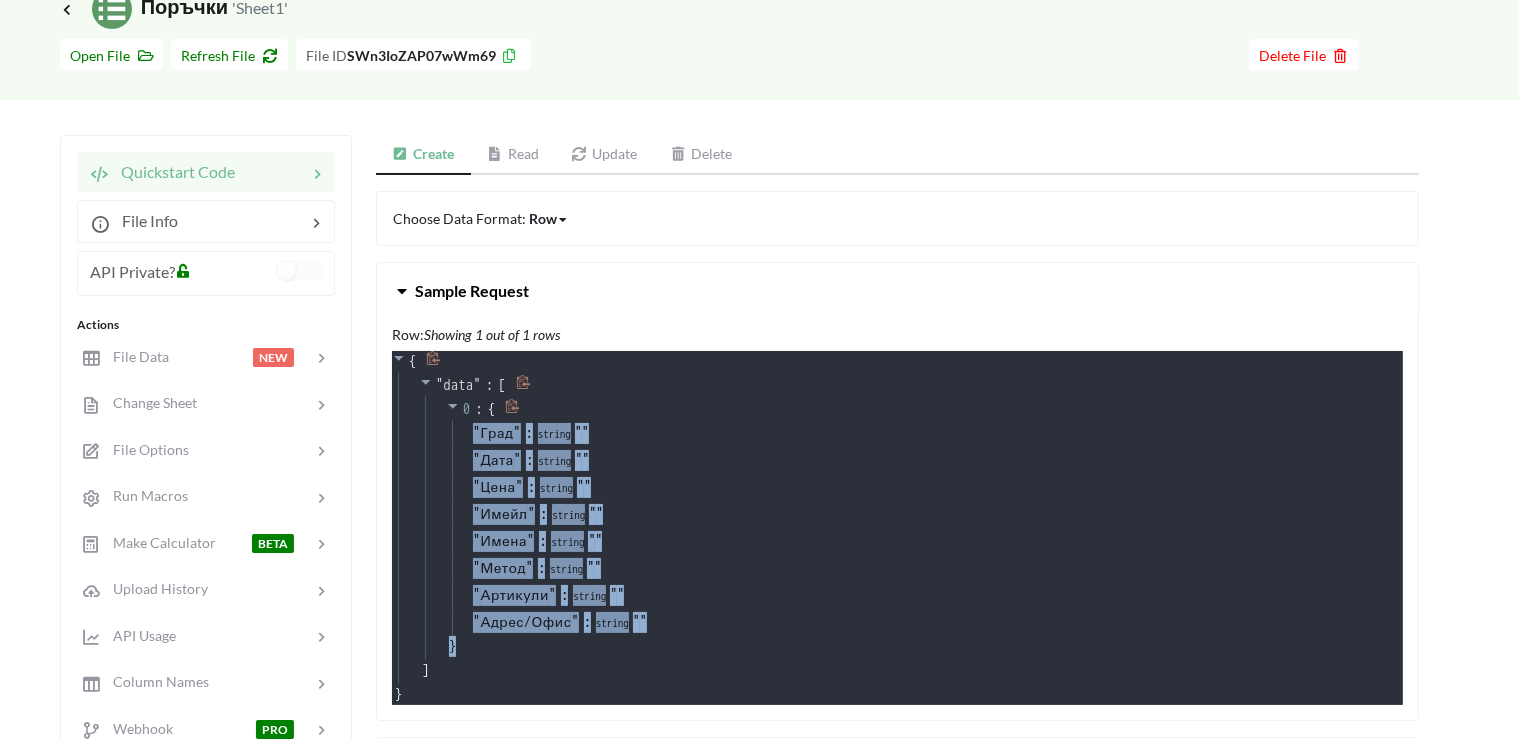drag, startPoint x: 443, startPoint y: 389, endPoint x: 495, endPoint y: 651, distance: 267.11047 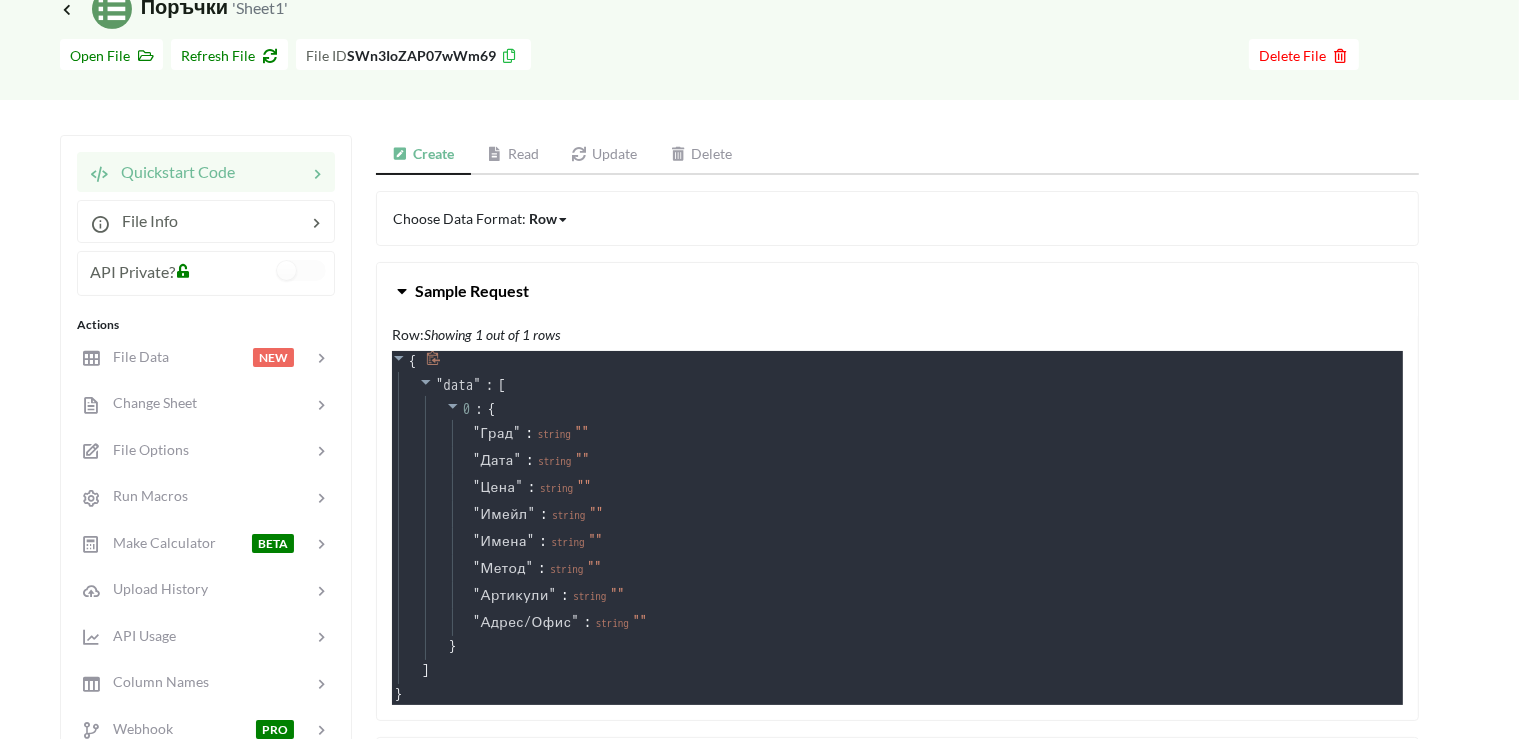click 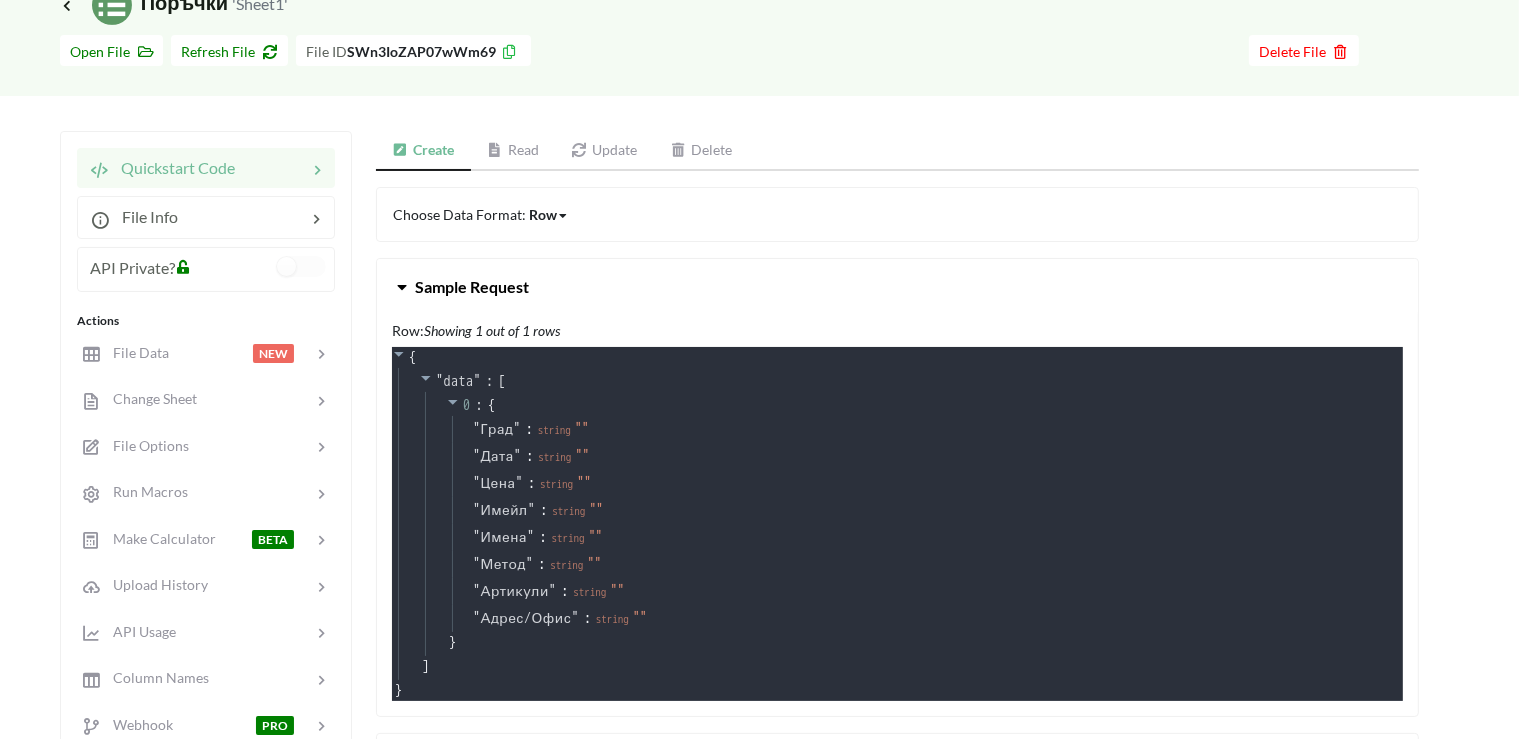 scroll, scrollTop: 105, scrollLeft: 0, axis: vertical 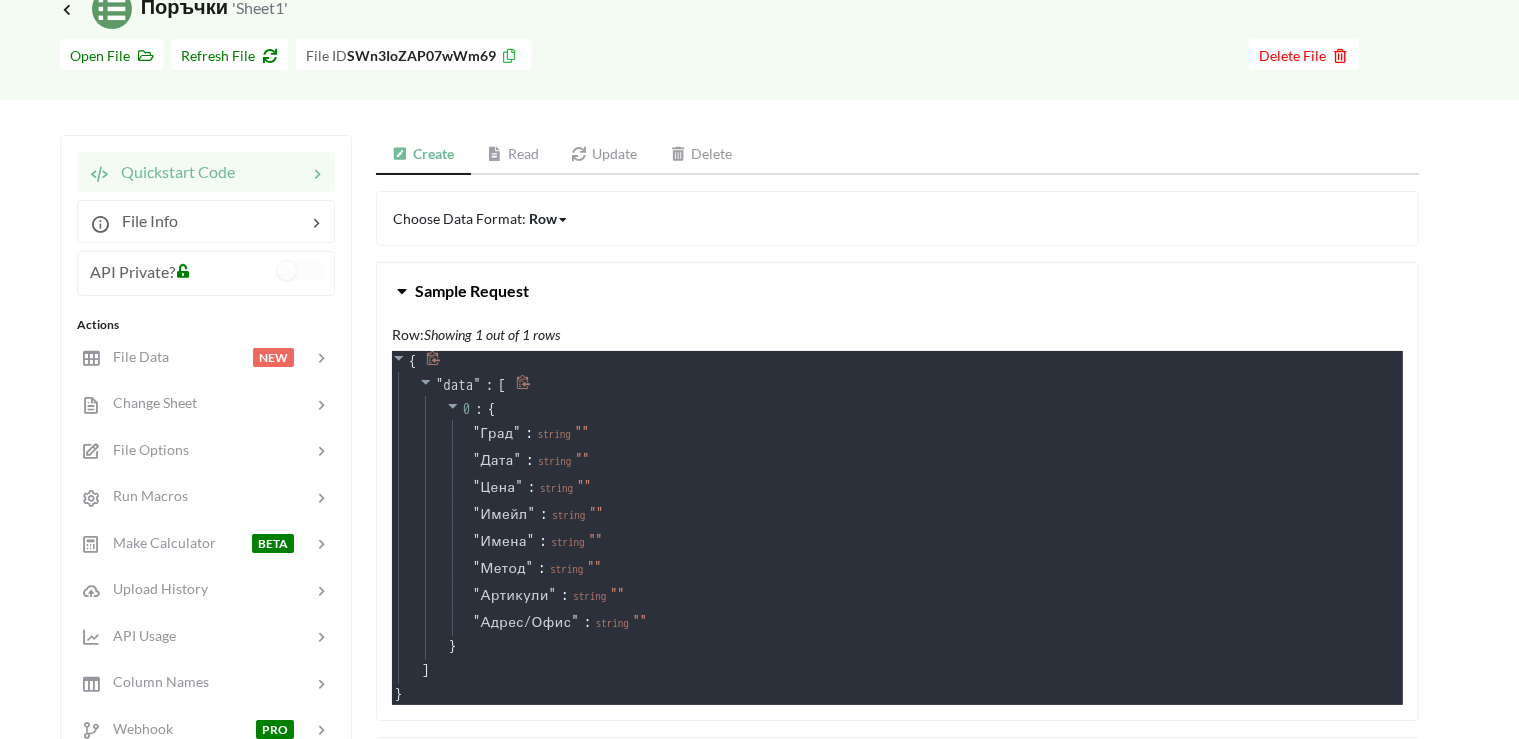 click at bounding box center [426, 385] 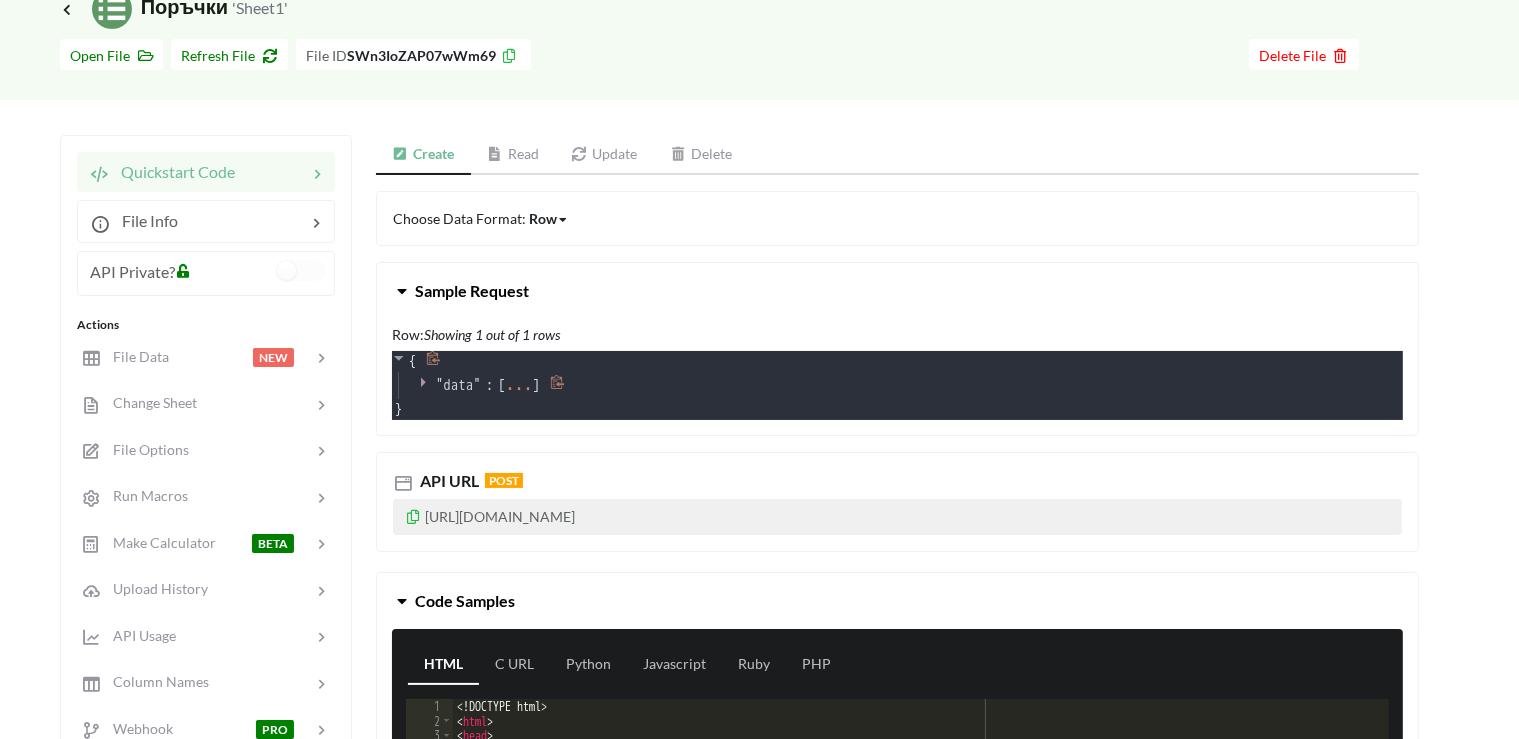 click at bounding box center (426, 385) 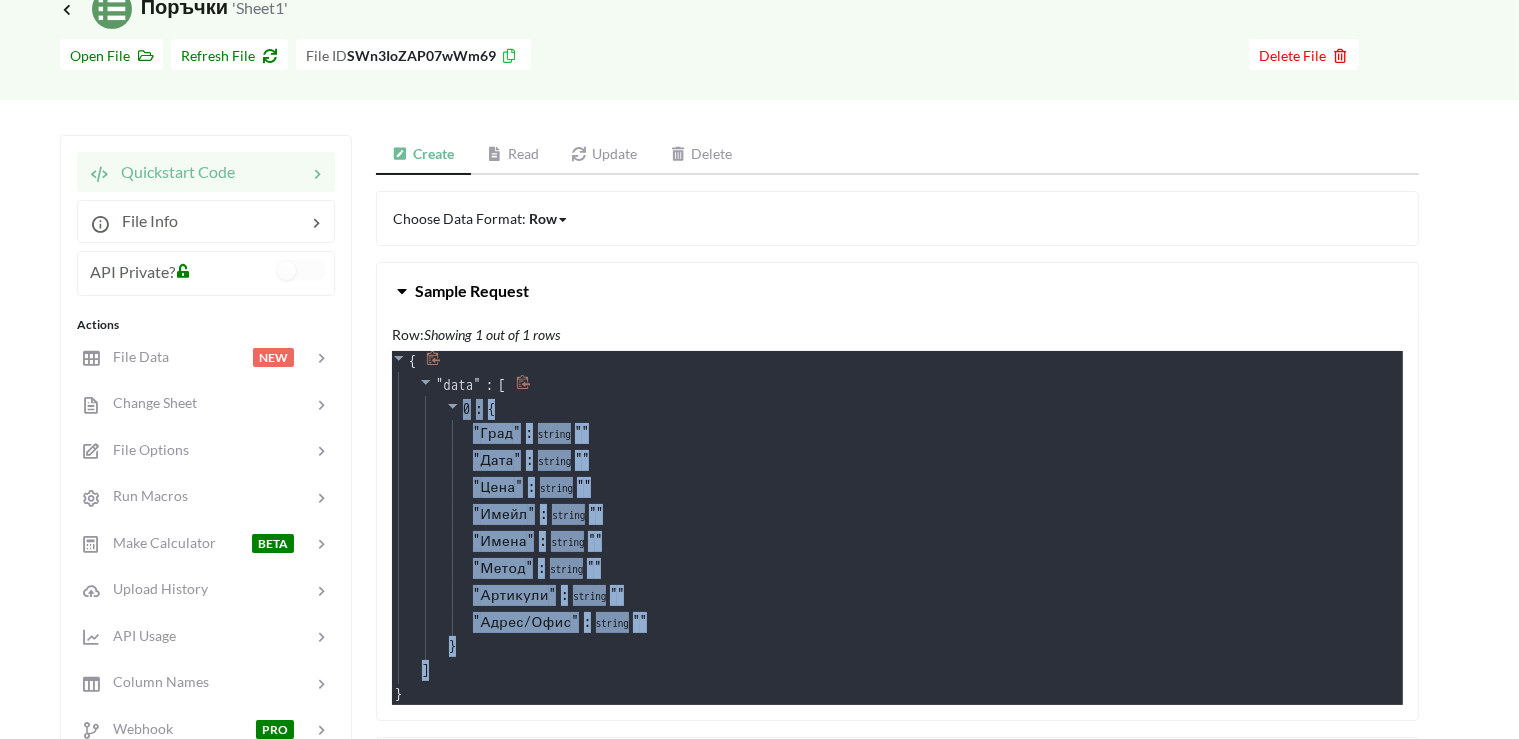 drag, startPoint x: 491, startPoint y: 378, endPoint x: 497, endPoint y: 679, distance: 301.05978 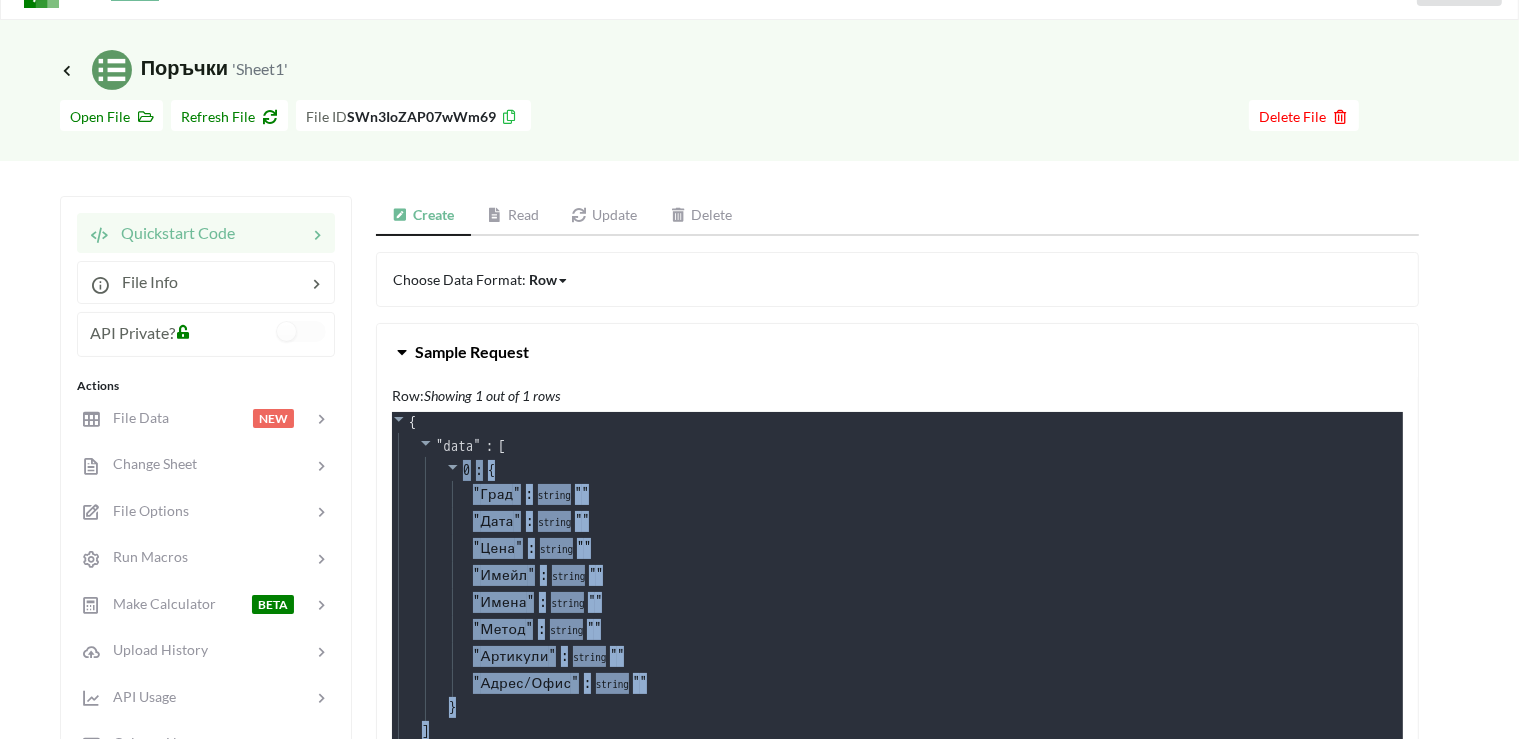 scroll, scrollTop: 0, scrollLeft: 0, axis: both 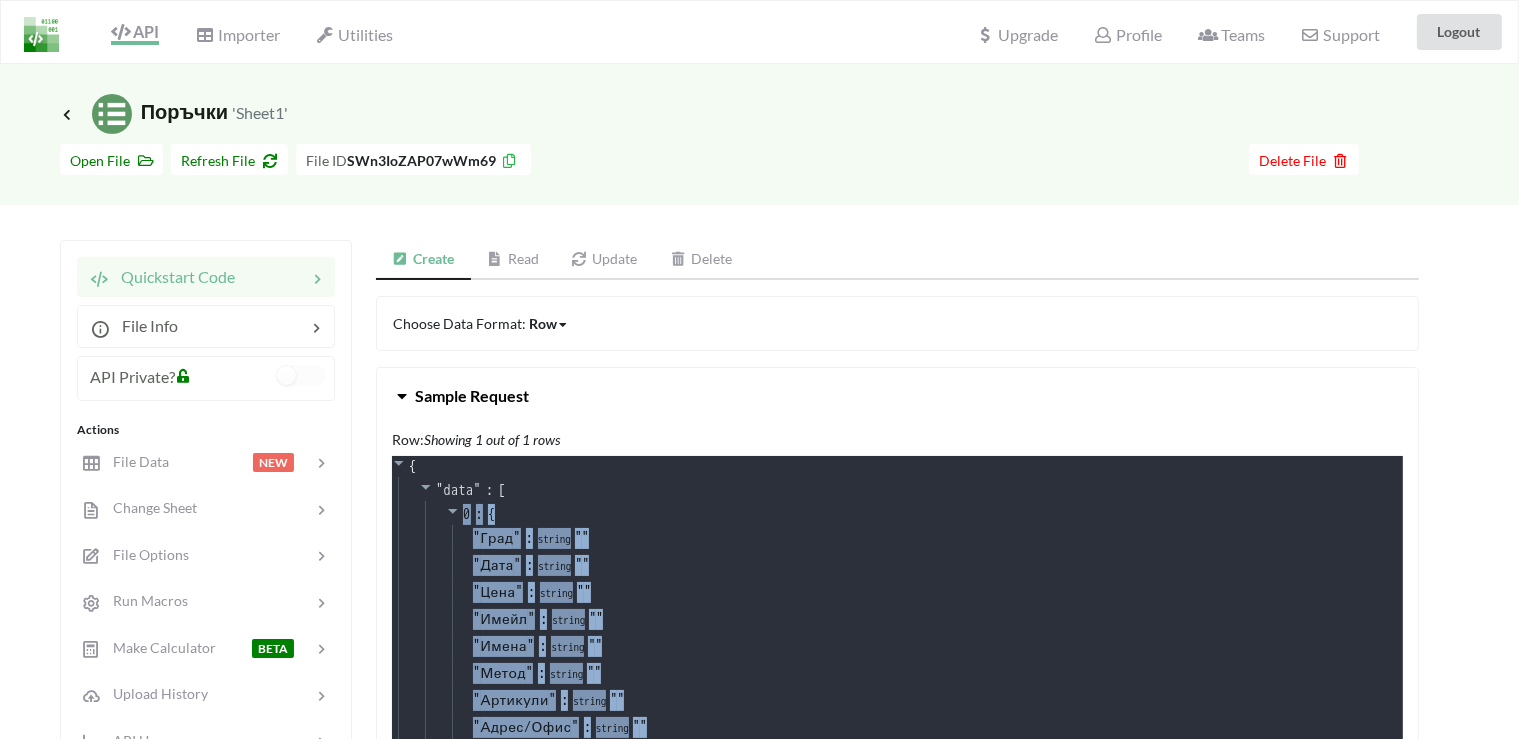 click on "Read" at bounding box center [513, 260] 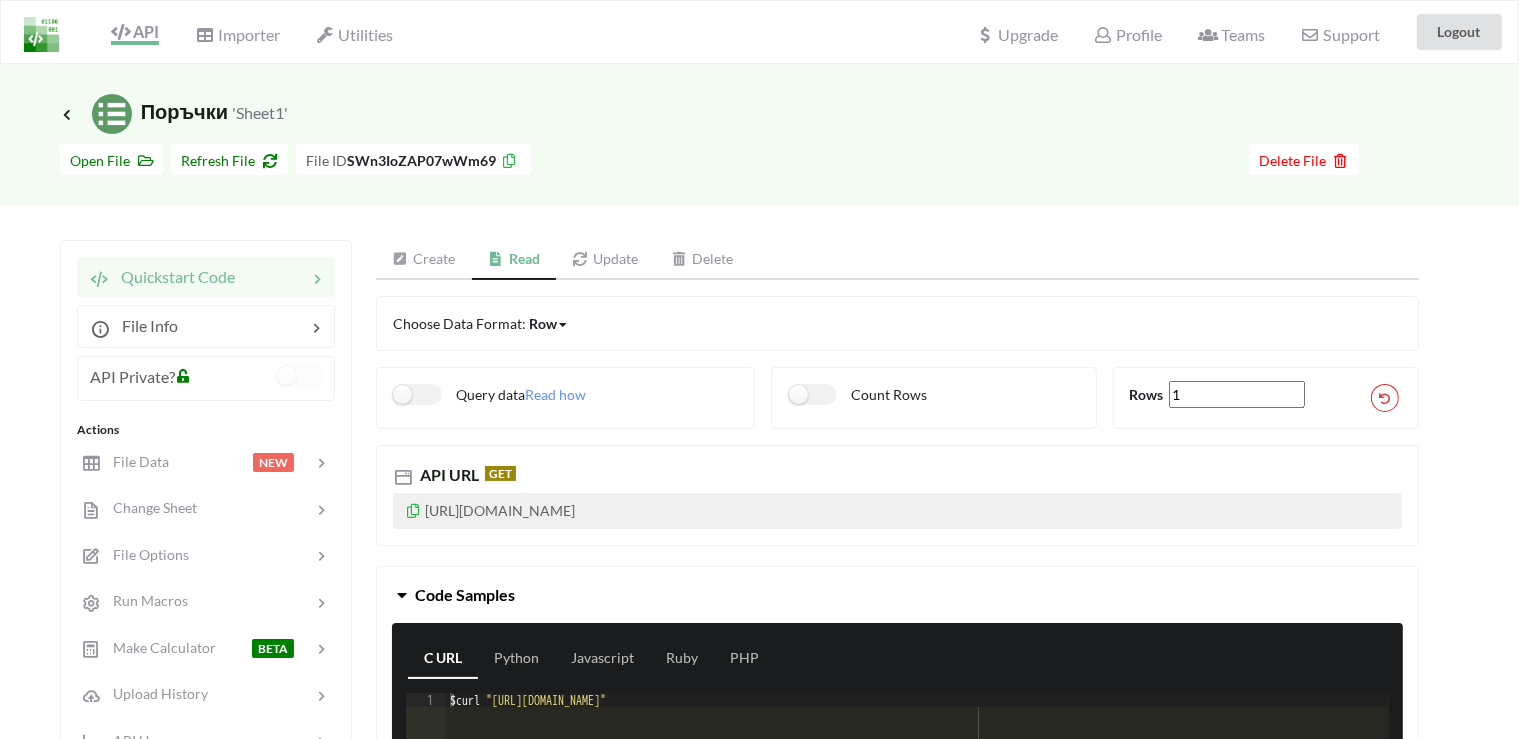 click on "Create" at bounding box center (424, 260) 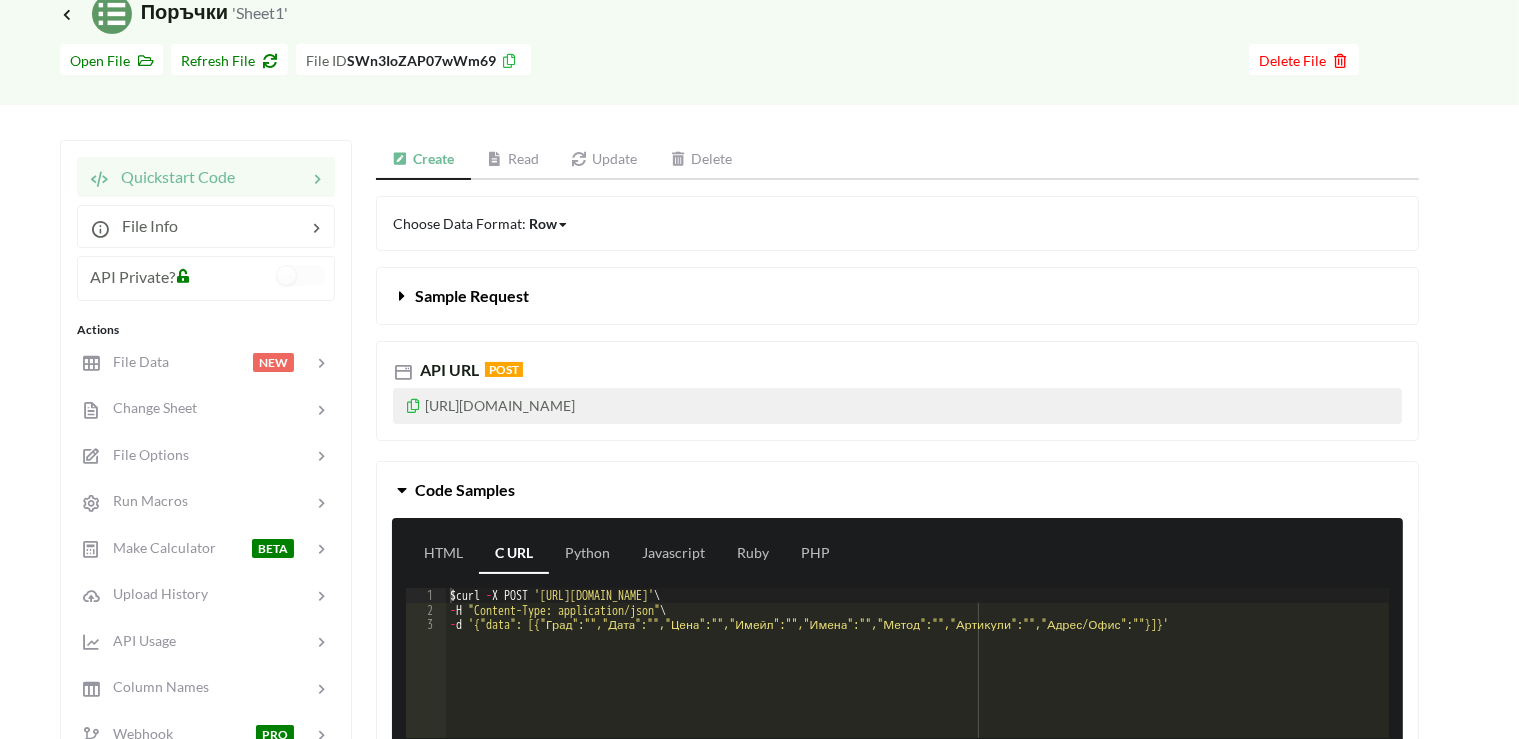 scroll, scrollTop: 316, scrollLeft: 0, axis: vertical 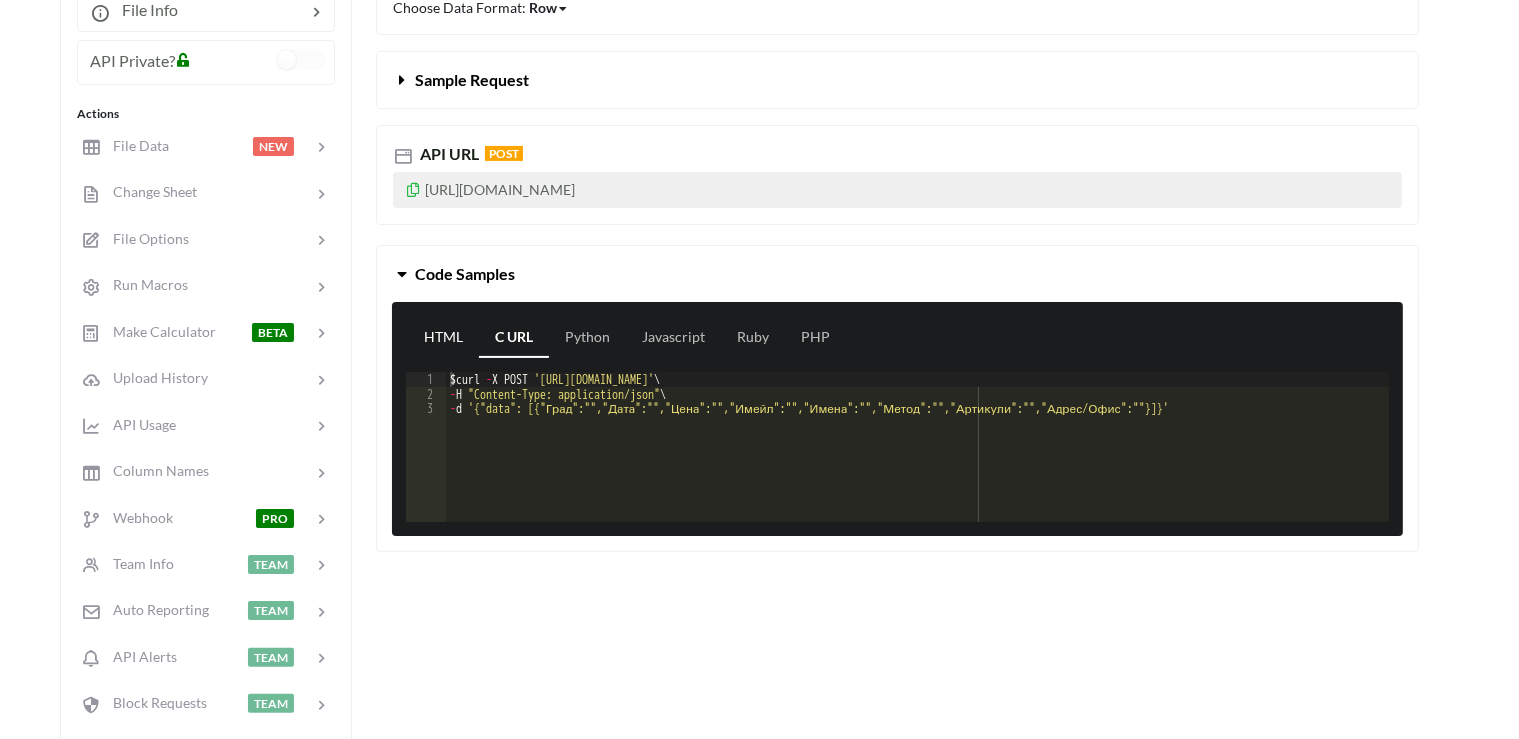 click on "HTML" at bounding box center [443, 338] 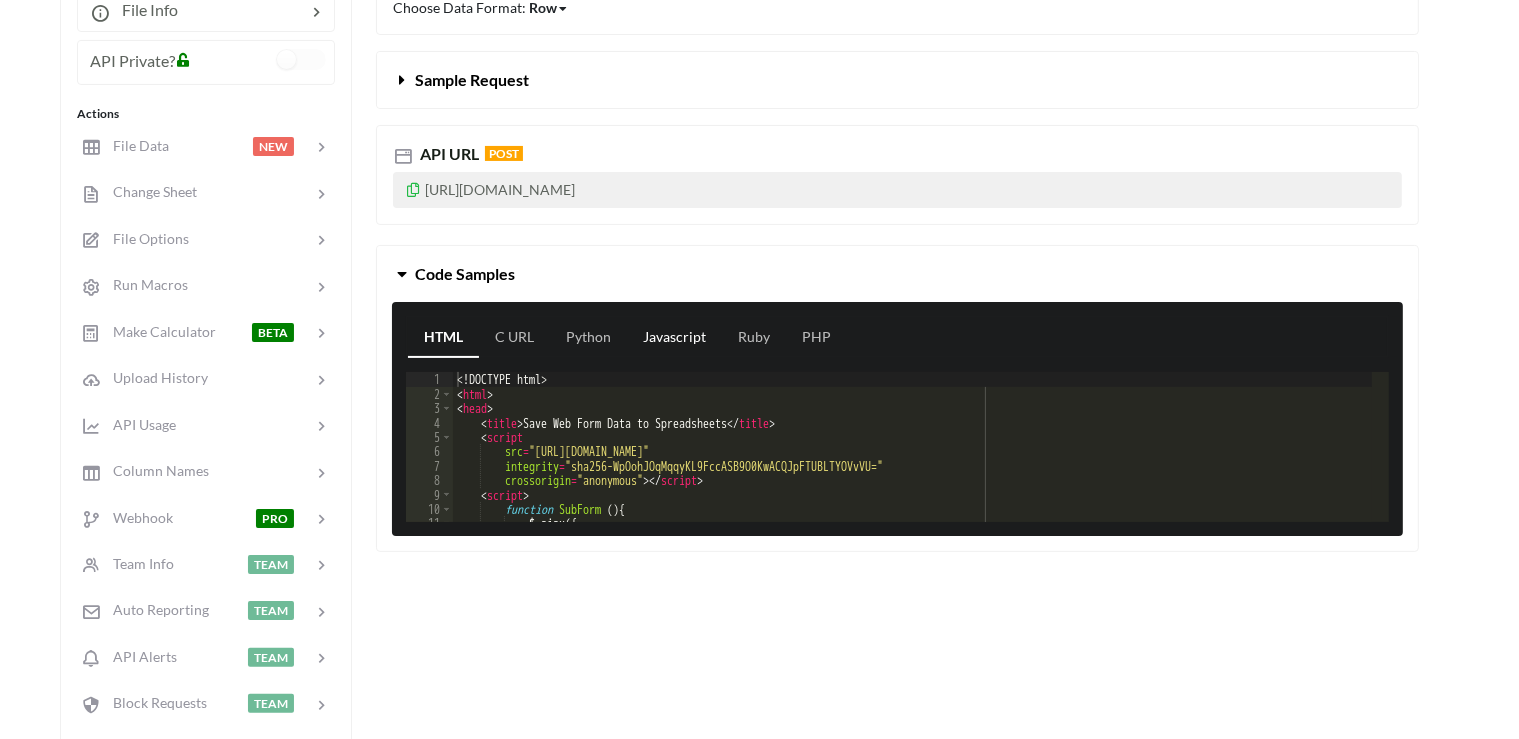 click on "Javascript" at bounding box center [674, 338] 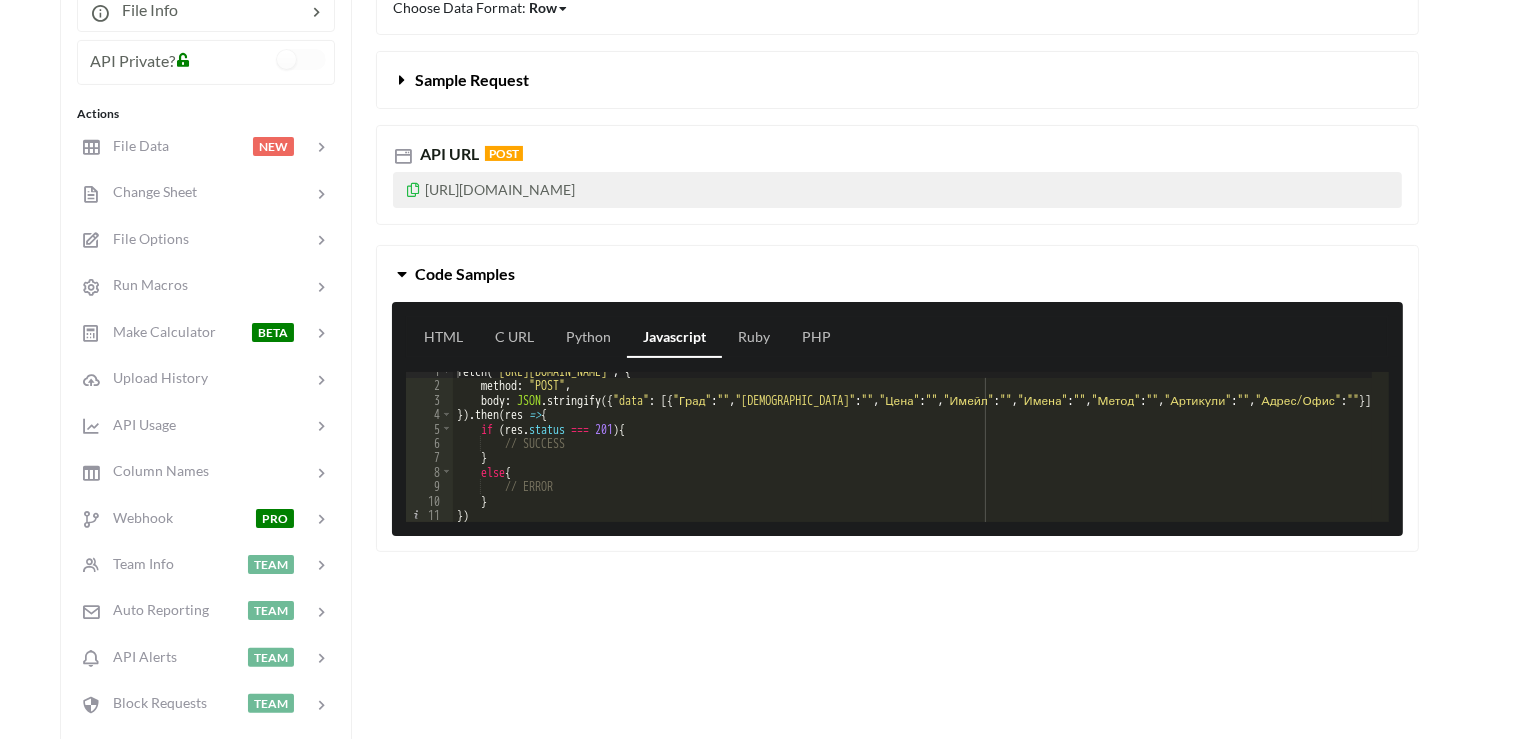 scroll, scrollTop: 8, scrollLeft: 0, axis: vertical 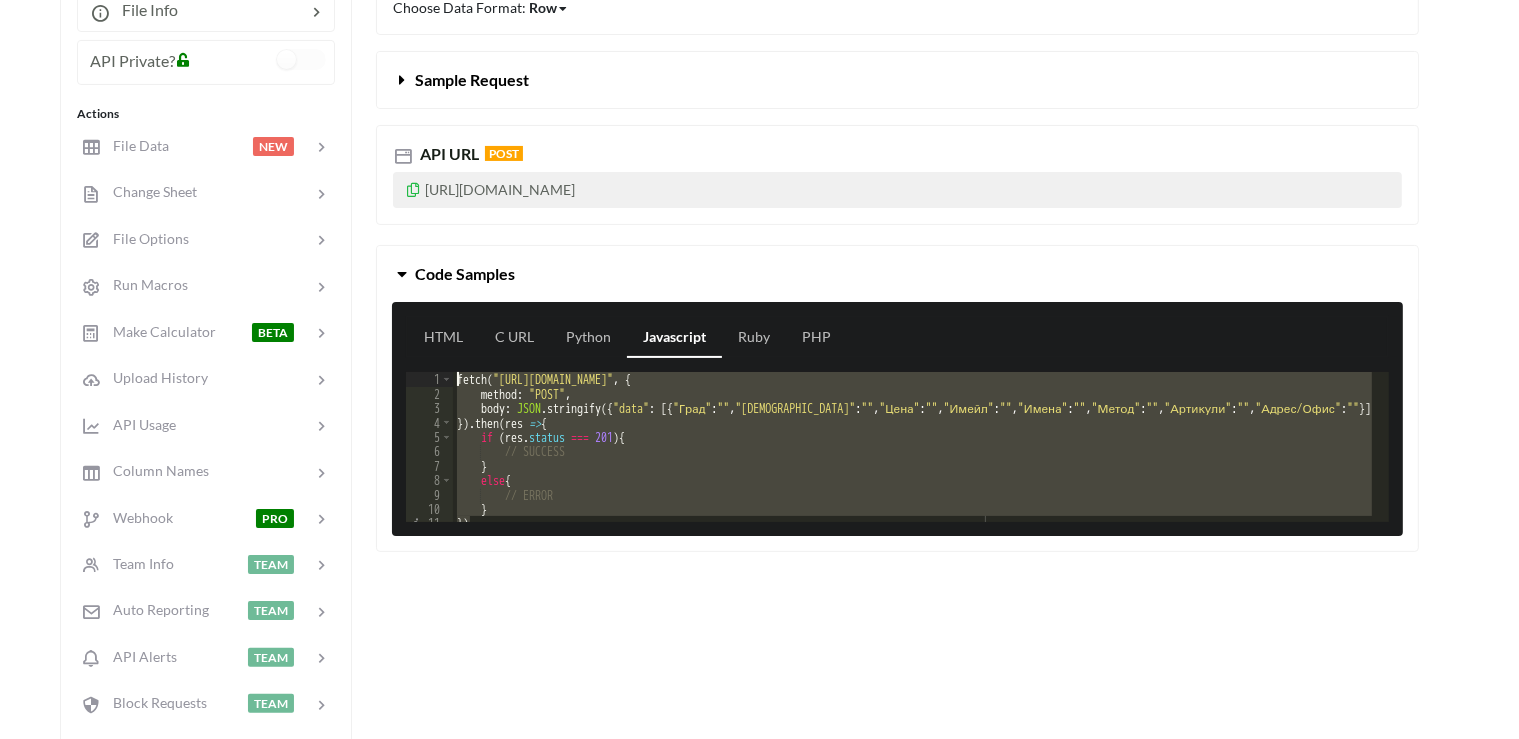 drag, startPoint x: 486, startPoint y: 513, endPoint x: 416, endPoint y: 330, distance: 195.9311 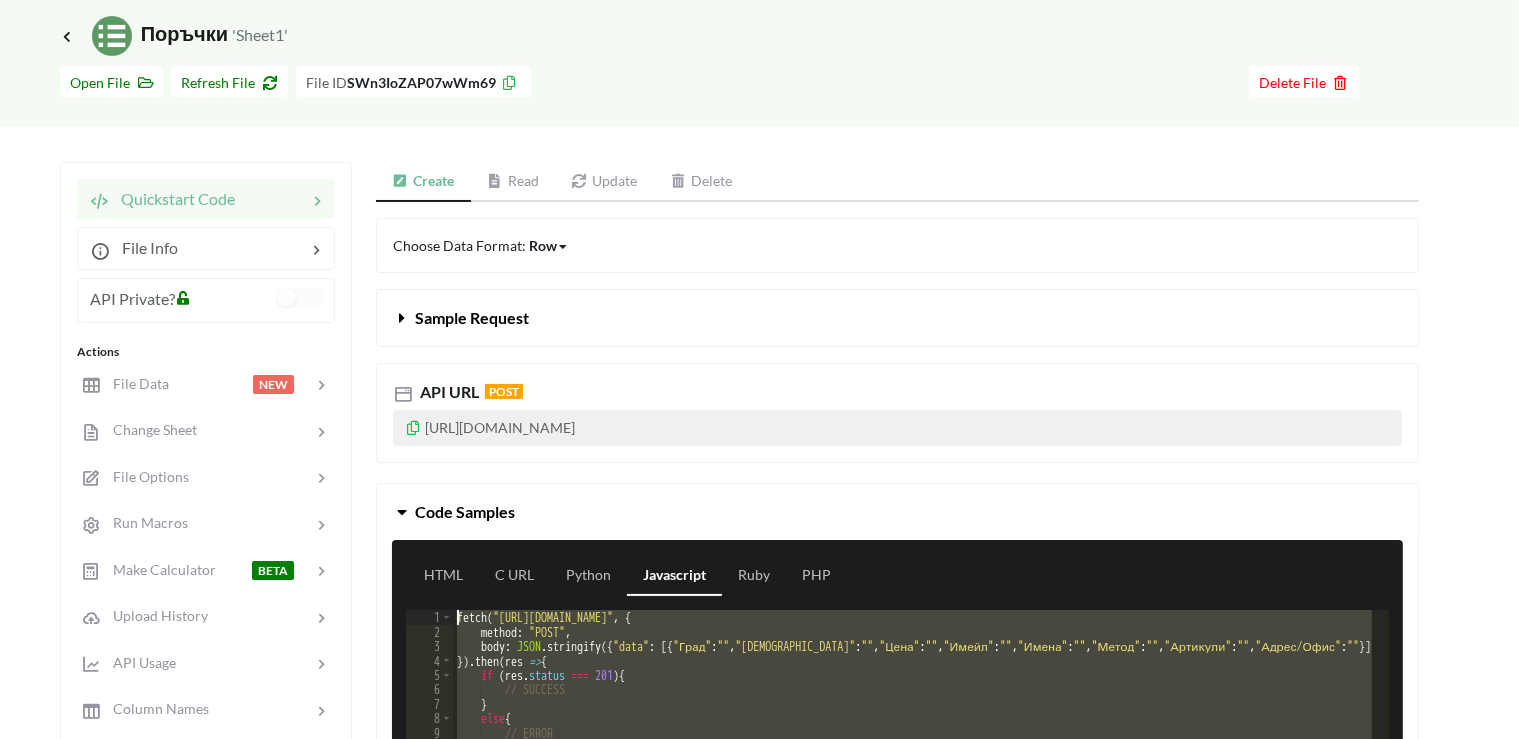 scroll, scrollTop: 0, scrollLeft: 0, axis: both 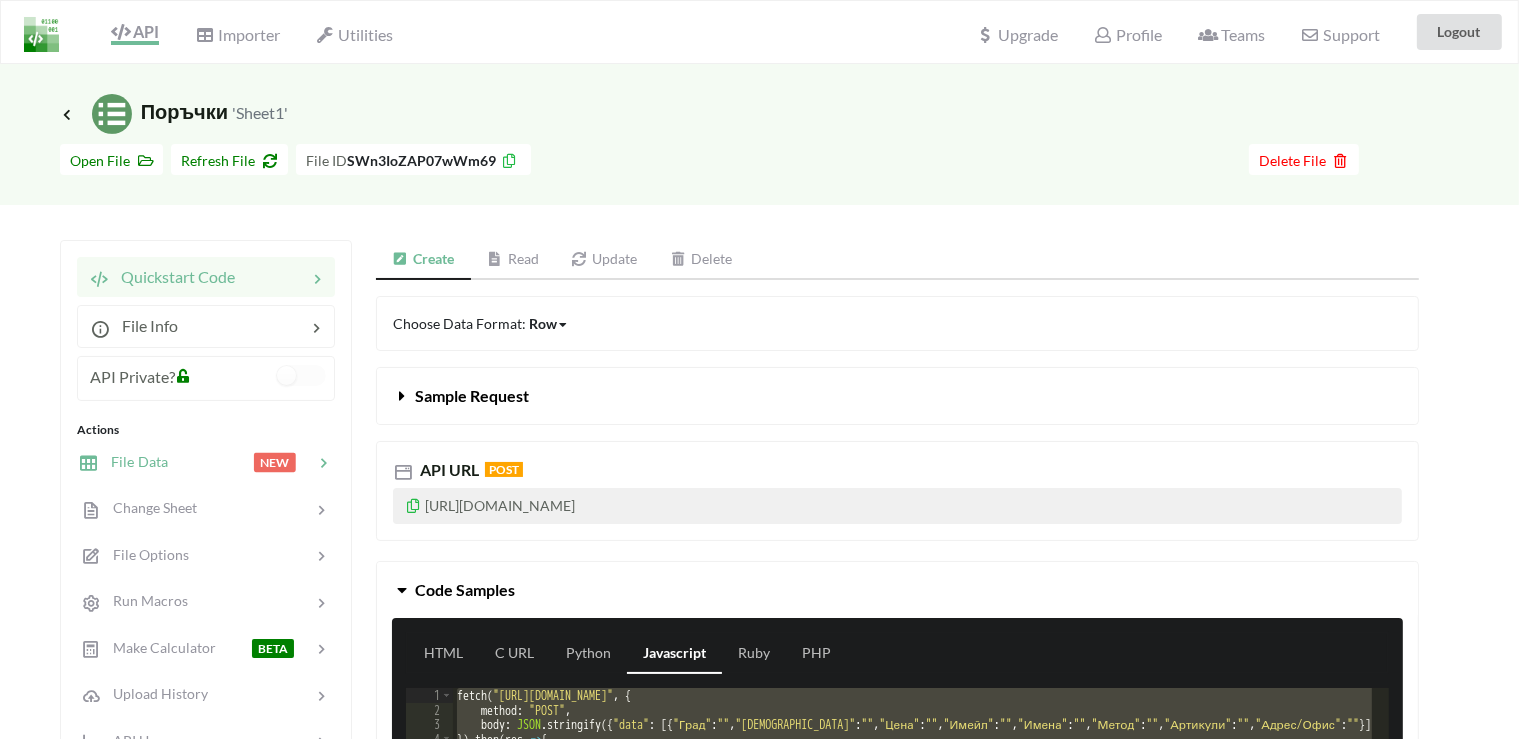 click on "File Data NEW" at bounding box center (205, 461) 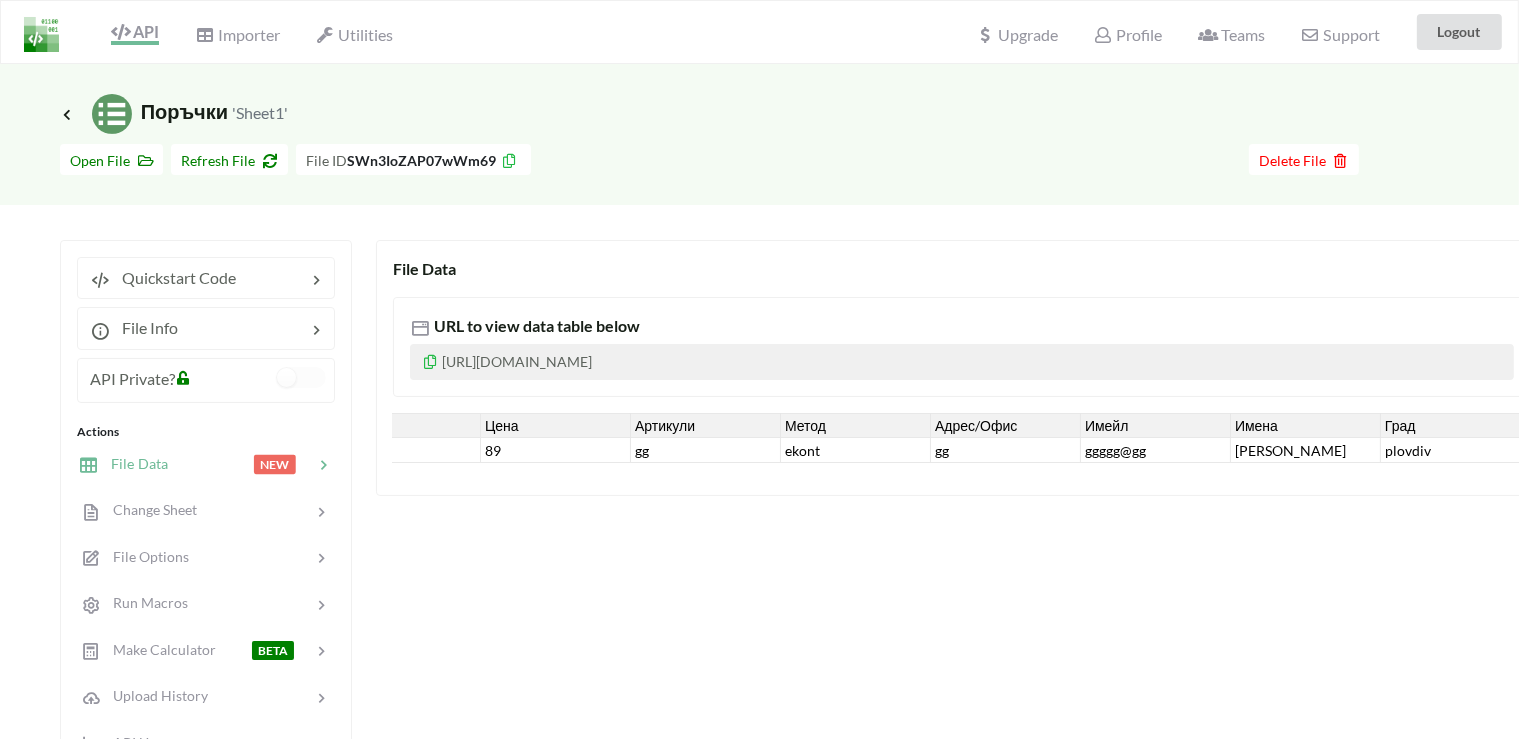 scroll, scrollTop: 0, scrollLeft: 0, axis: both 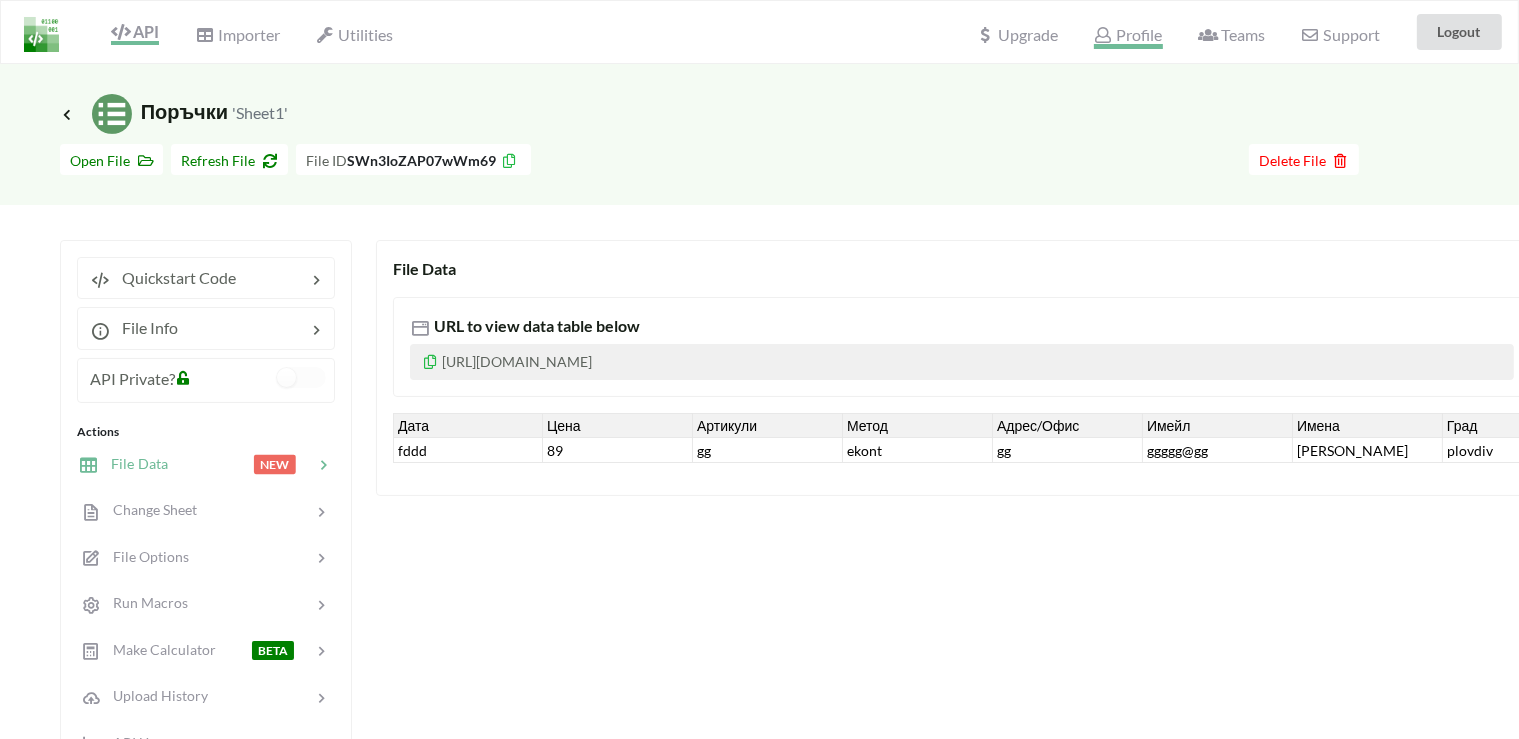 click on "Profile" at bounding box center [1128, 37] 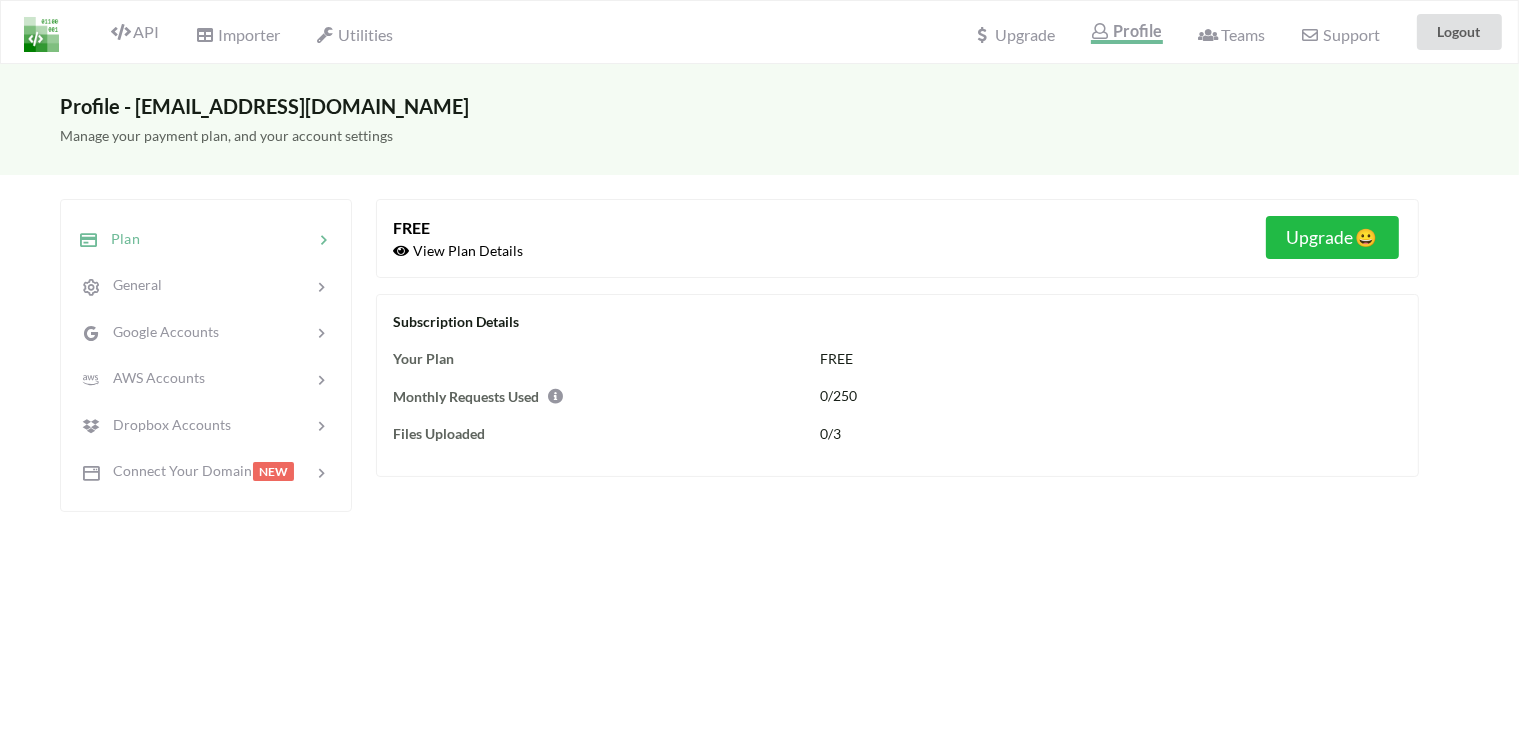 click at bounding box center (551, 392) 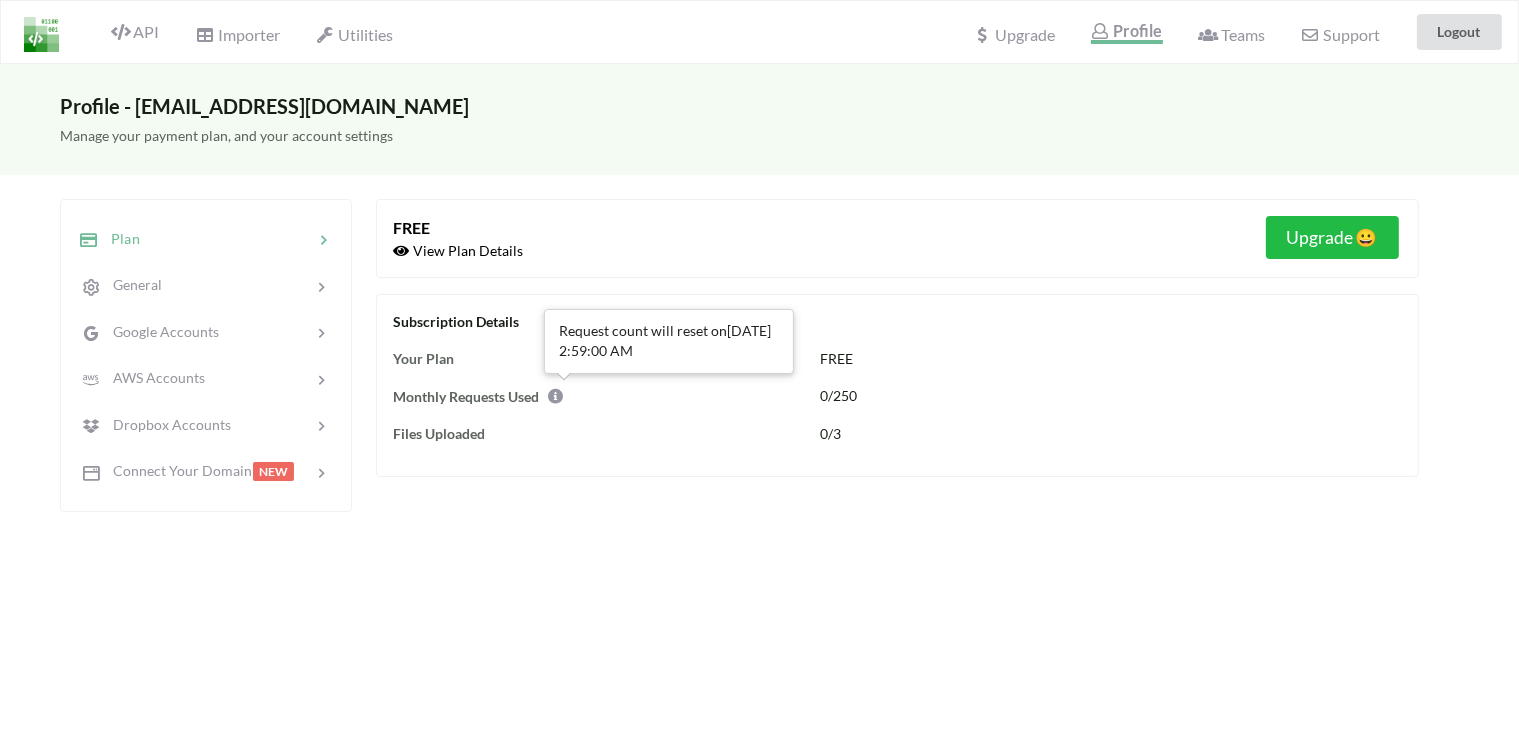 click on "Files Uploaded" at bounding box center [595, 433] 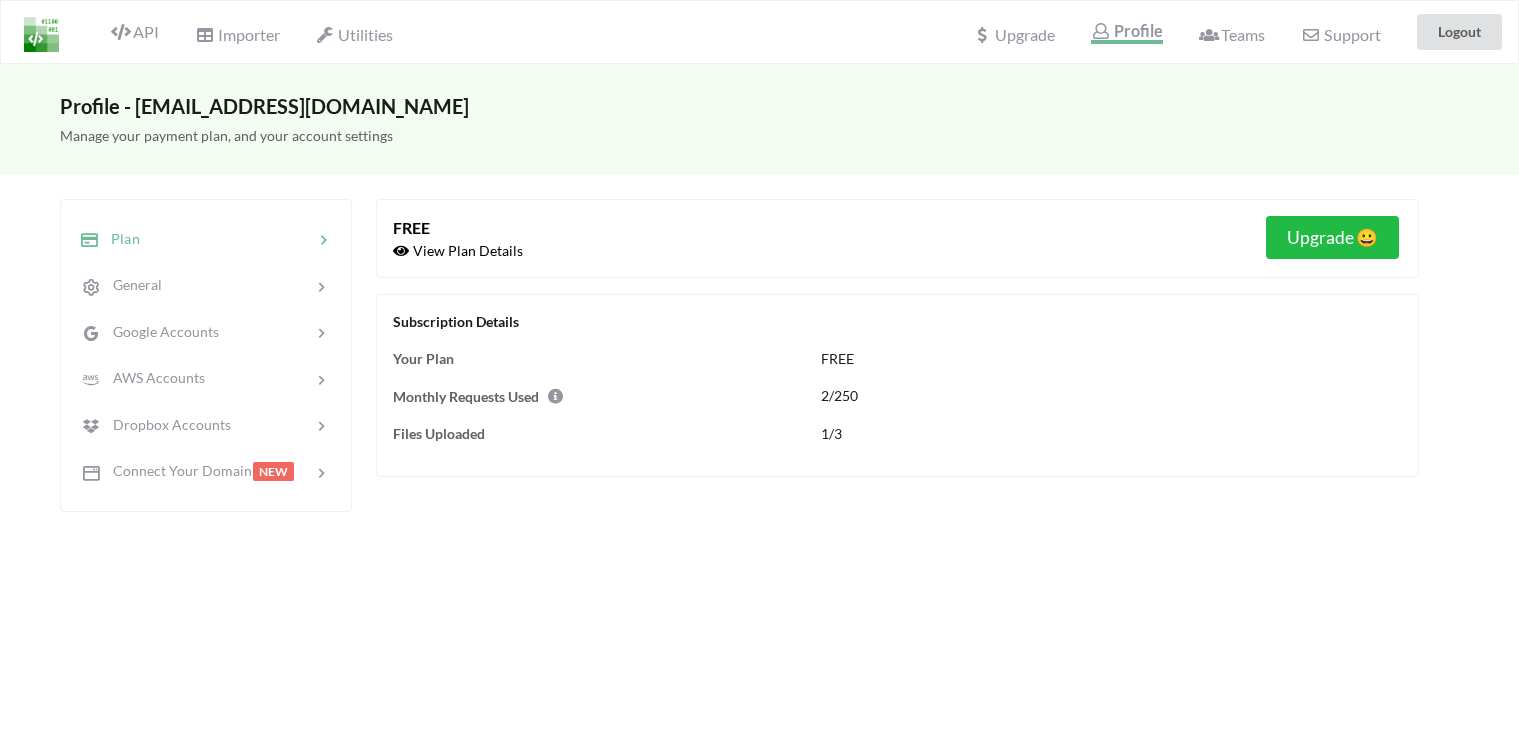 scroll, scrollTop: 0, scrollLeft: 0, axis: both 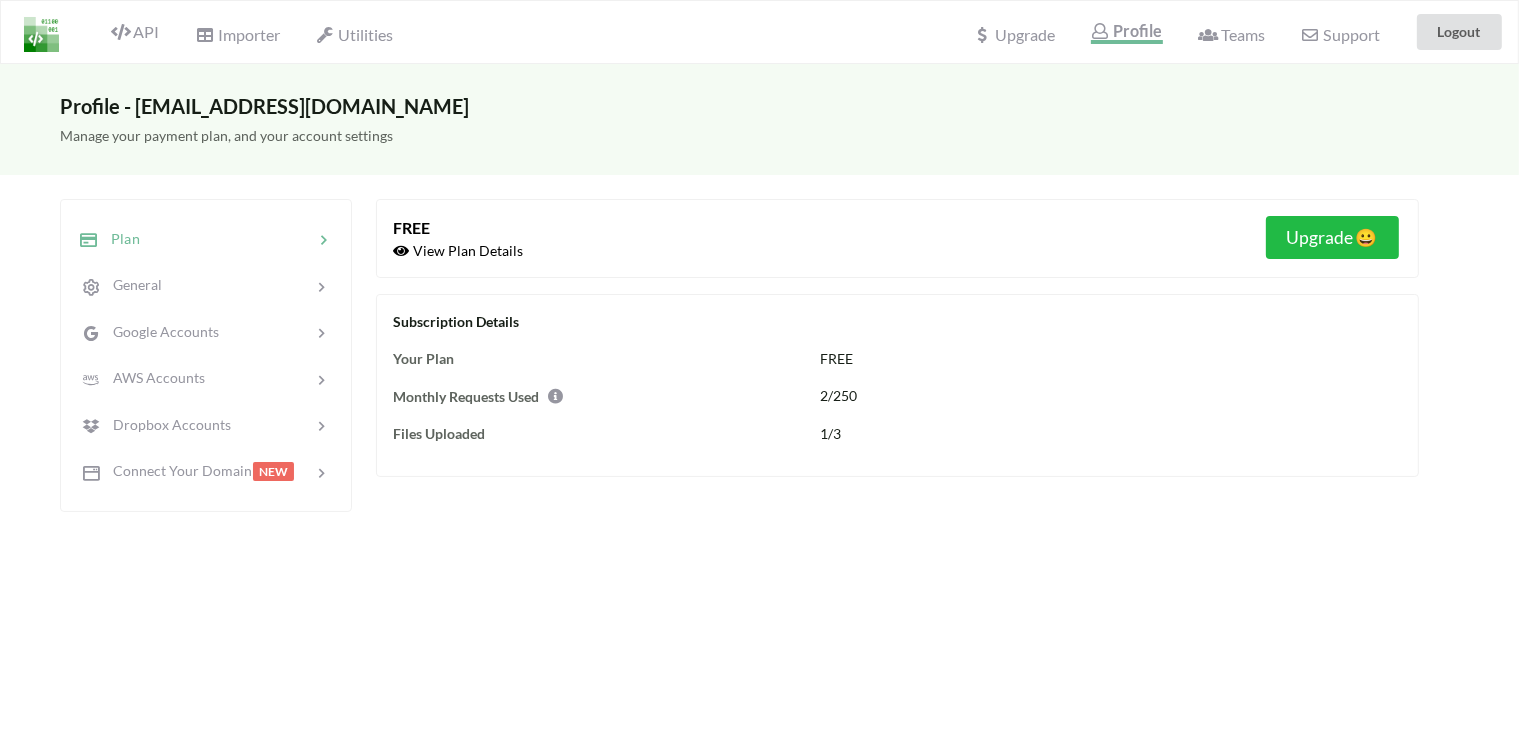 click on "FREE  View Plan Details Upgrade  😀   Subscription Details Your Plan   FREE Monthly Requests Used   2/250 Files Uploaded   1/3" at bounding box center [897, 355] 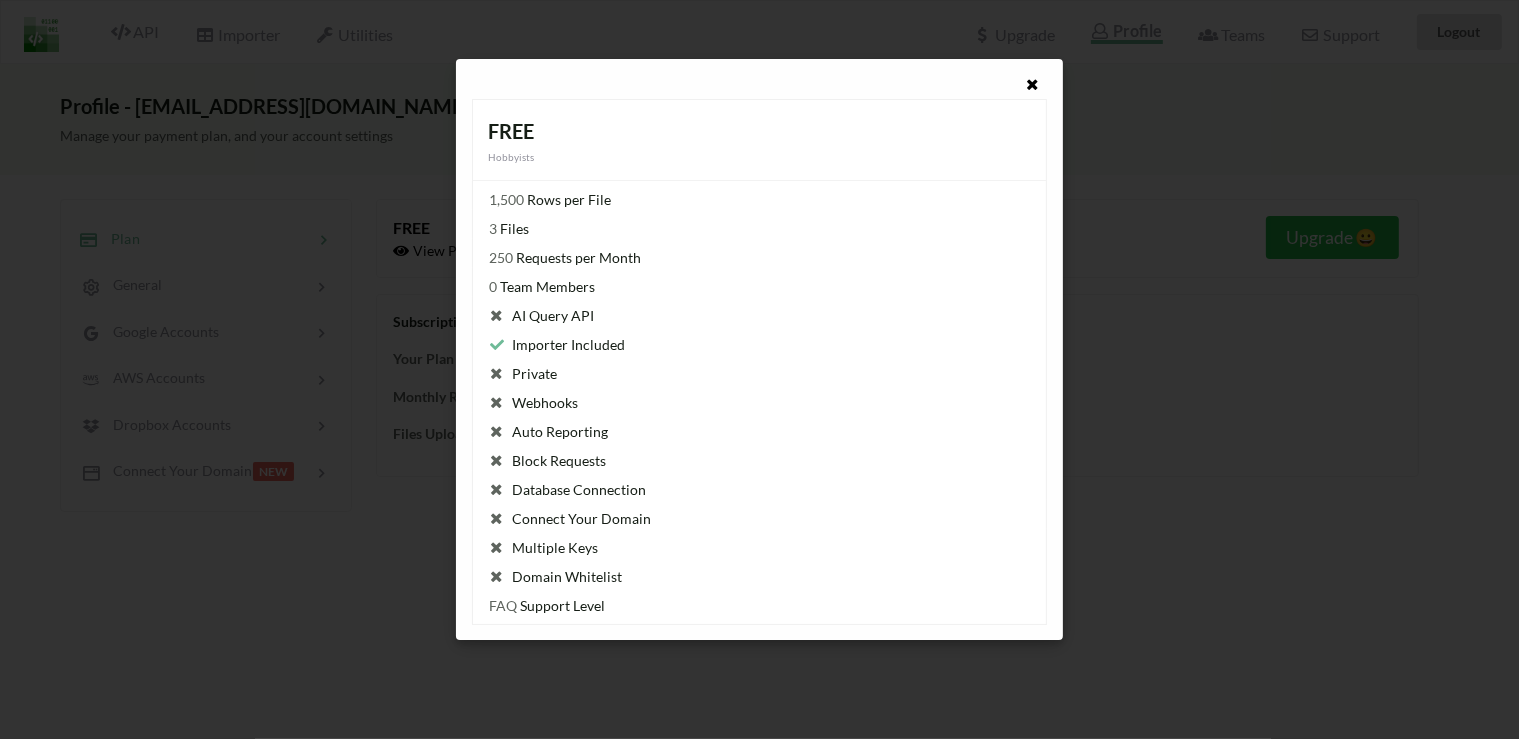 click on "FREE Hobbyists   1,500   Rows per File   3   Files   250   Requests per Month   0   Team Members     AI Query API     Importer Included     Private     Webhooks     Auto Reporting     Block Requests     Database Connection     Connect Your Domain     Multiple Keys     Domain Whitelist   FAQ   Support Level" at bounding box center (759, 369) 